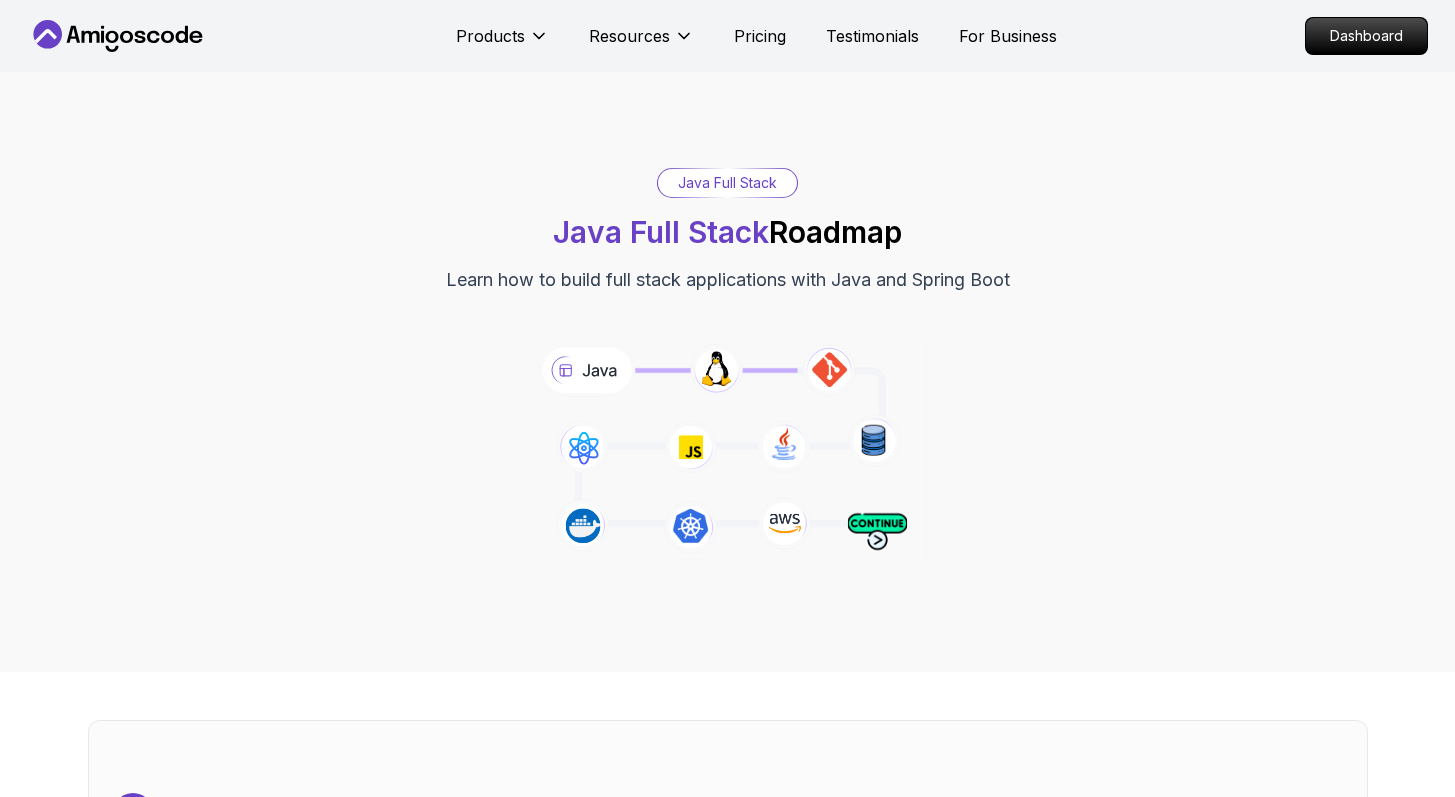scroll, scrollTop: 0, scrollLeft: 0, axis: both 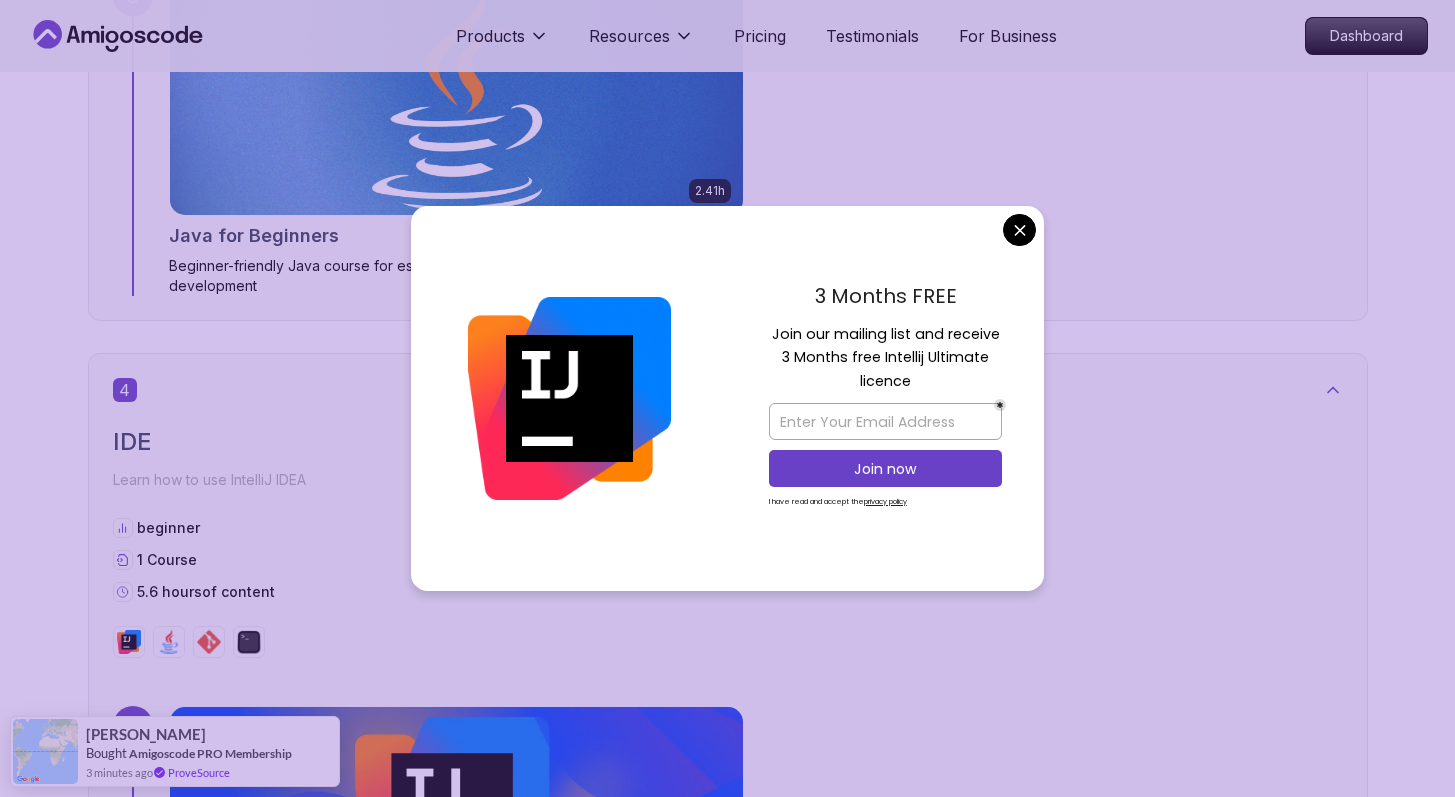 click on "Products Resources Pricing Testimonials For Business Dashboard Products Resources Pricing Testimonials For Business Dashboard Java Full Stack Java Full Stack  Roadmap Learn how to build full stack applications with Java and Spring Boot Getting Started Let’s kick things off! Begin your journey by completing the first step and unlocking your roadmap. 1 Linux and Operating Systems Learn the core building blocks of web development intermediate 3   Courses   8.9 hours  of content 1 6.00h Linux Fundamentals Learn the fundamentals of Linux and how to use the command line 39m VIM Essentials Learn the basics of Linux and Bash. 2.27h Linux for Professionals Master the advanced concepts and techniques of Linux with our comprehensive course designed for professionals. 2 Version Control Learn how to manage your code beginner 2   Courses   12.7 hours  of content 2 2.55h Git & GitHub Fundamentals Learn the fundamentals of Git and GitHub. 10.13h Git for Professionals 3 Java Learn the core of Java programming beginner 1" at bounding box center (727, 4745) 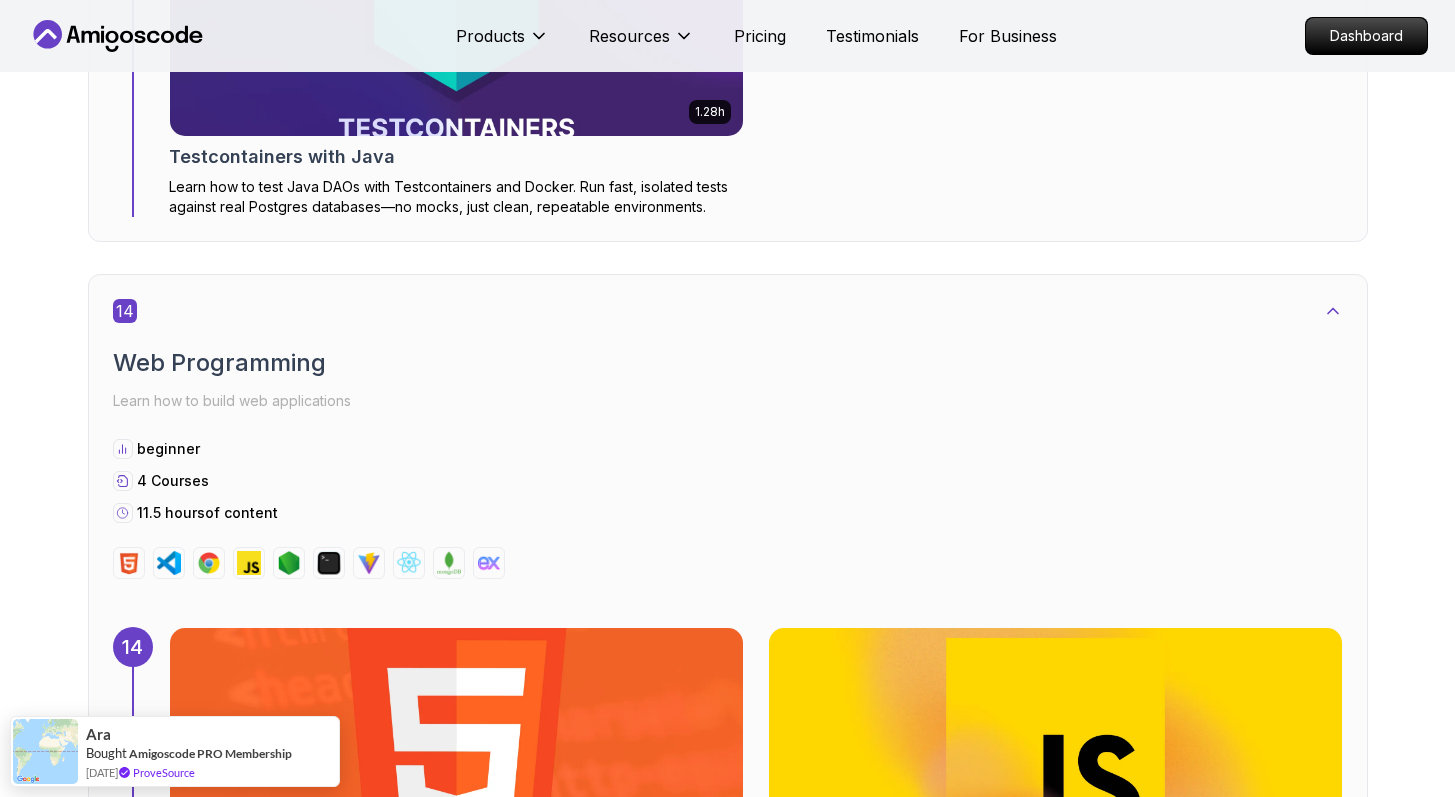 scroll, scrollTop: 11649, scrollLeft: 0, axis: vertical 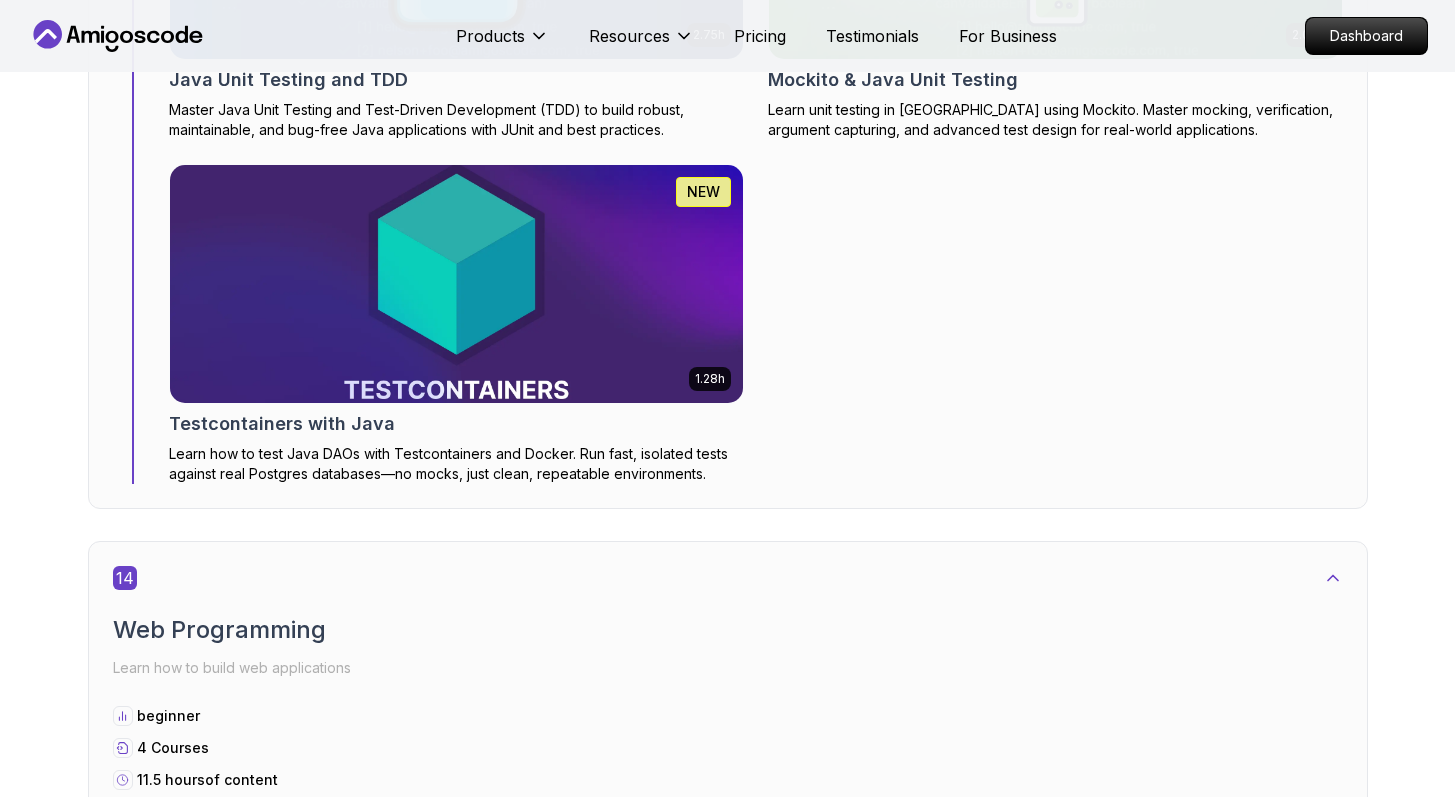 click on "Products" at bounding box center (502, 36) 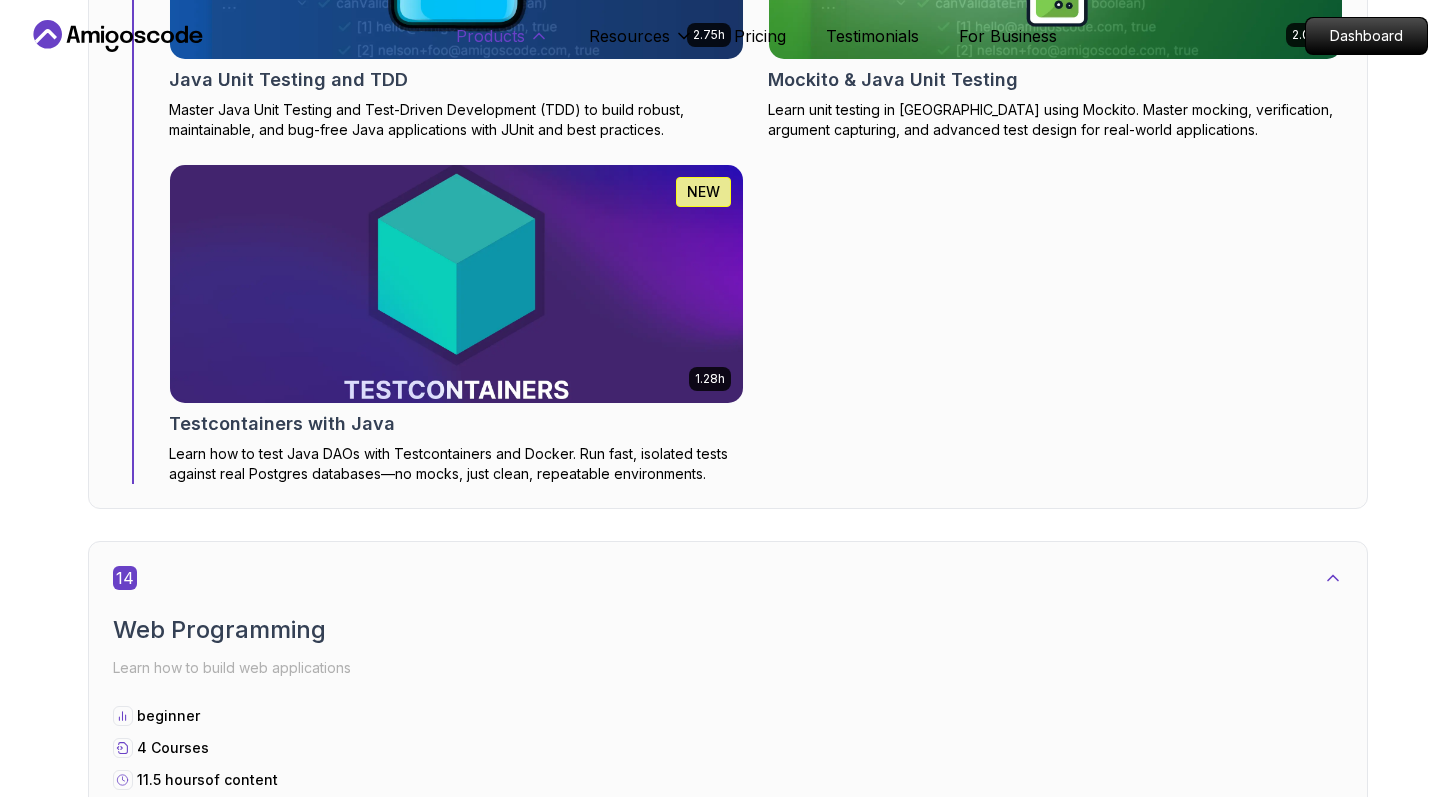 click on "Products" at bounding box center [490, 36] 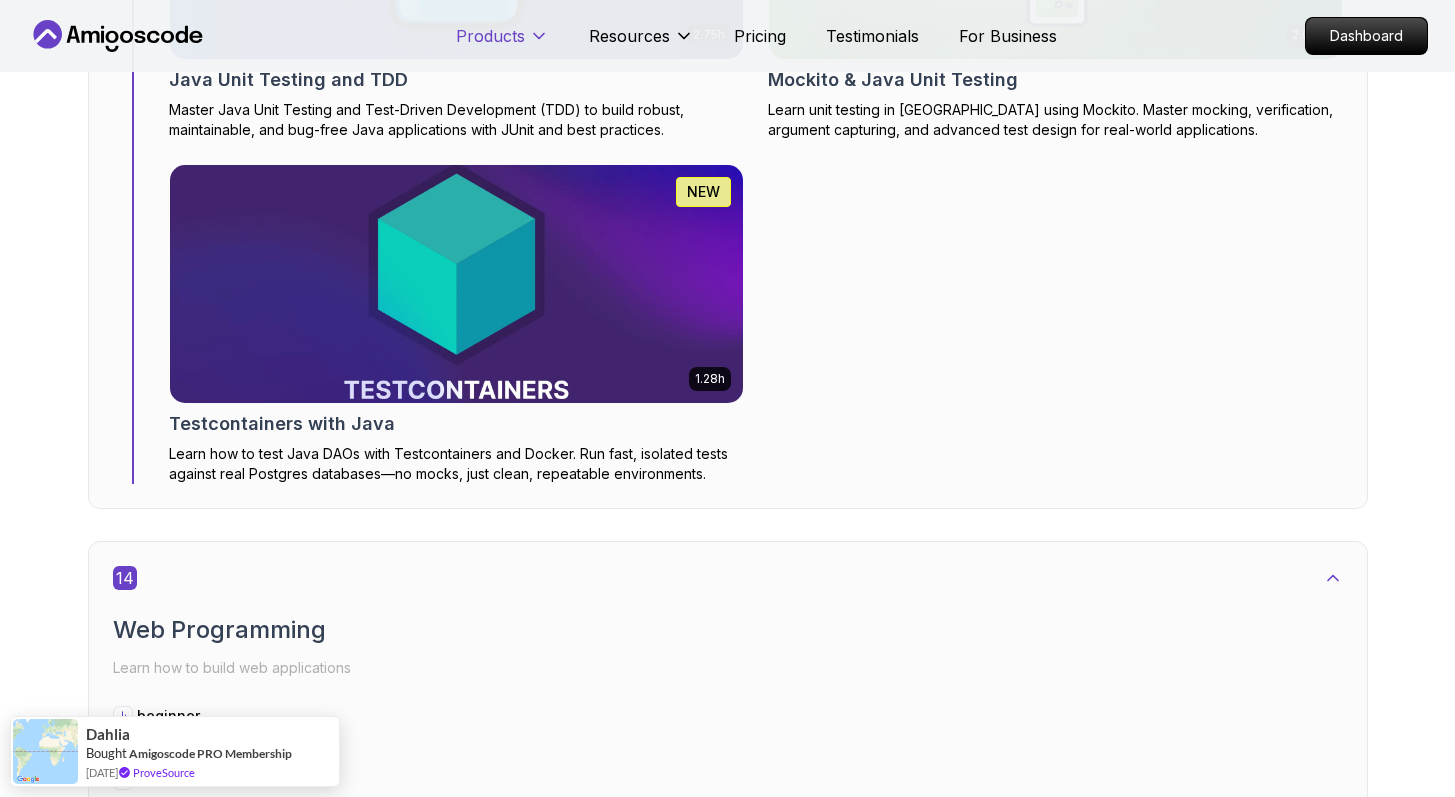 click on "Products" at bounding box center [490, 36] 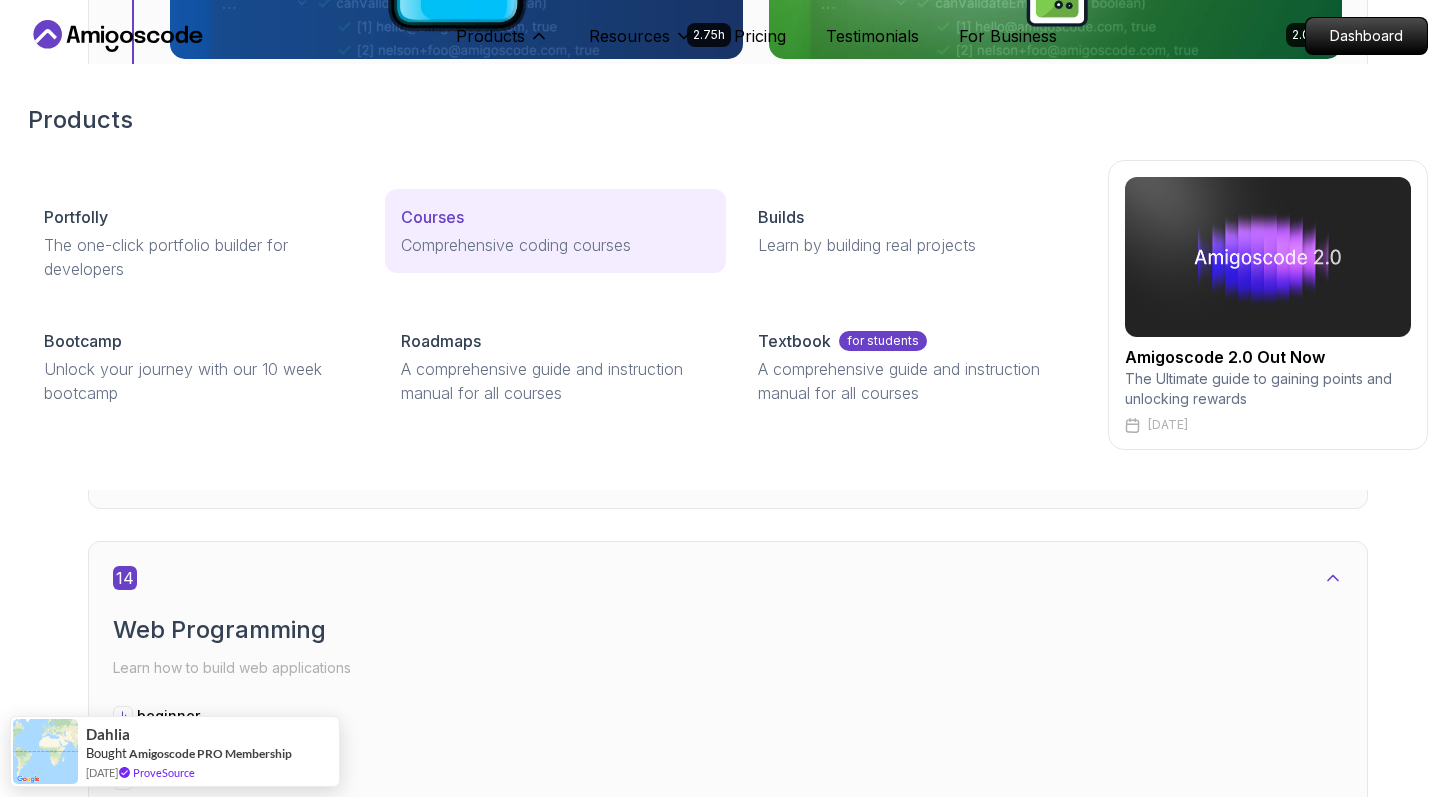 click on "Courses Comprehensive coding courses" at bounding box center [555, 231] 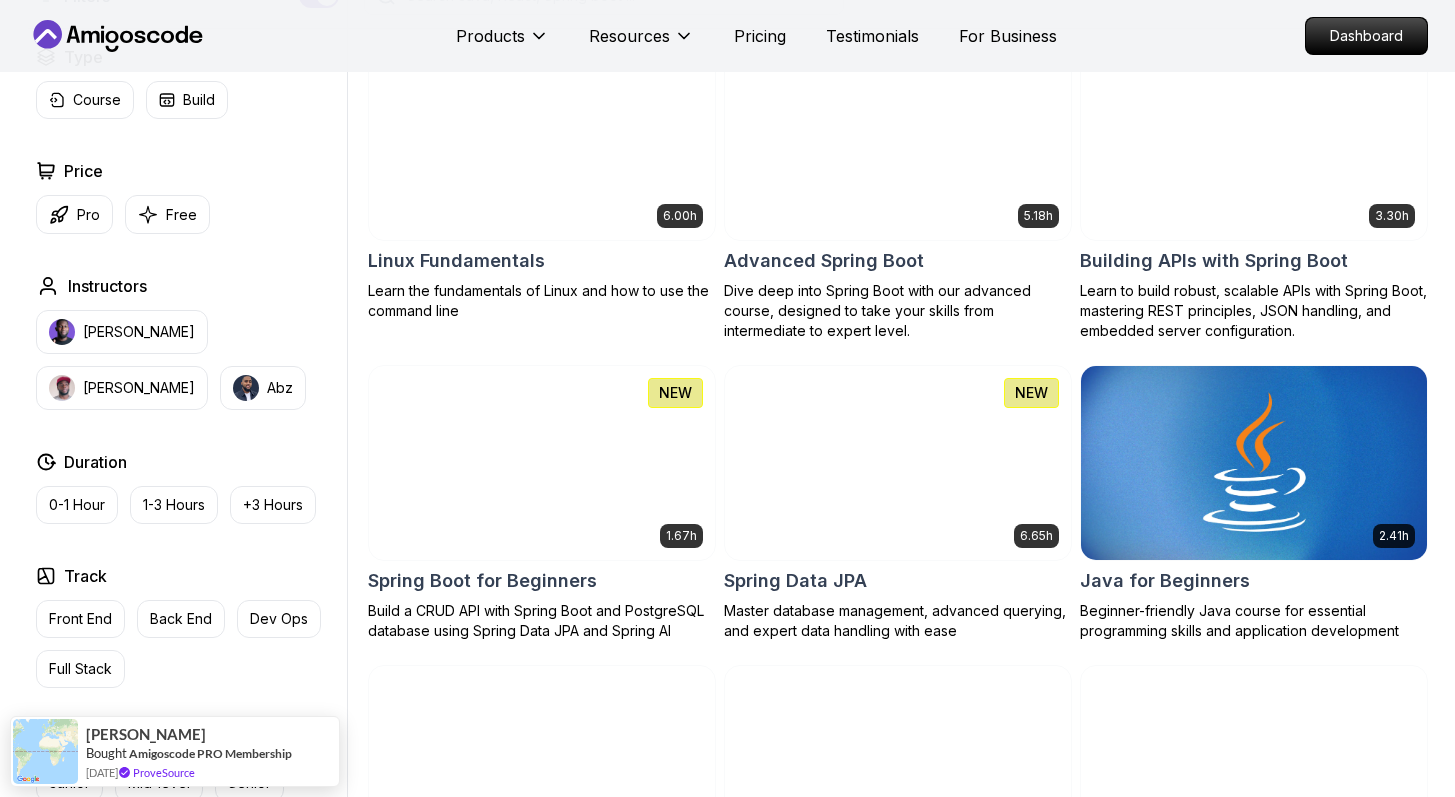 scroll, scrollTop: 488, scrollLeft: 0, axis: vertical 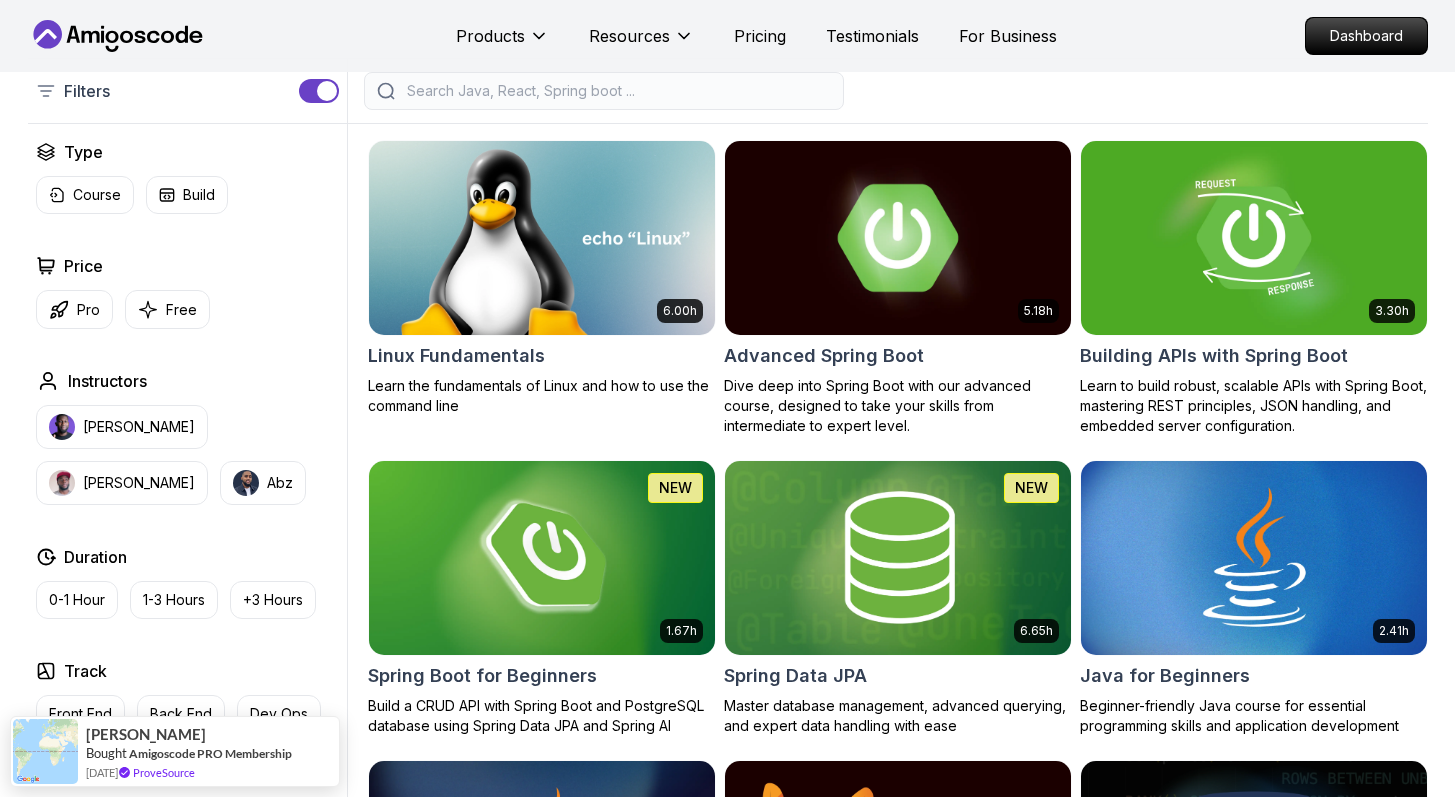 click at bounding box center (897, 237) 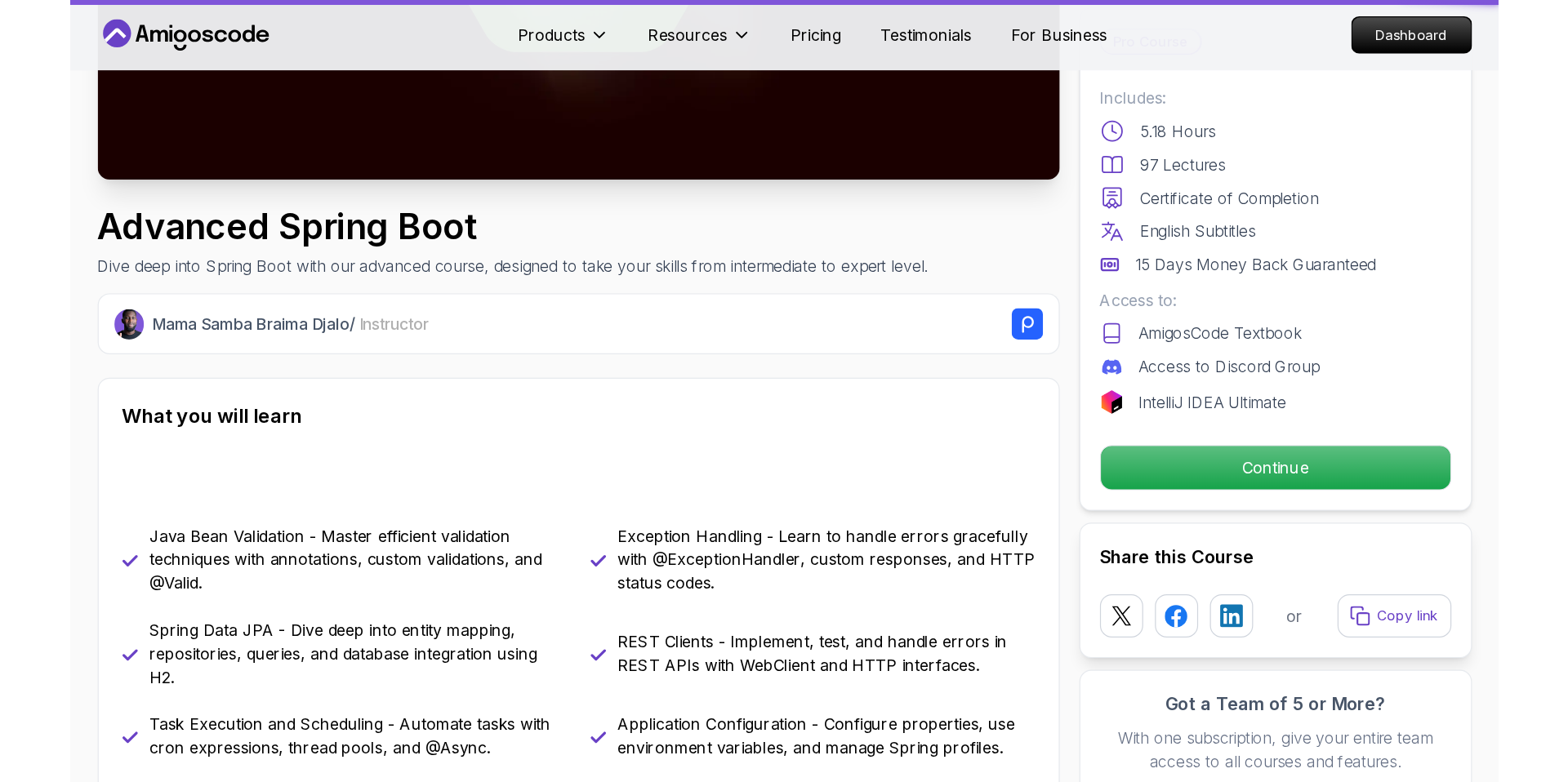 scroll, scrollTop: 0, scrollLeft: 0, axis: both 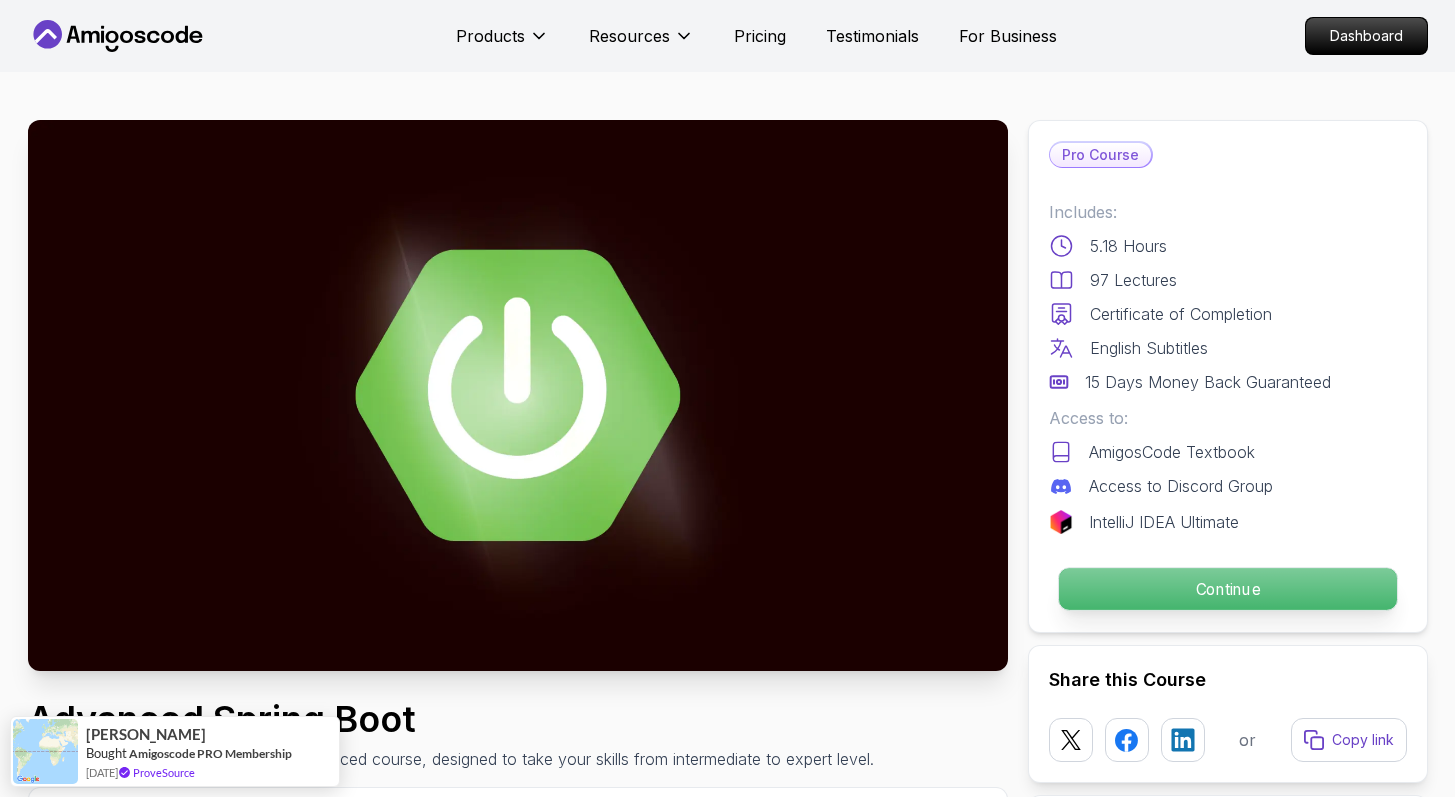 click on "Continue" at bounding box center [1227, 589] 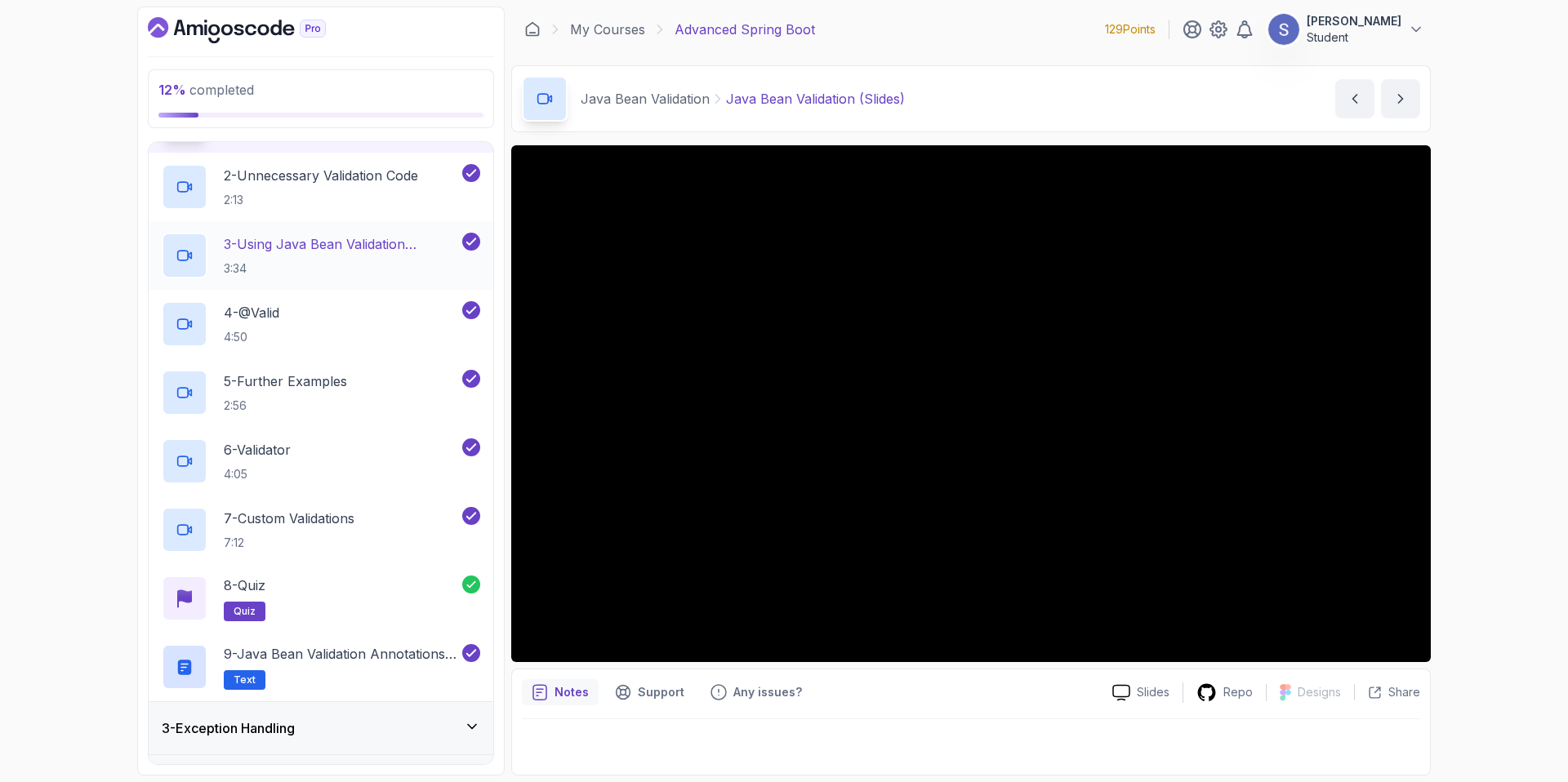 scroll, scrollTop: 0, scrollLeft: 0, axis: both 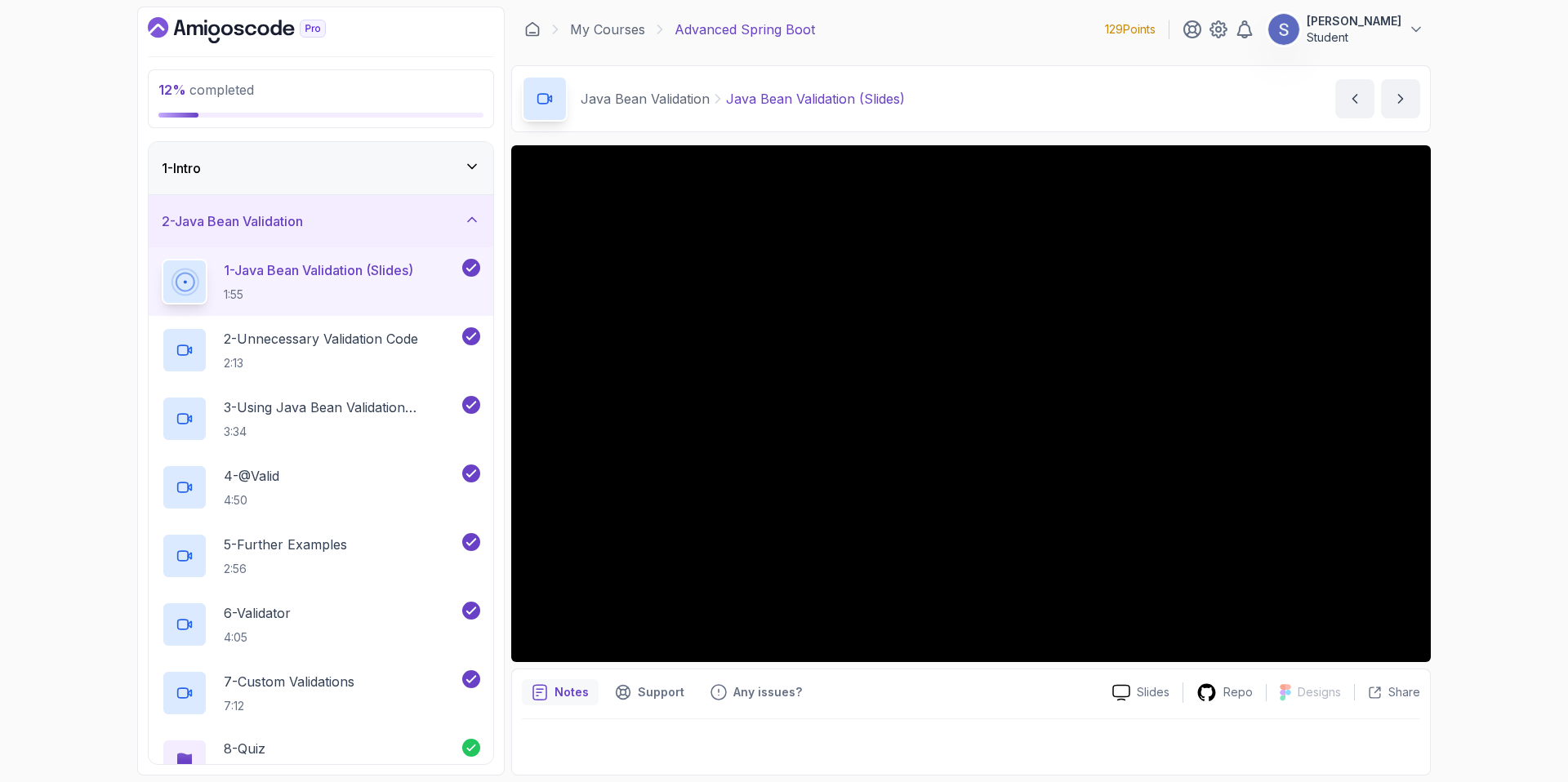 click on "2  -  Java Bean Validation" at bounding box center (321, 221) 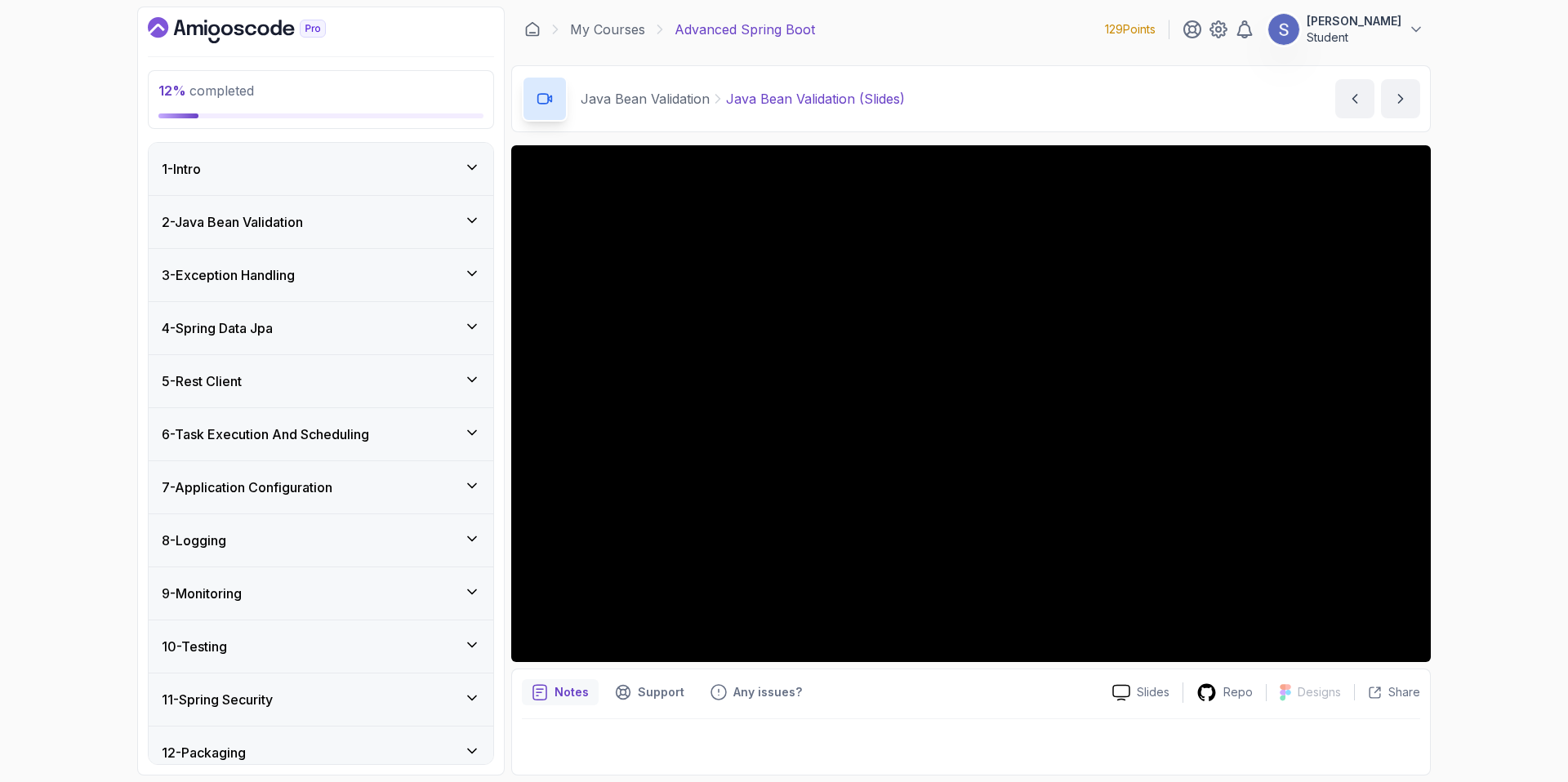 click on "3  -  Exception Handling" at bounding box center (321, 275) 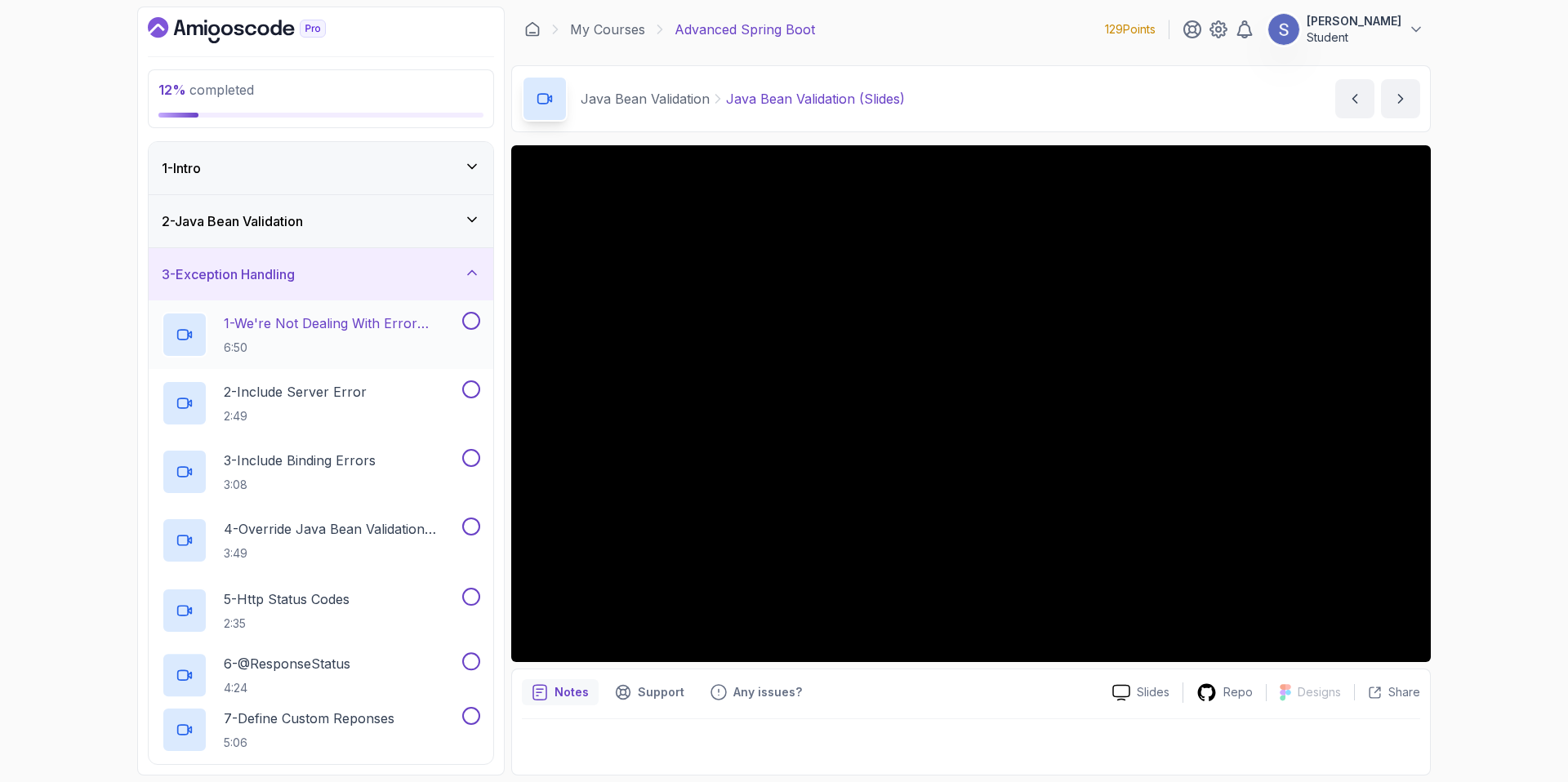 click on "1  -  We're Not Dealing With Error Properply" at bounding box center (341, 323) 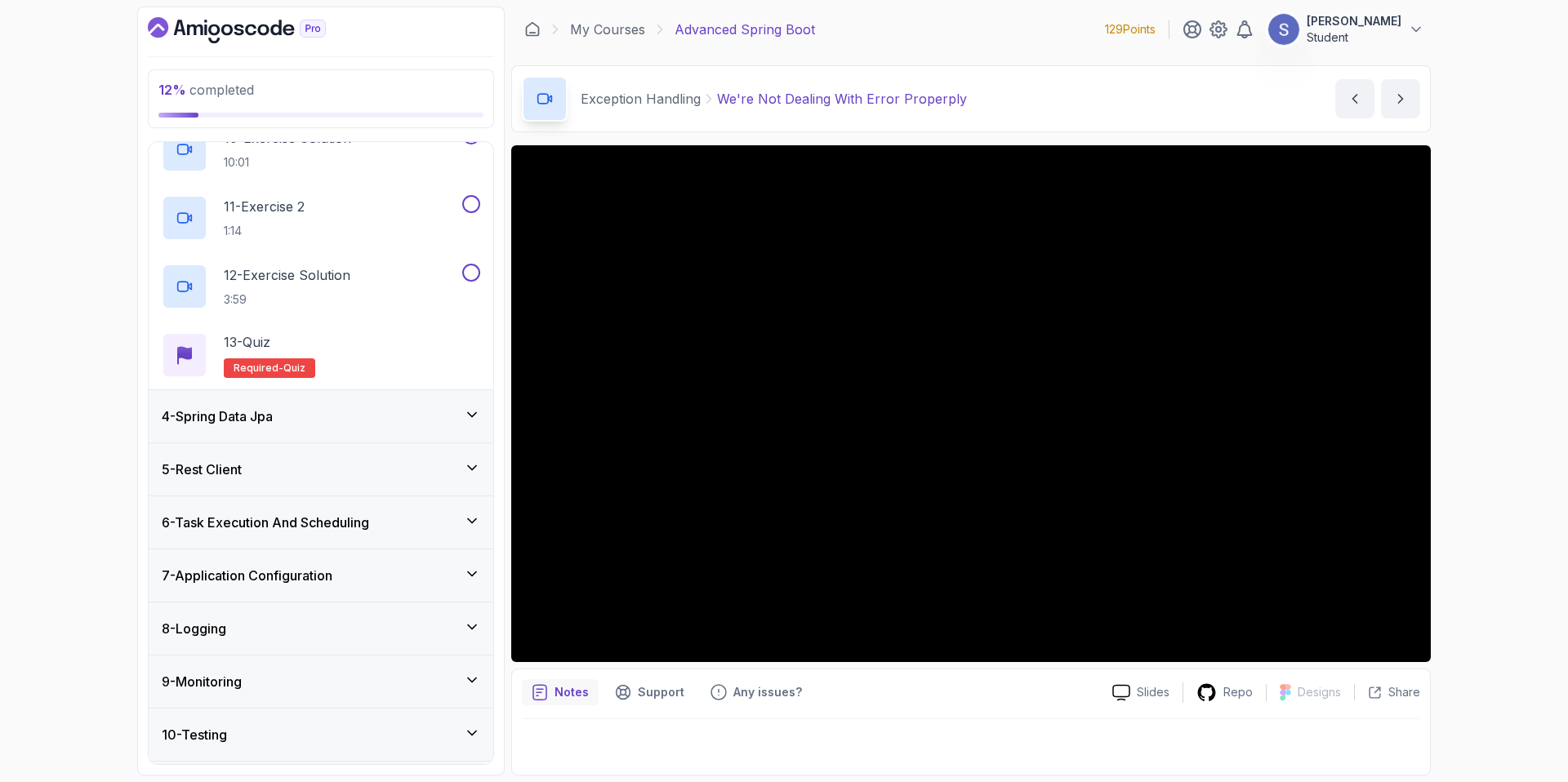 scroll, scrollTop: 907, scrollLeft: 0, axis: vertical 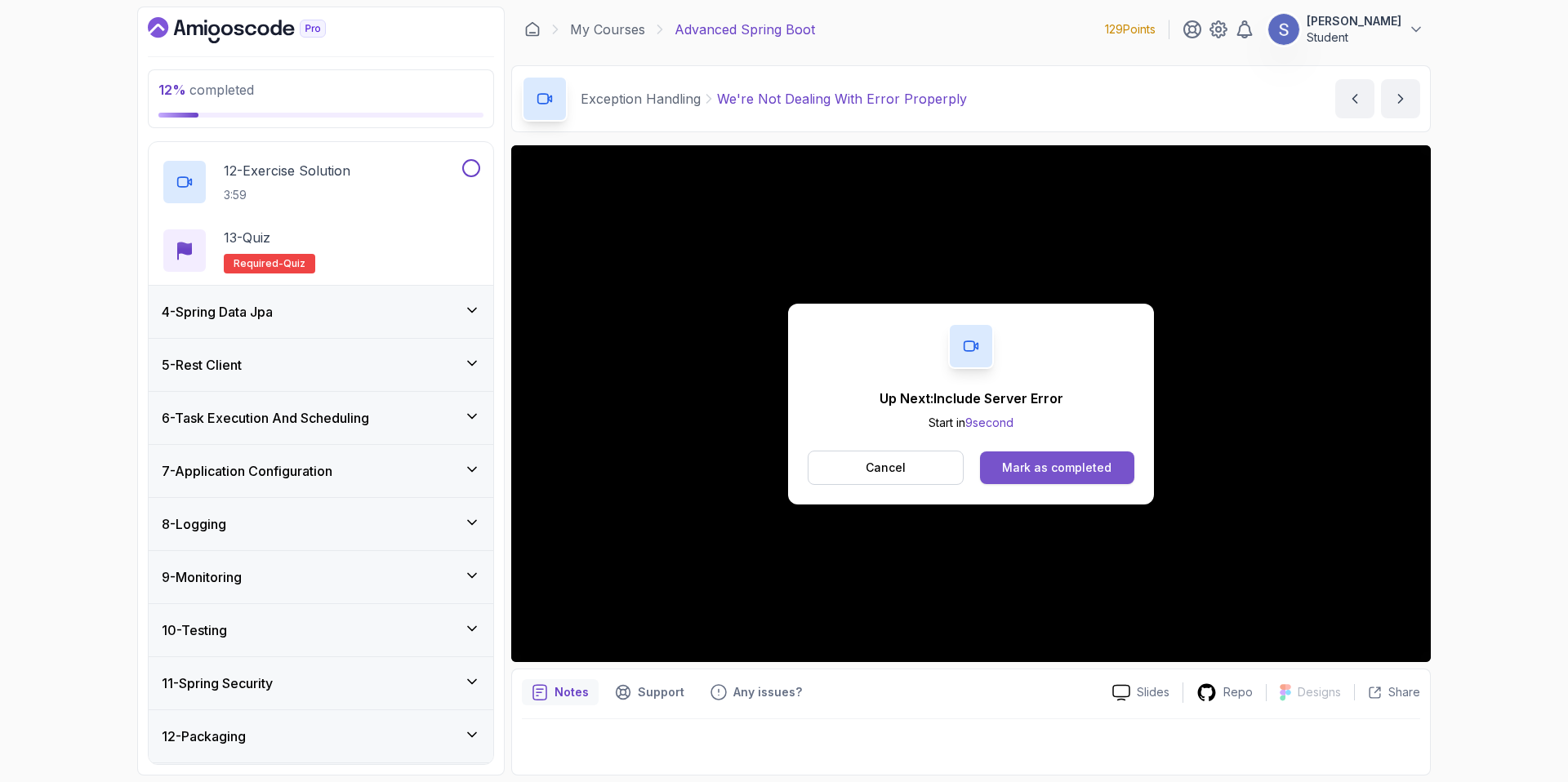 click on "Mark as completed" at bounding box center [1057, 468] 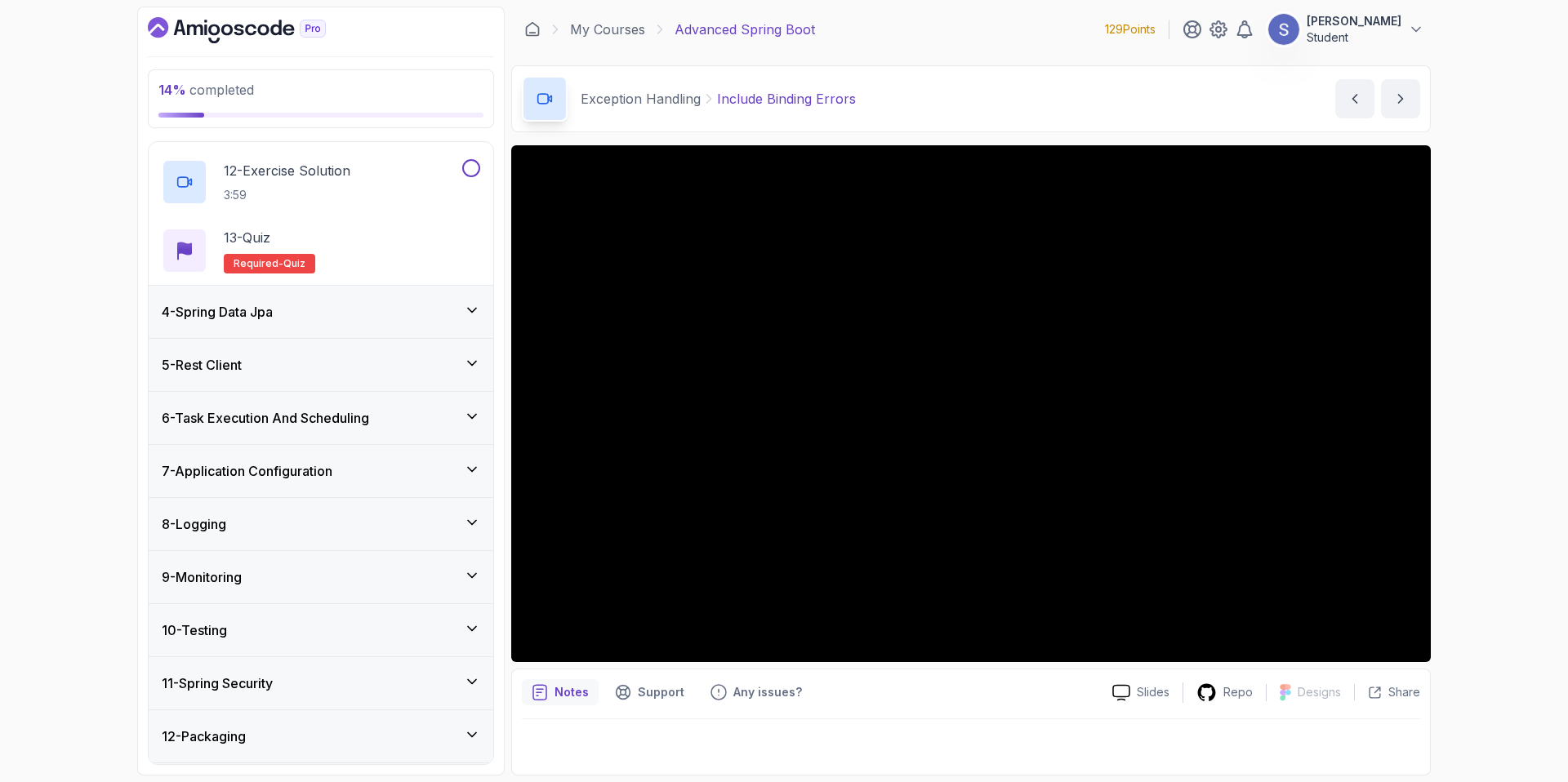 click on "8  -  Logging" at bounding box center [321, 524] 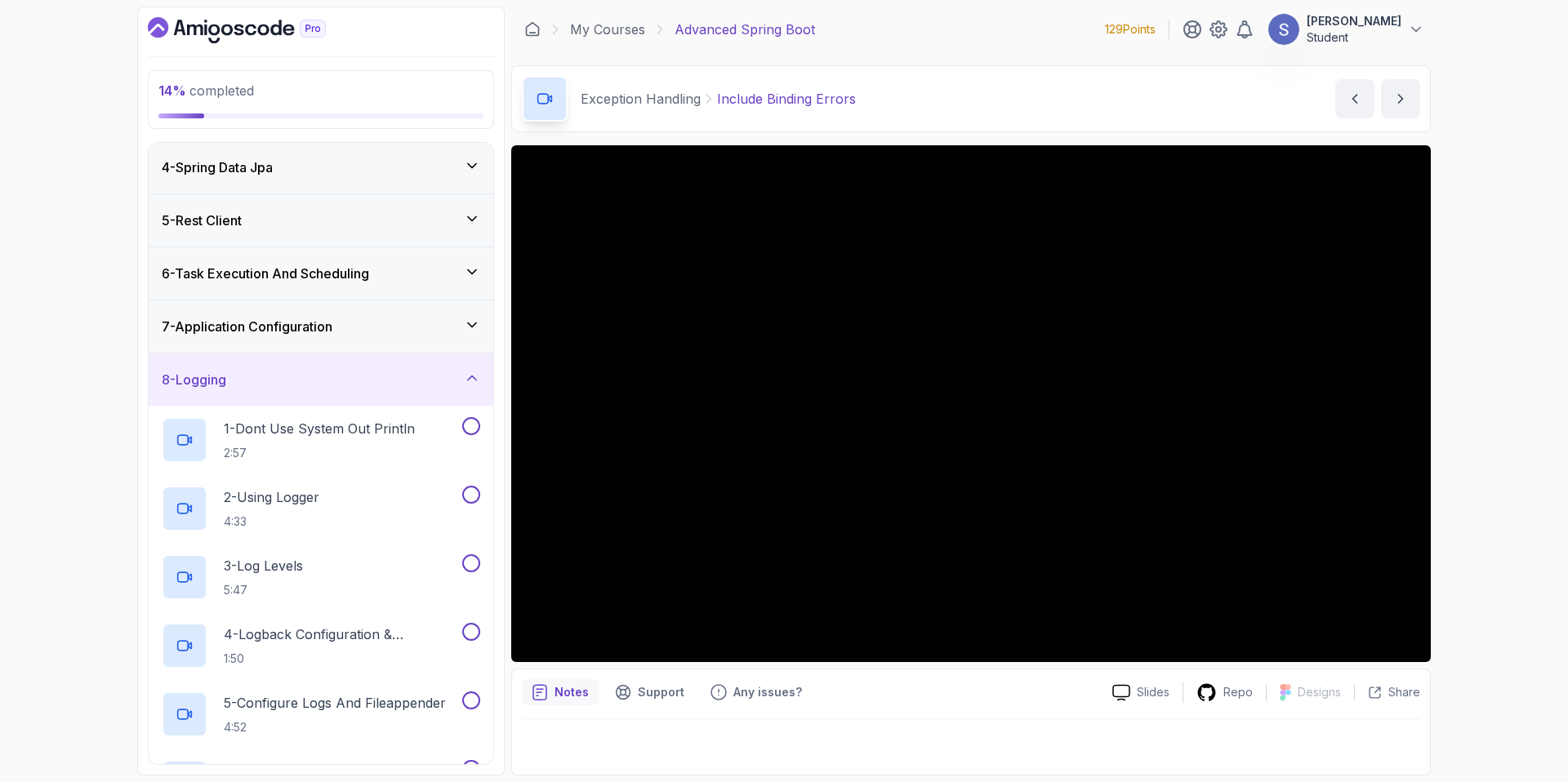 scroll, scrollTop: 306, scrollLeft: 0, axis: vertical 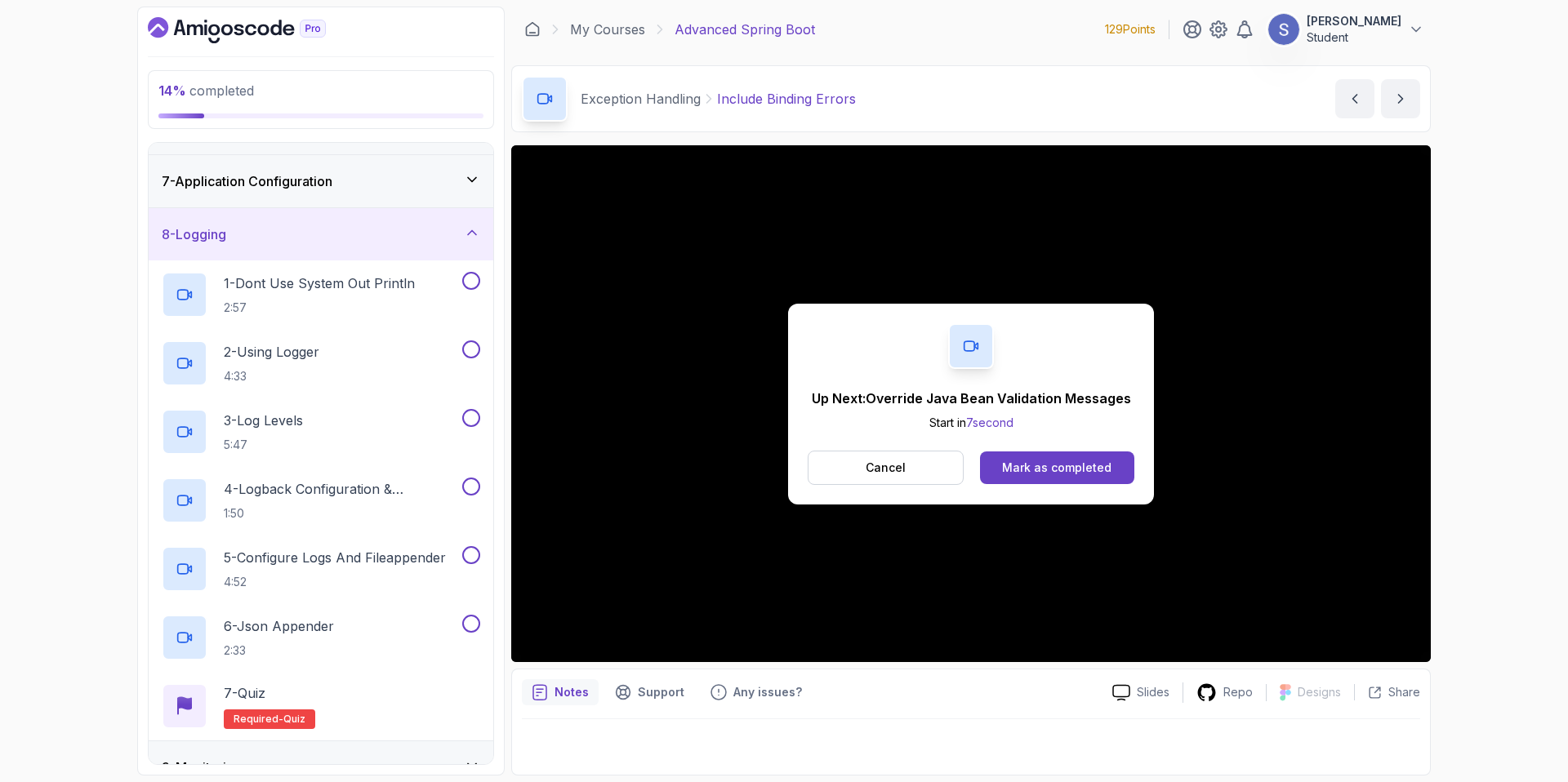 click on "8  -  Logging" at bounding box center (321, 234) 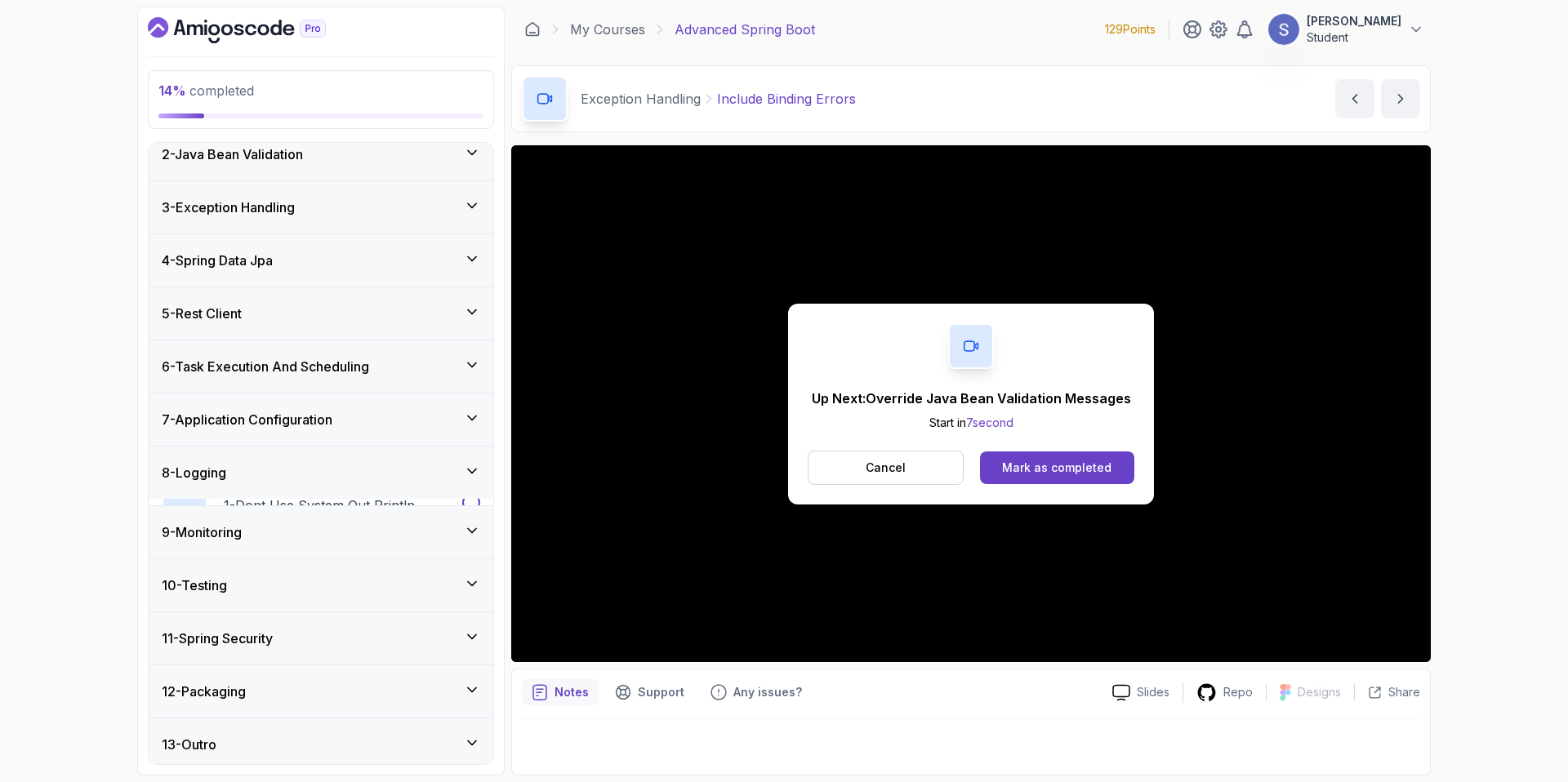 scroll, scrollTop: 68, scrollLeft: 0, axis: vertical 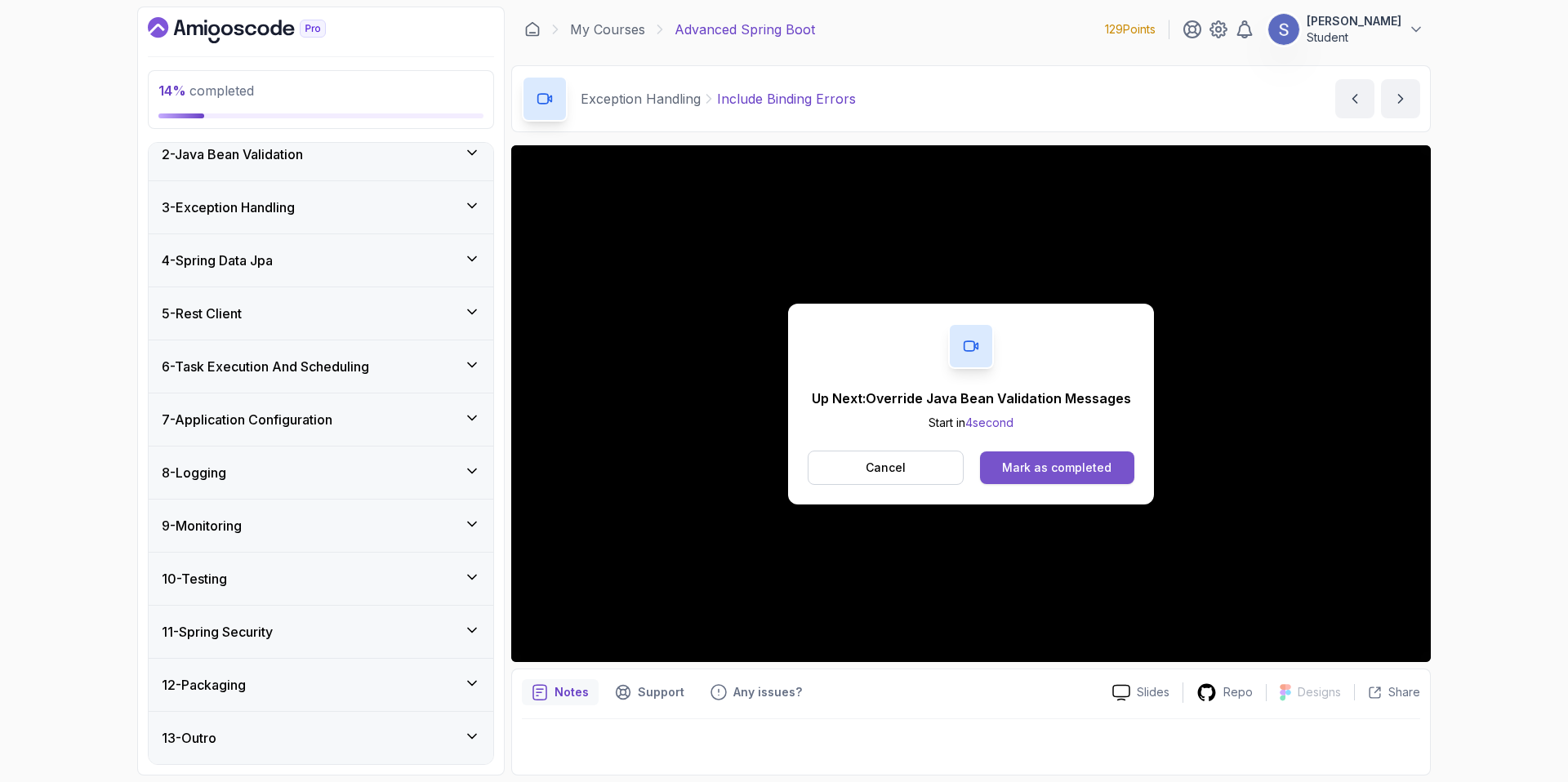 click on "Mark as completed" at bounding box center (1057, 468) 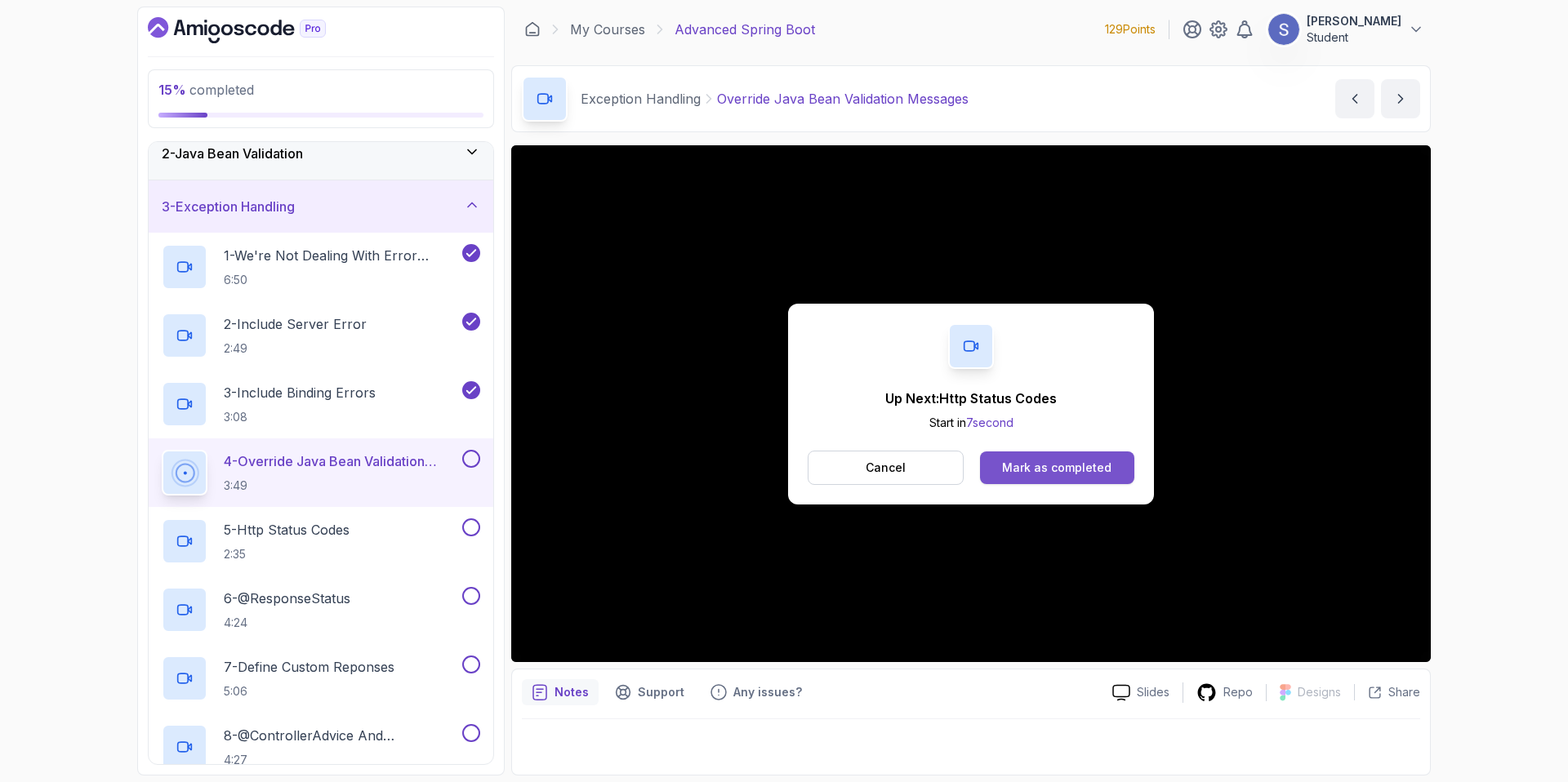 click on "Mark as completed" at bounding box center (1057, 468) 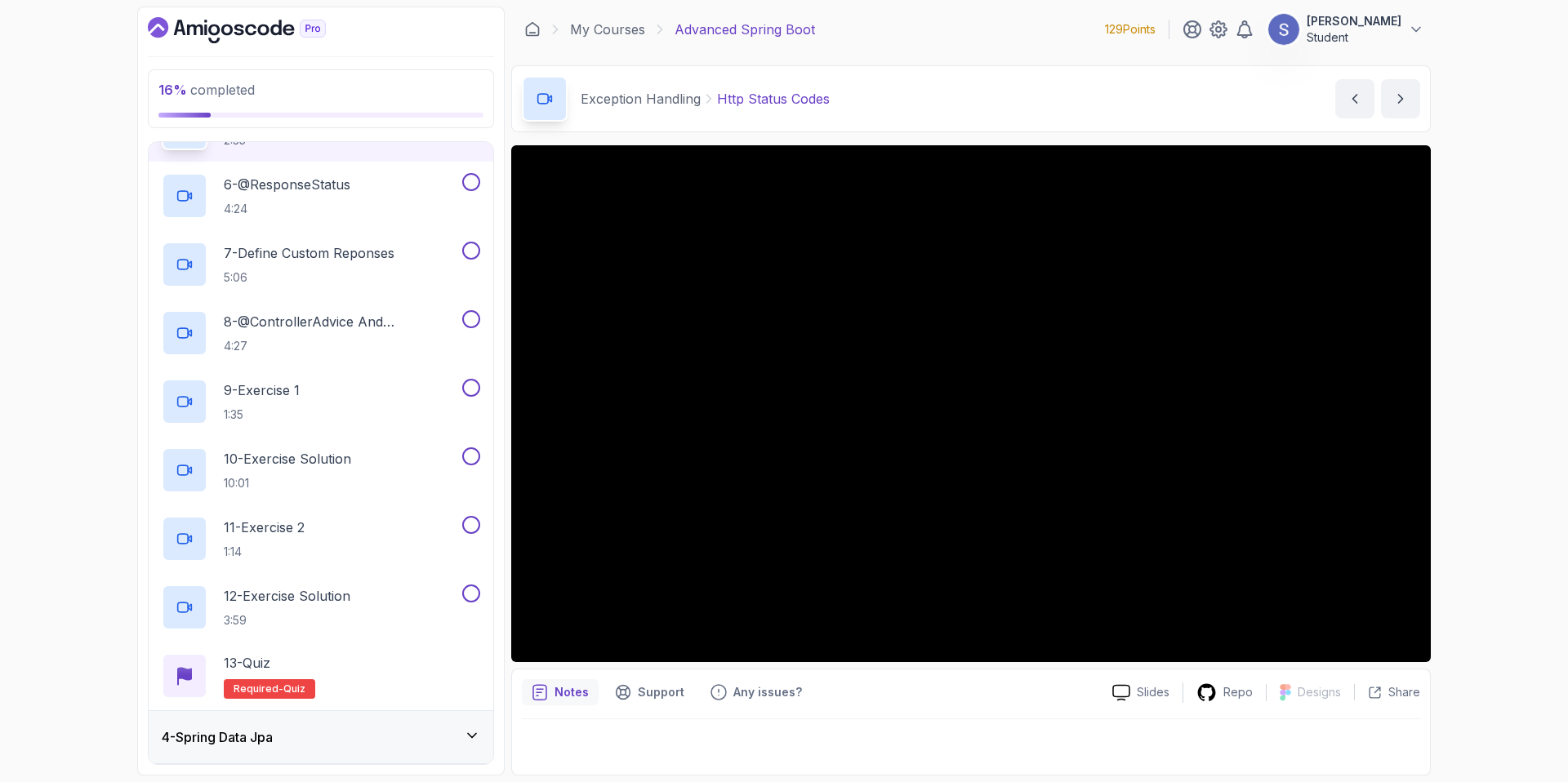 scroll, scrollTop: 441, scrollLeft: 0, axis: vertical 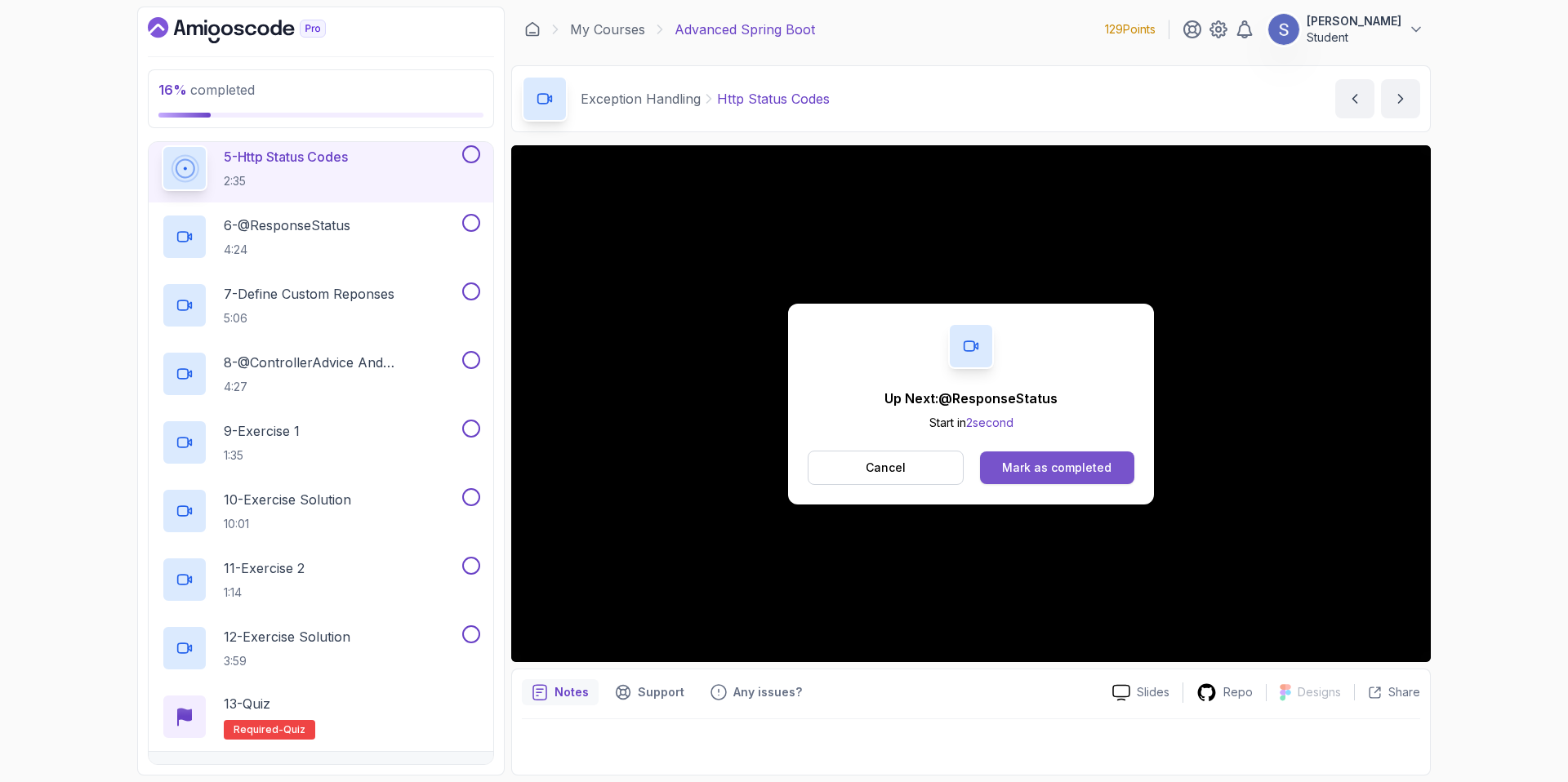 click on "Mark as completed" at bounding box center (1057, 468) 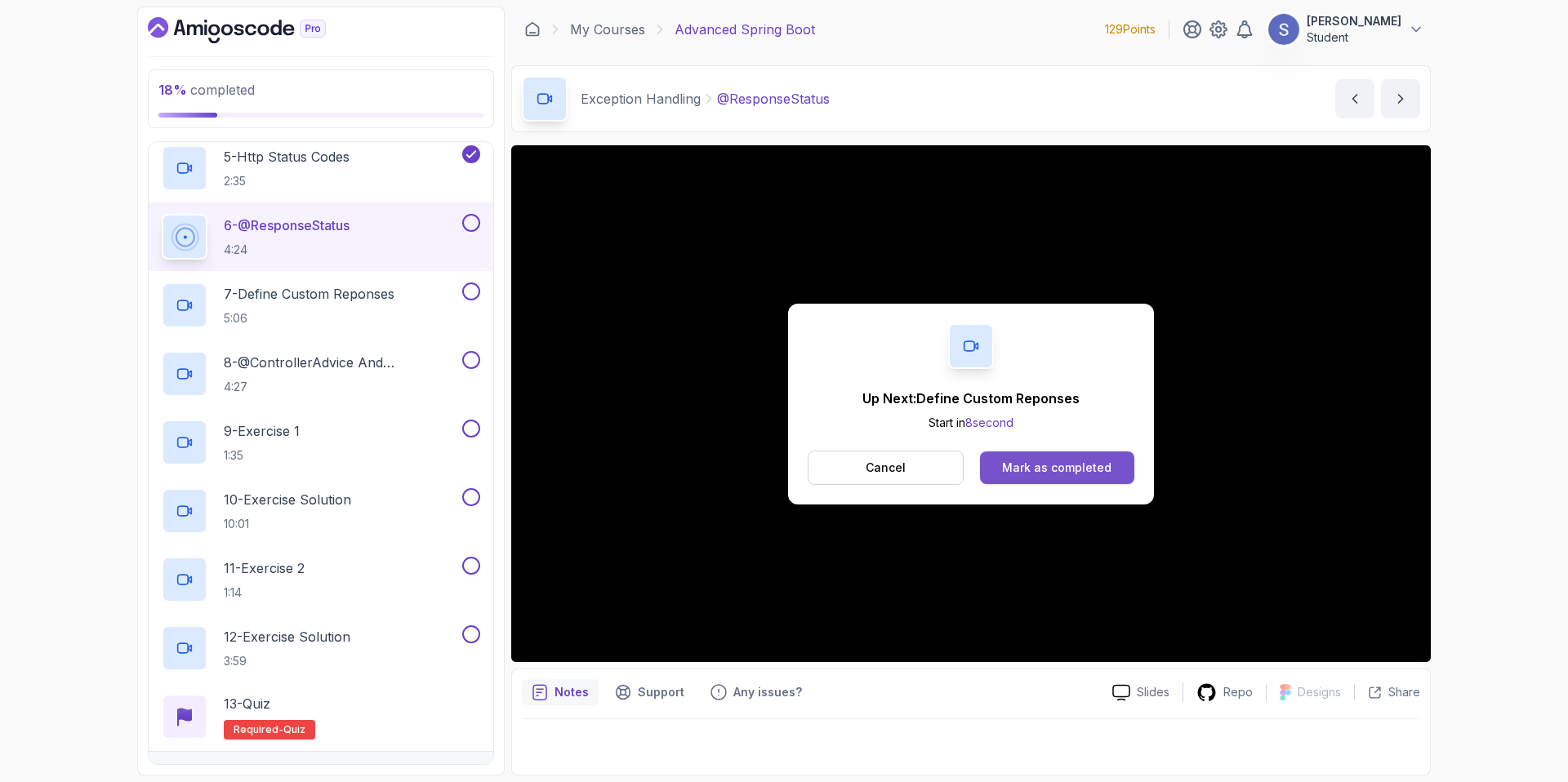 click on "Mark as completed" at bounding box center (1057, 468) 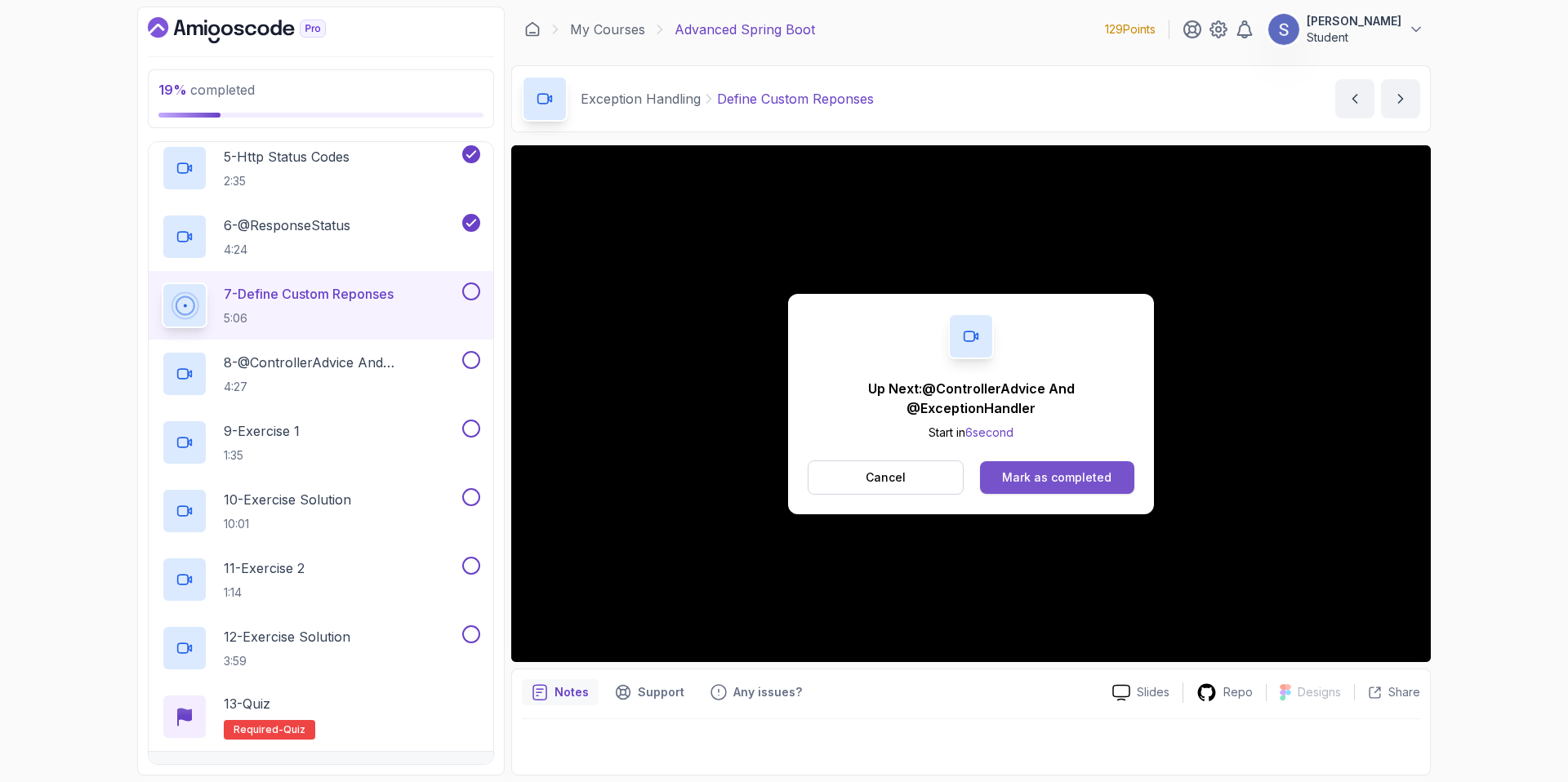 click on "Mark as completed" at bounding box center (1057, 478) 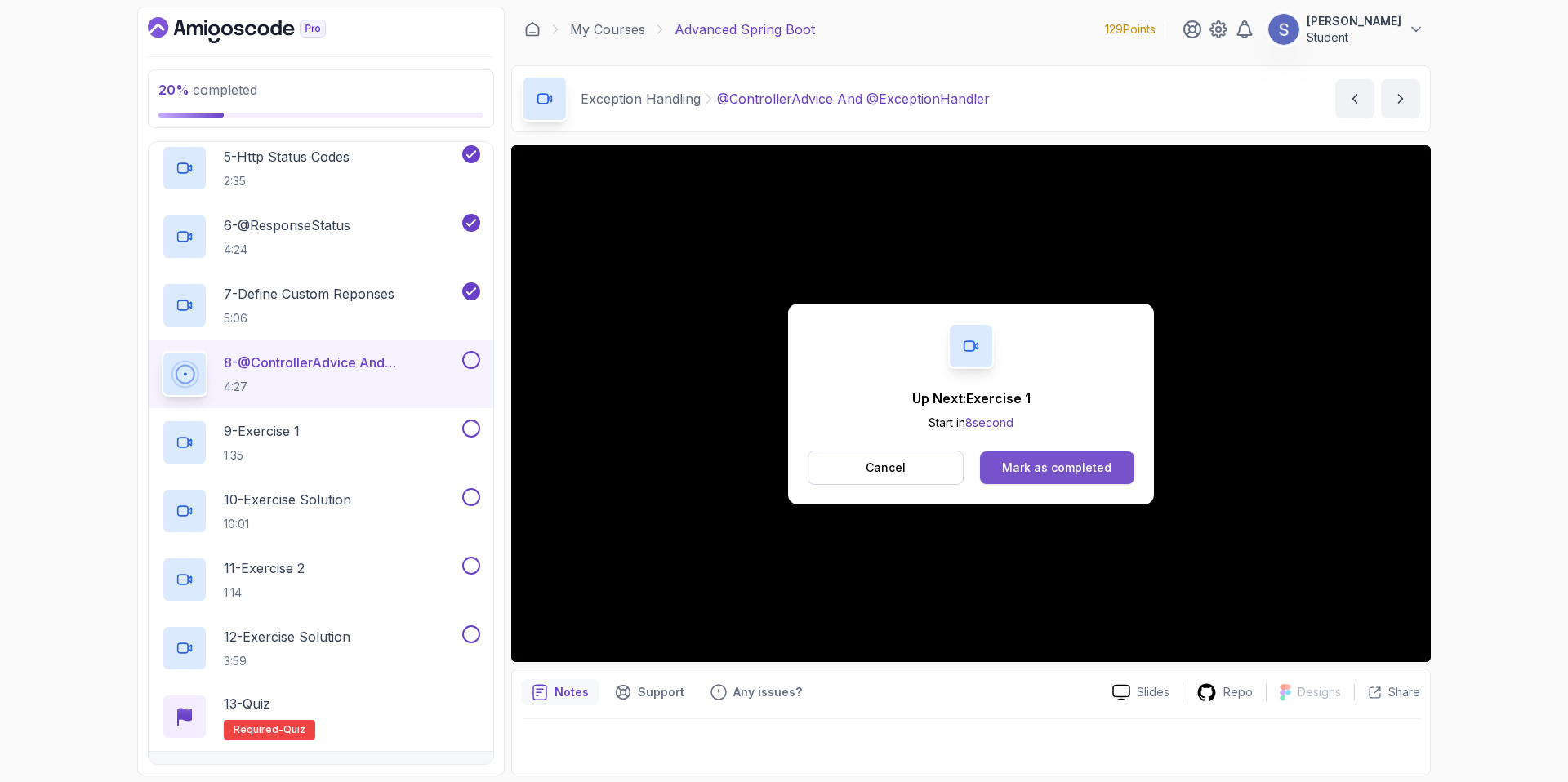 click on "Mark as completed" at bounding box center [1057, 468] 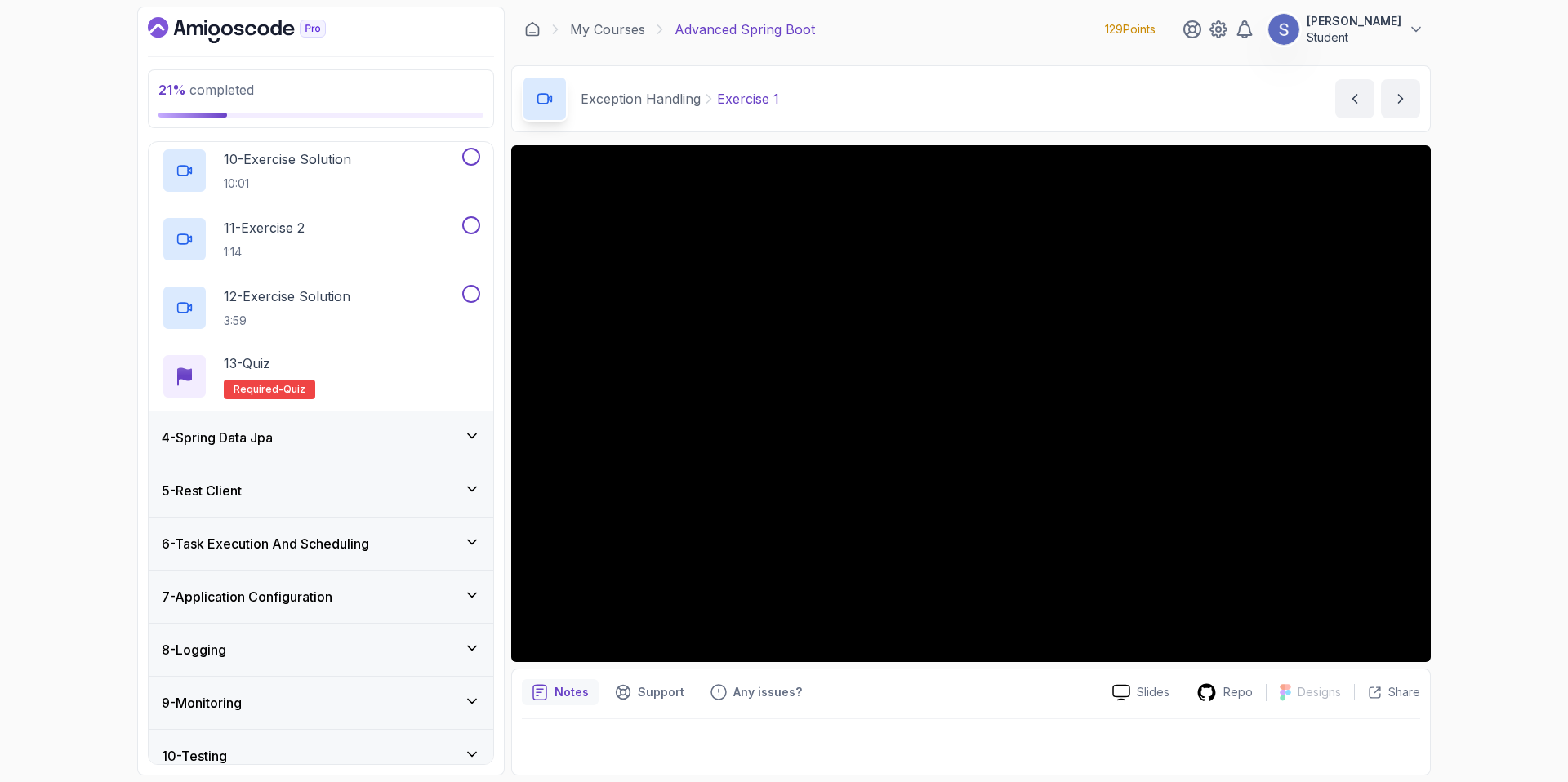 scroll, scrollTop: 930, scrollLeft: 0, axis: vertical 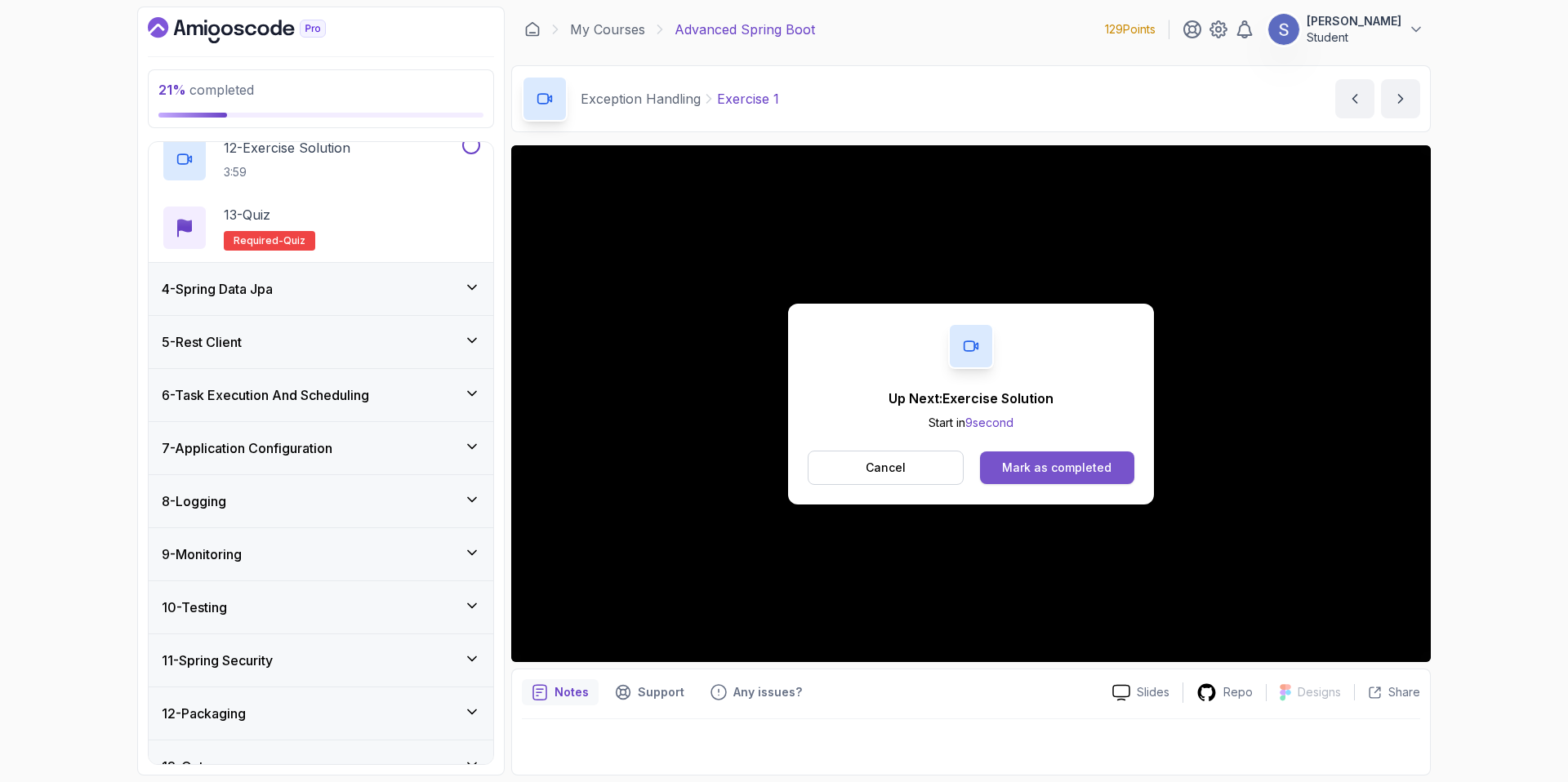 click on "Mark as completed" at bounding box center (1057, 468) 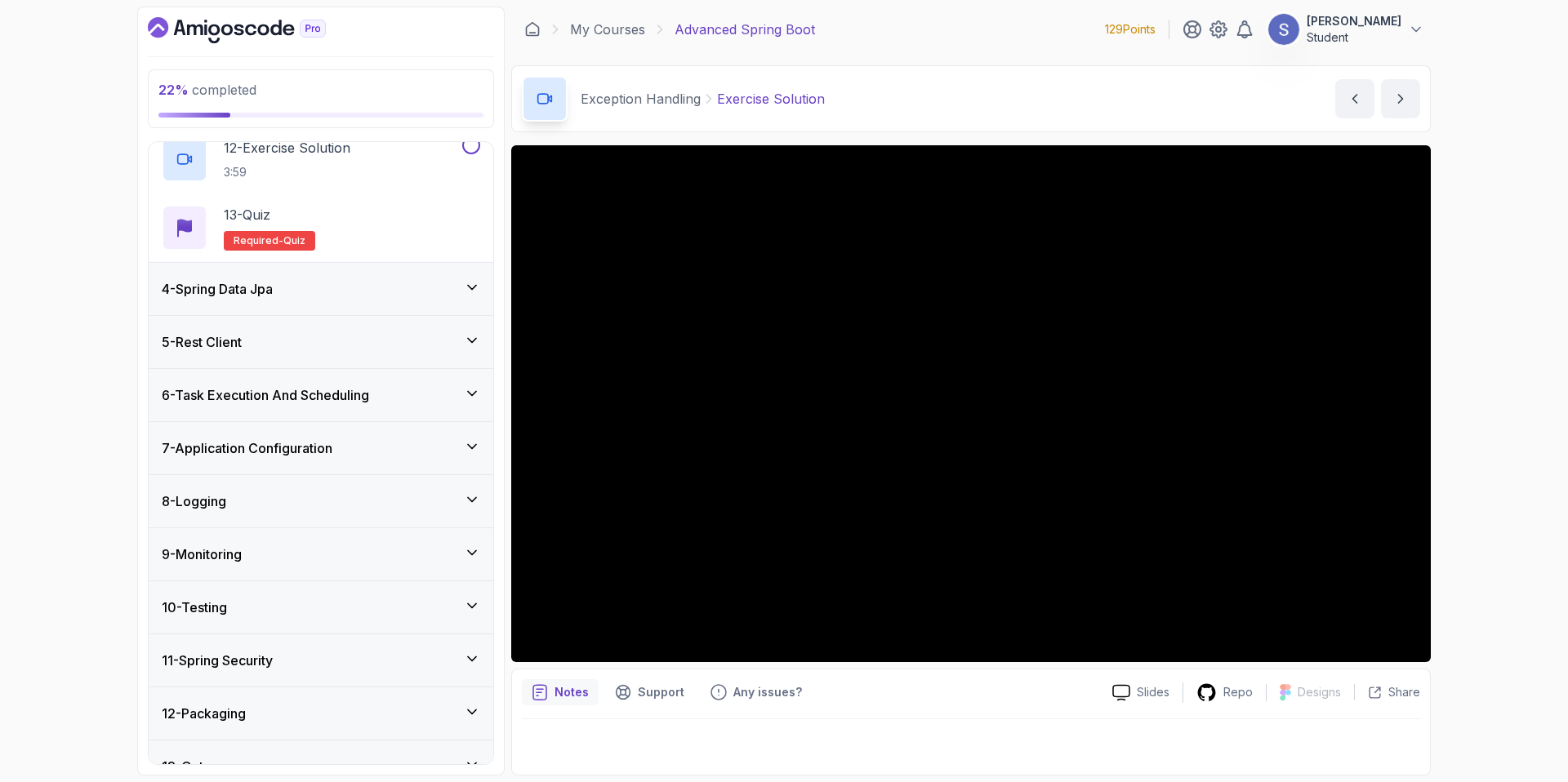 scroll, scrollTop: 958, scrollLeft: 0, axis: vertical 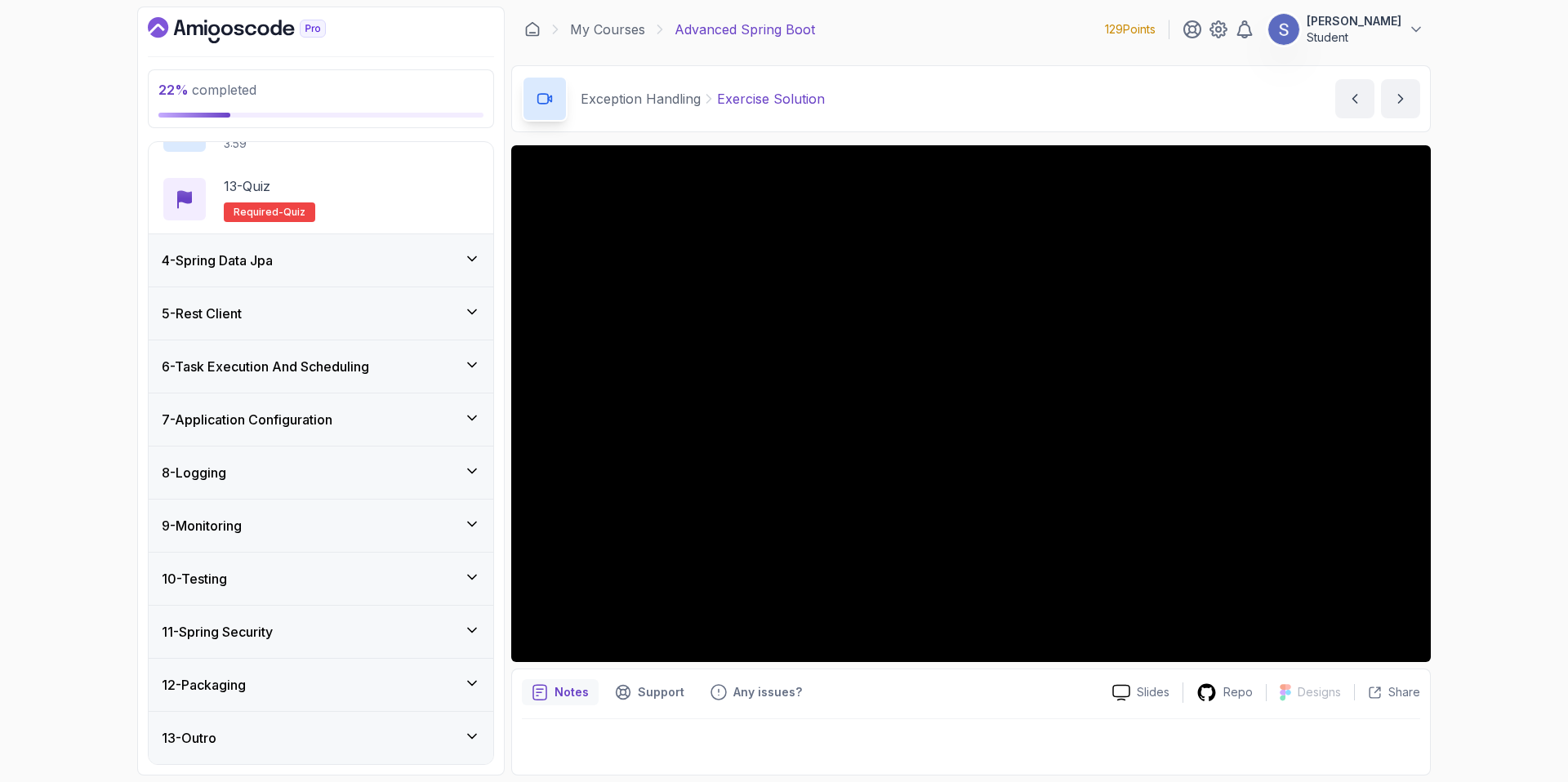 click on "10  -  Testing" at bounding box center (321, 579) 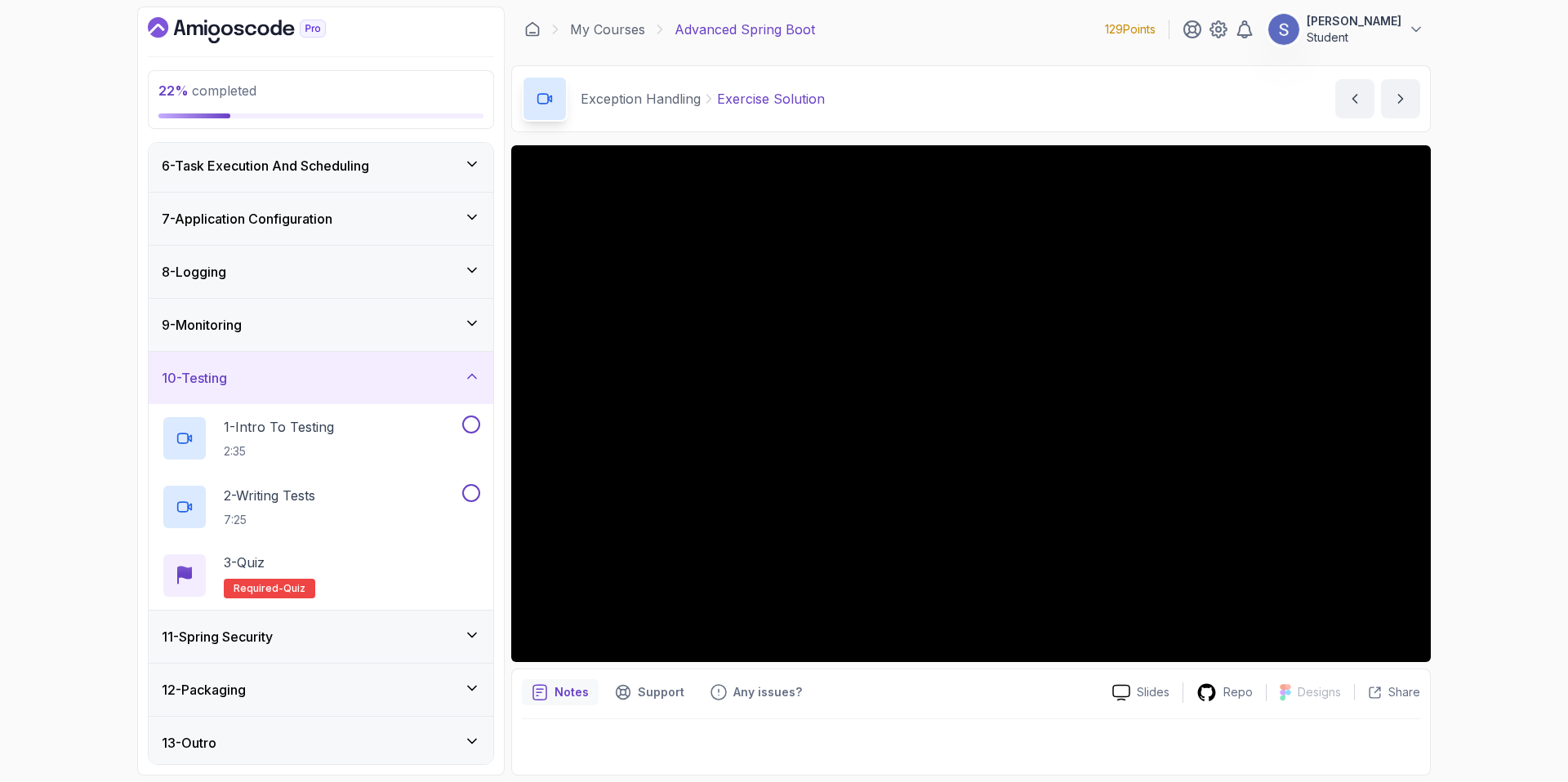 scroll, scrollTop: 273, scrollLeft: 0, axis: vertical 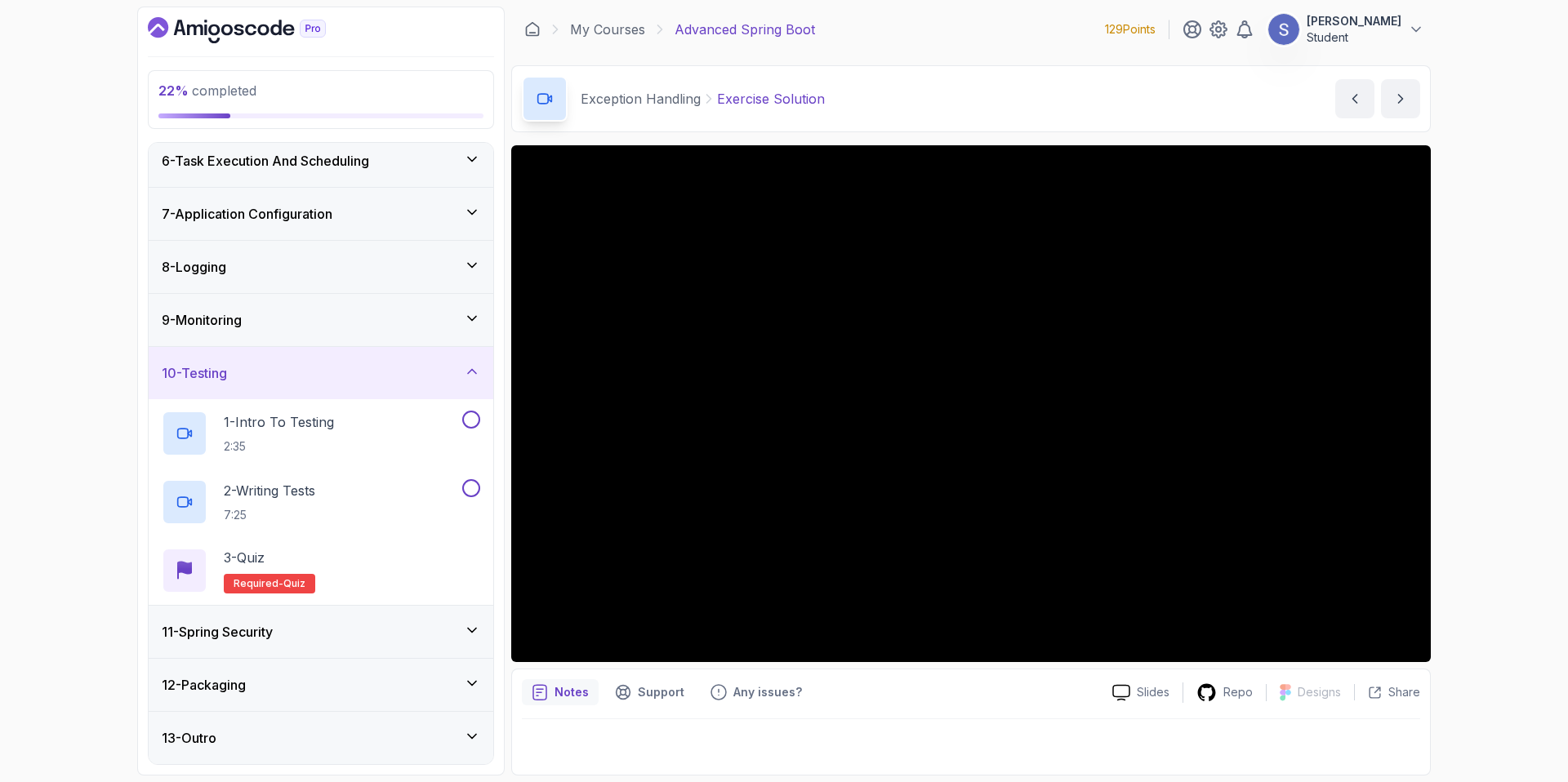 click on "10  -  Testing" at bounding box center [321, 373] 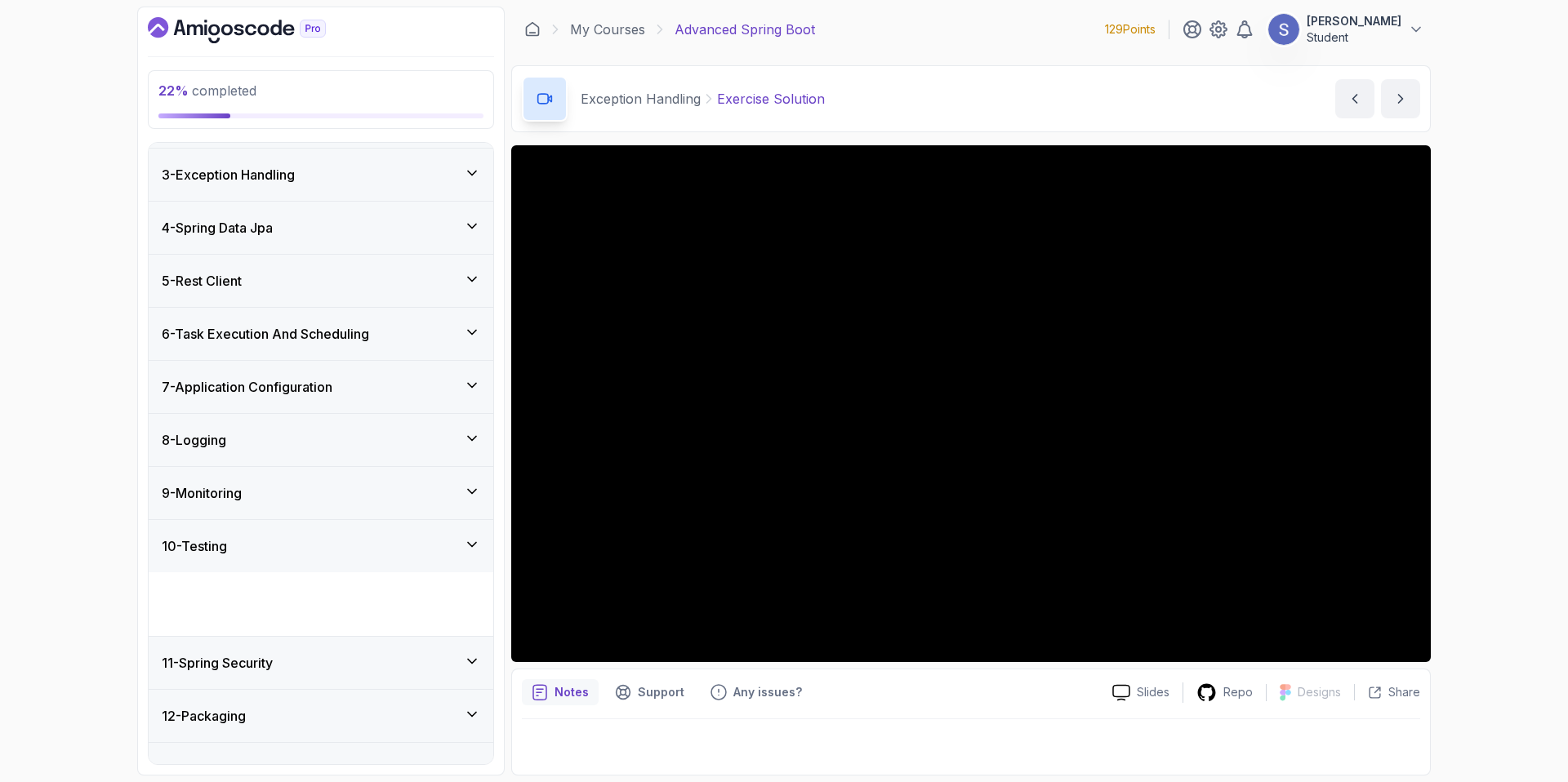 scroll, scrollTop: 68, scrollLeft: 0, axis: vertical 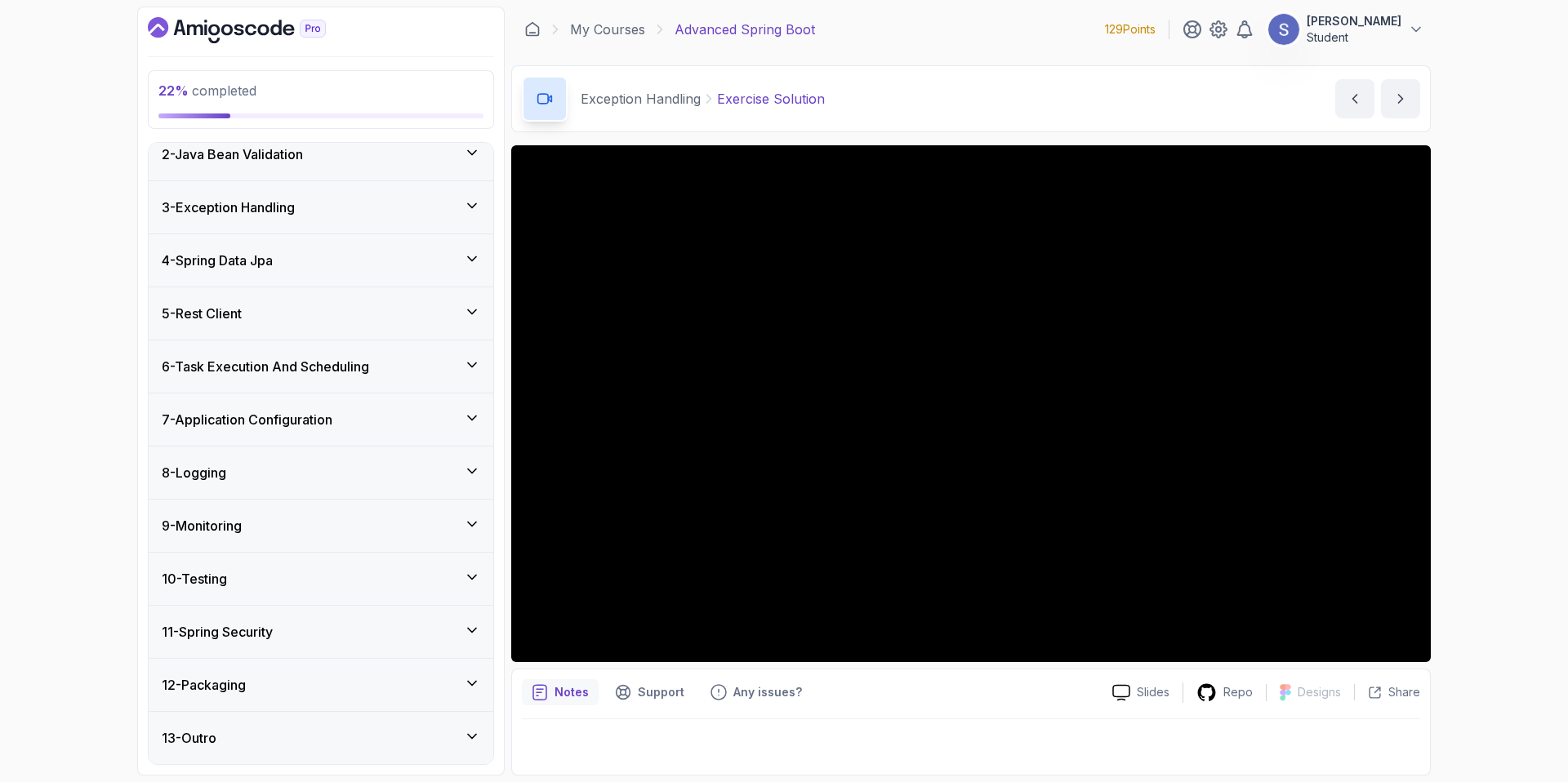 click on "9  -  Monitoring" at bounding box center [321, 526] 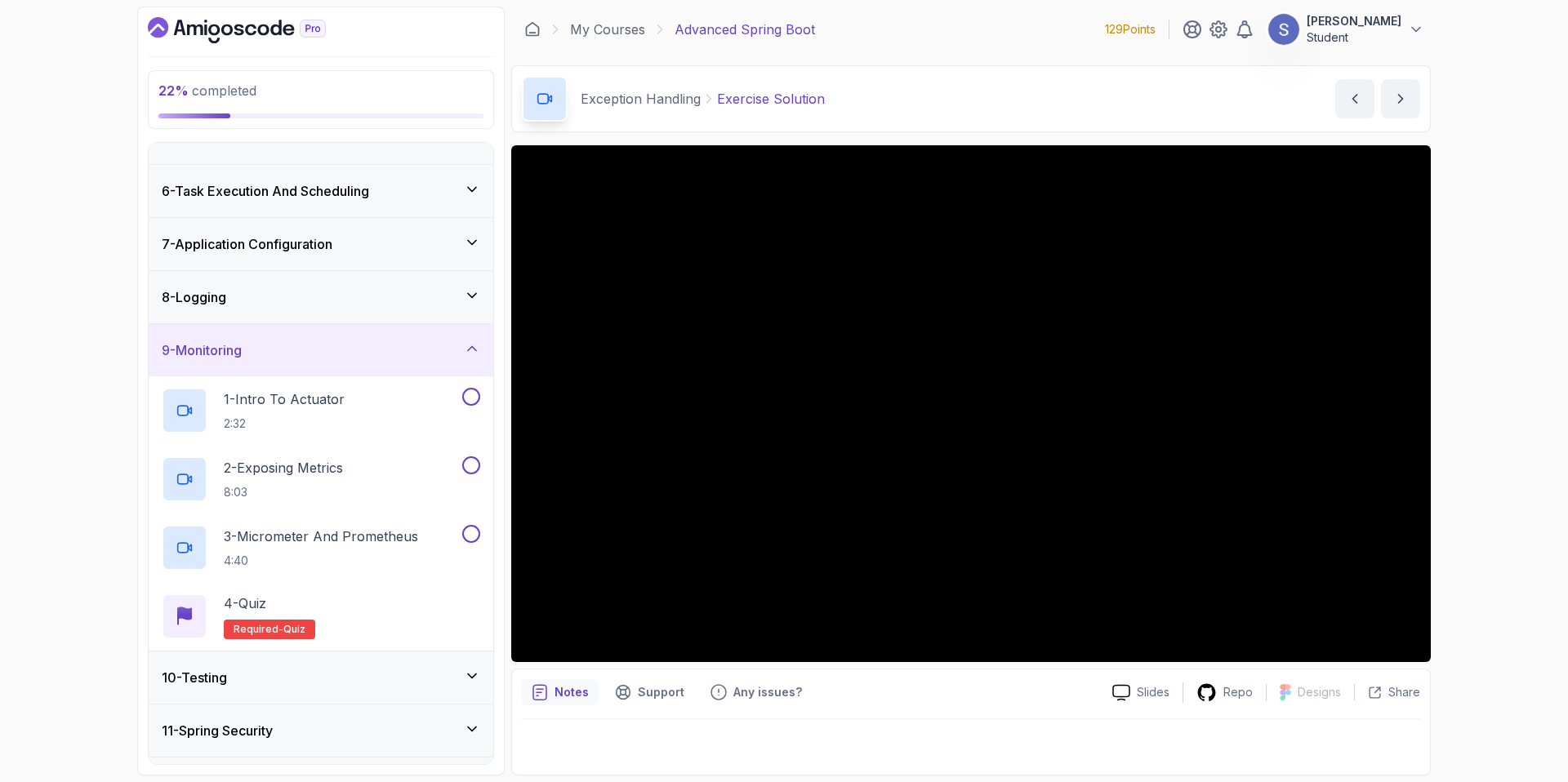 scroll, scrollTop: 327, scrollLeft: 0, axis: vertical 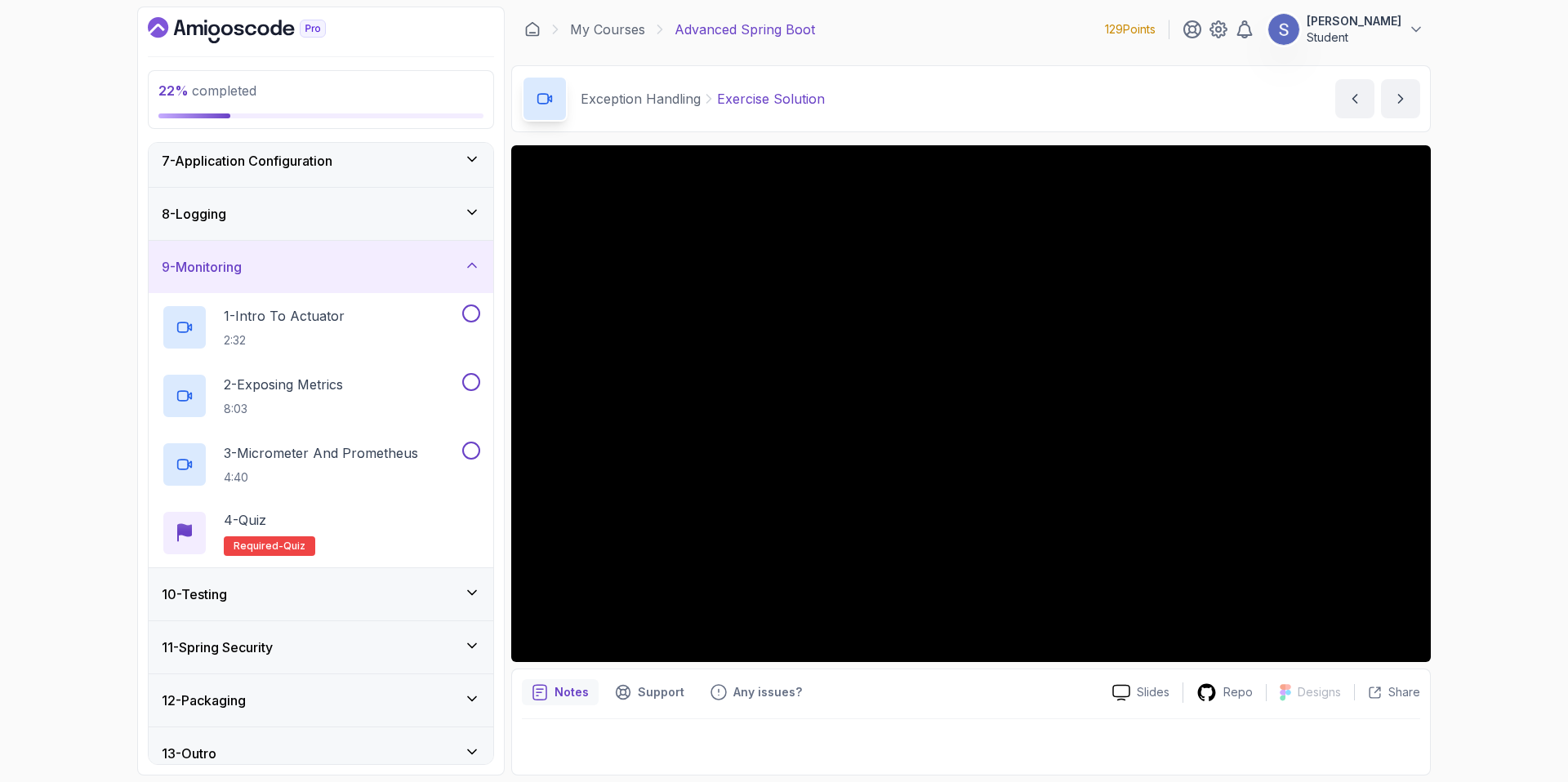 click on "9  -  Monitoring" at bounding box center [321, 267] 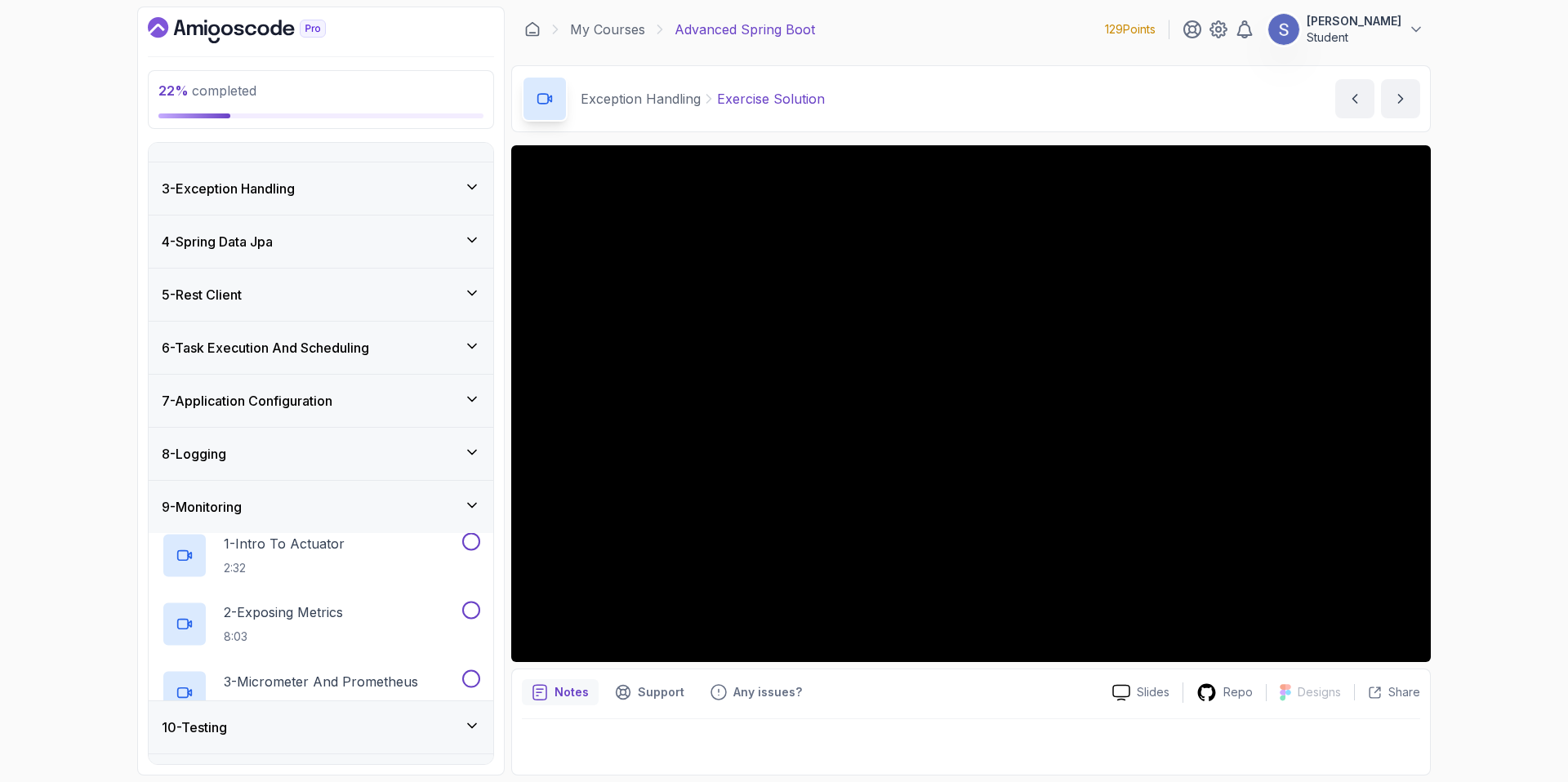 scroll, scrollTop: 68, scrollLeft: 0, axis: vertical 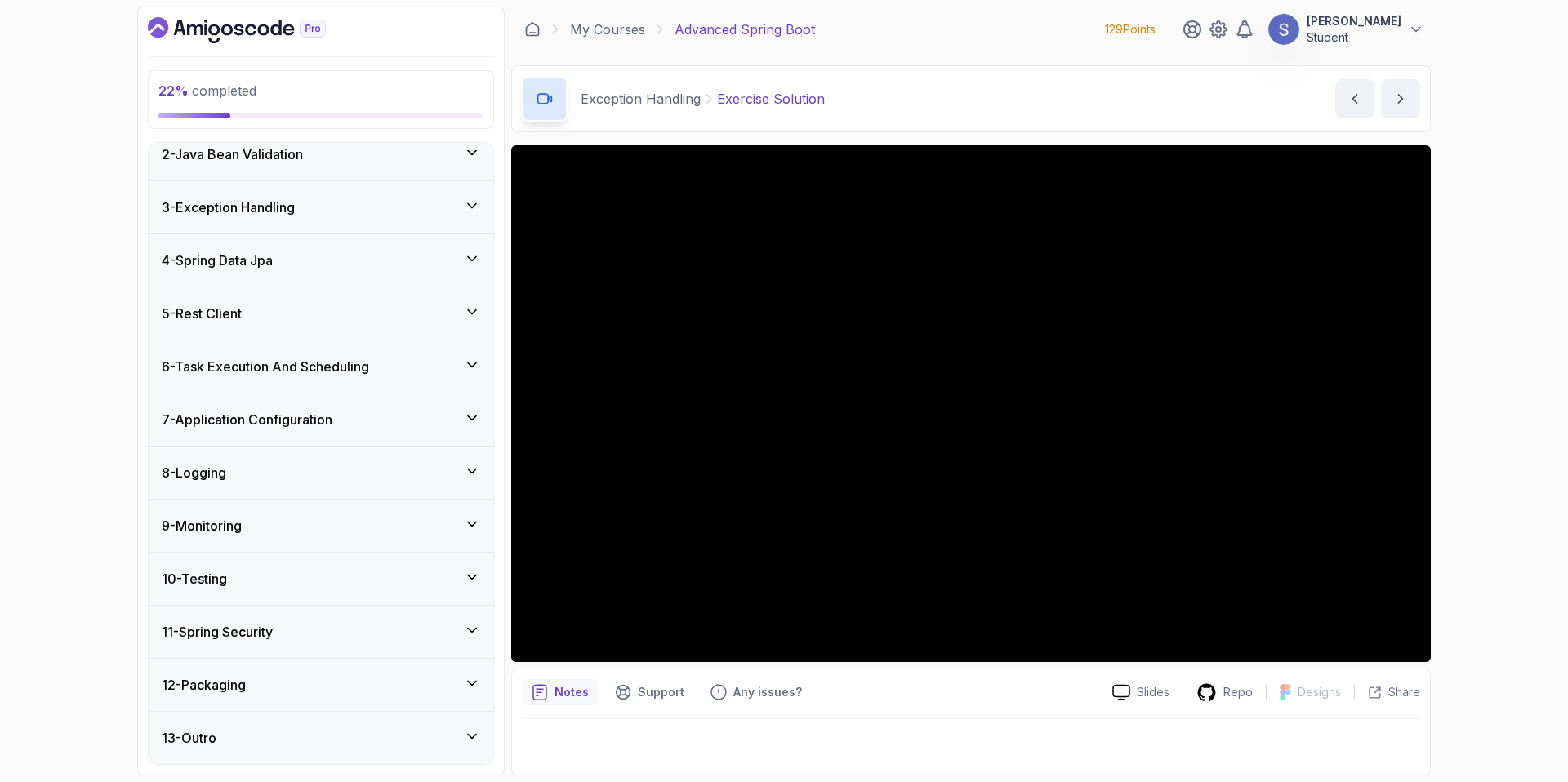 click on "8  -  Logging" at bounding box center (321, 473) 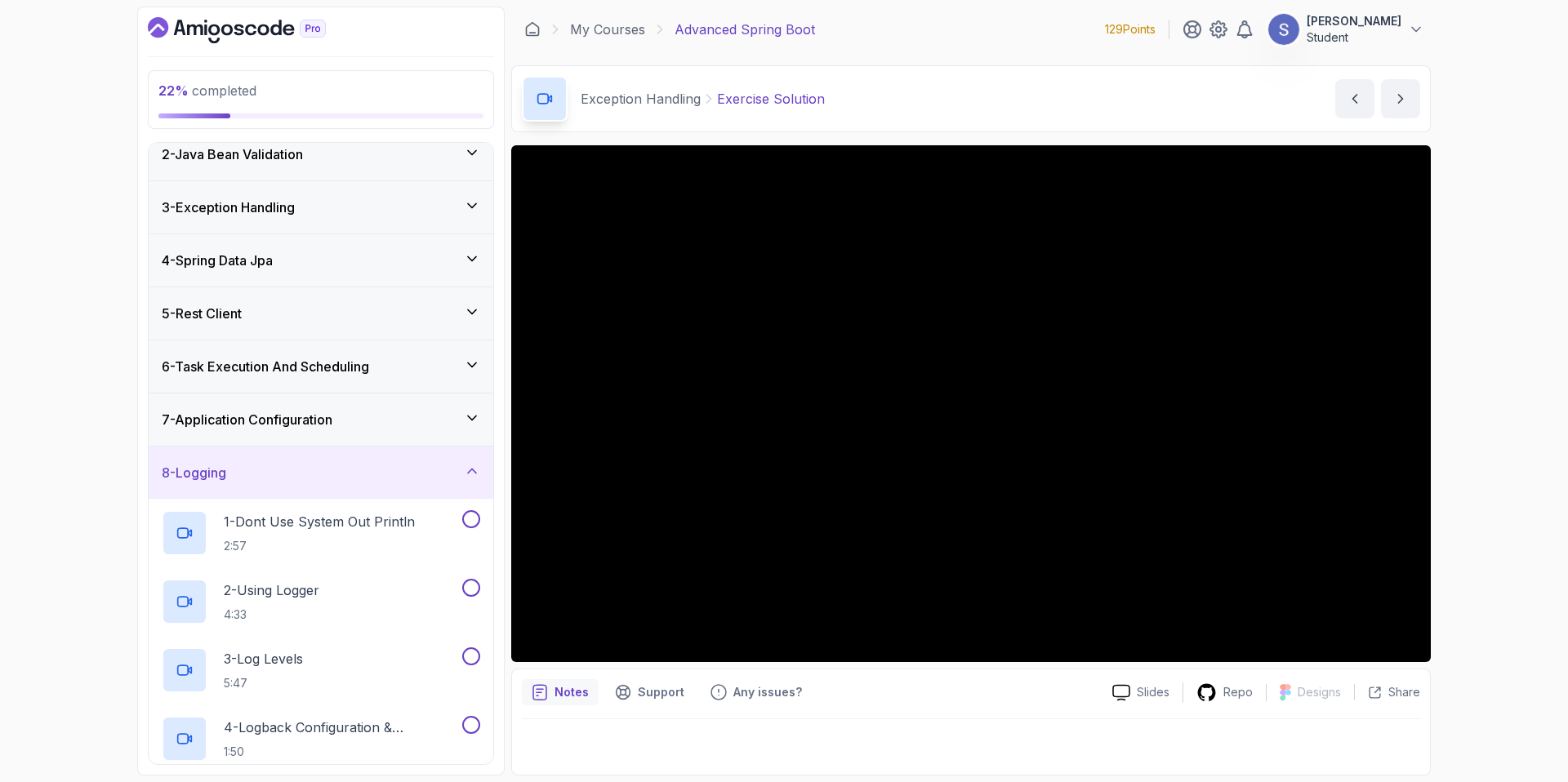 click on "8  -  Logging" at bounding box center (321, 473) 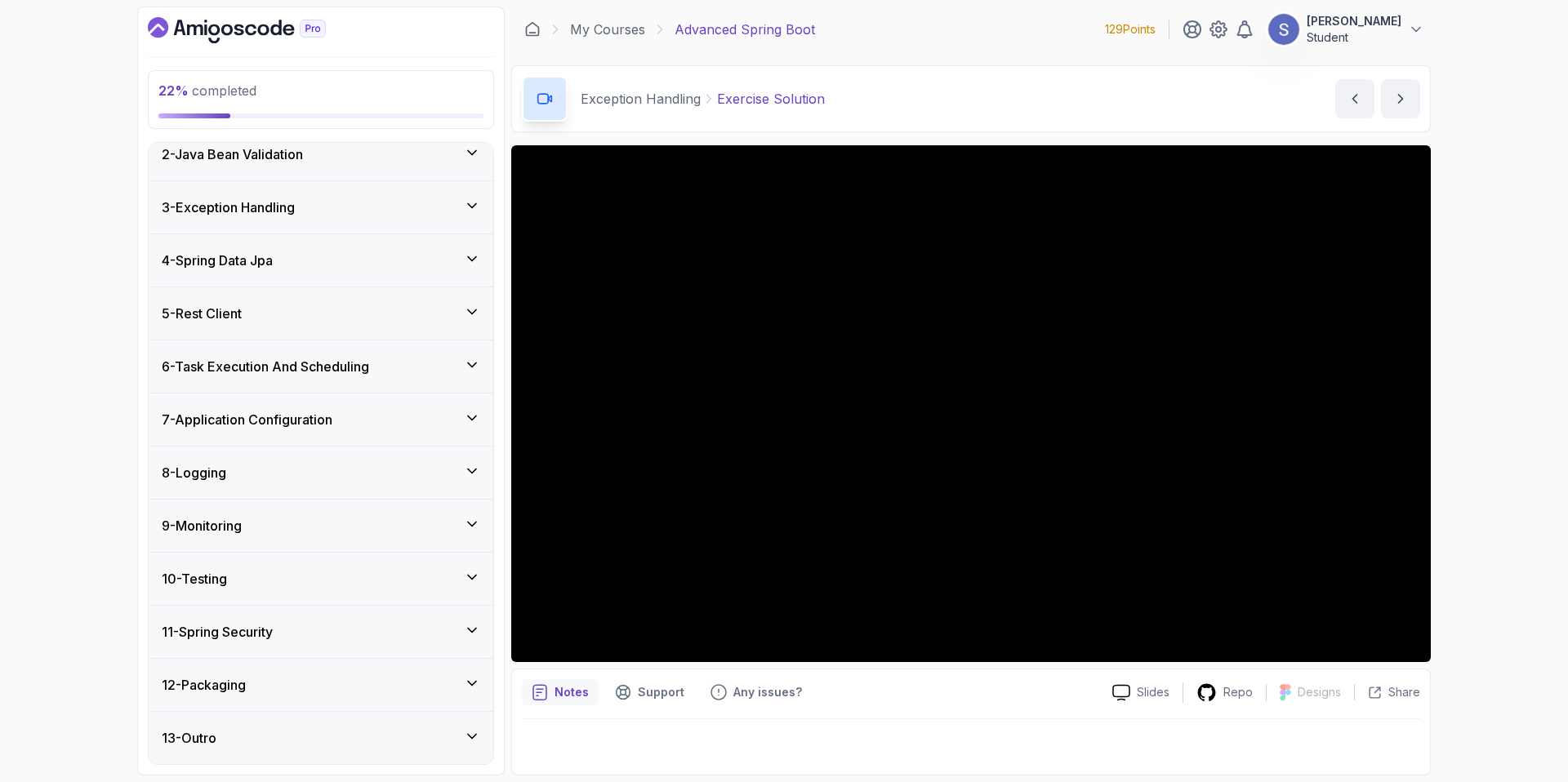 click on "7  -  Application Configuration" at bounding box center (247, 420) 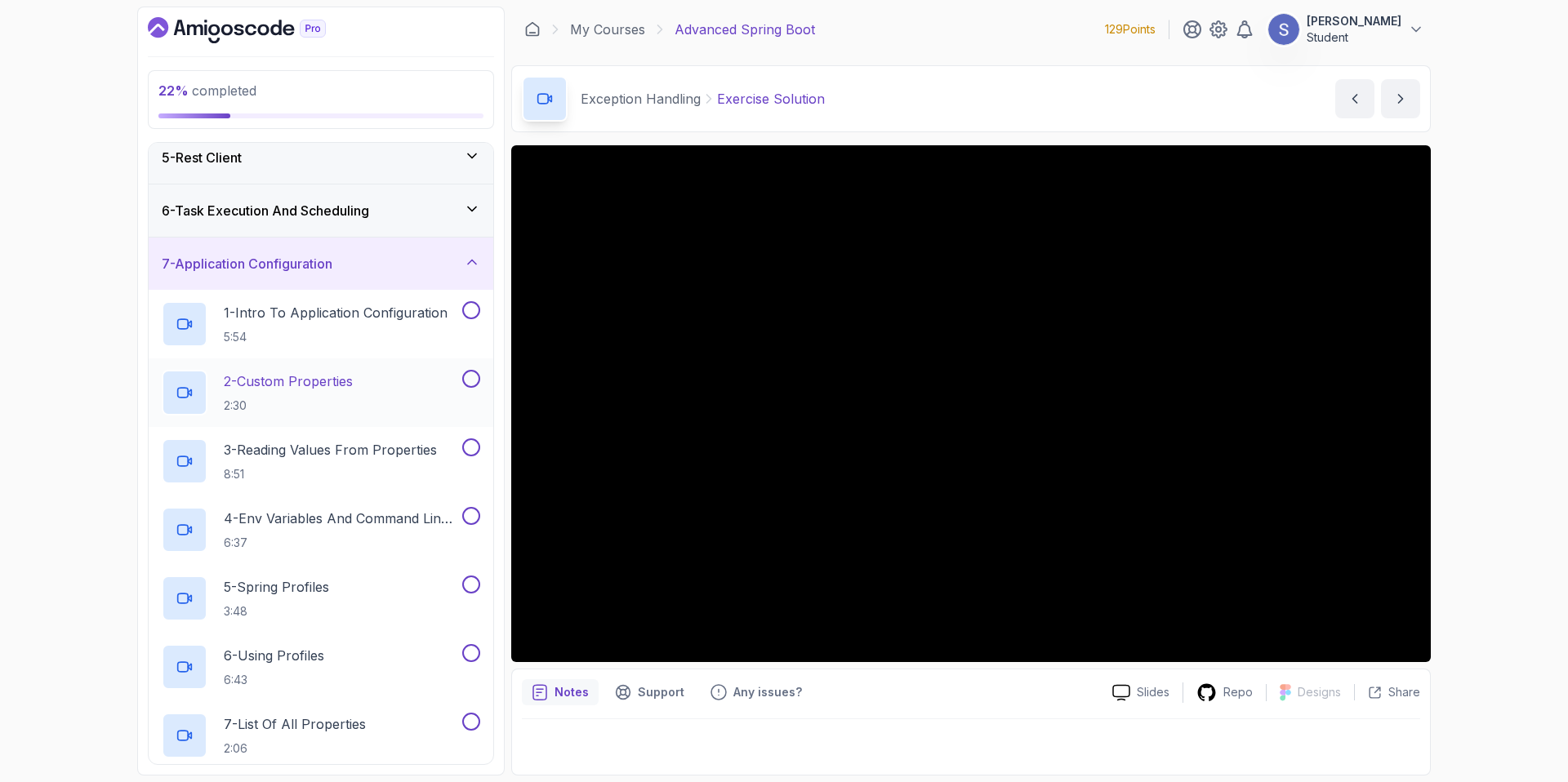 scroll, scrollTop: 239, scrollLeft: 0, axis: vertical 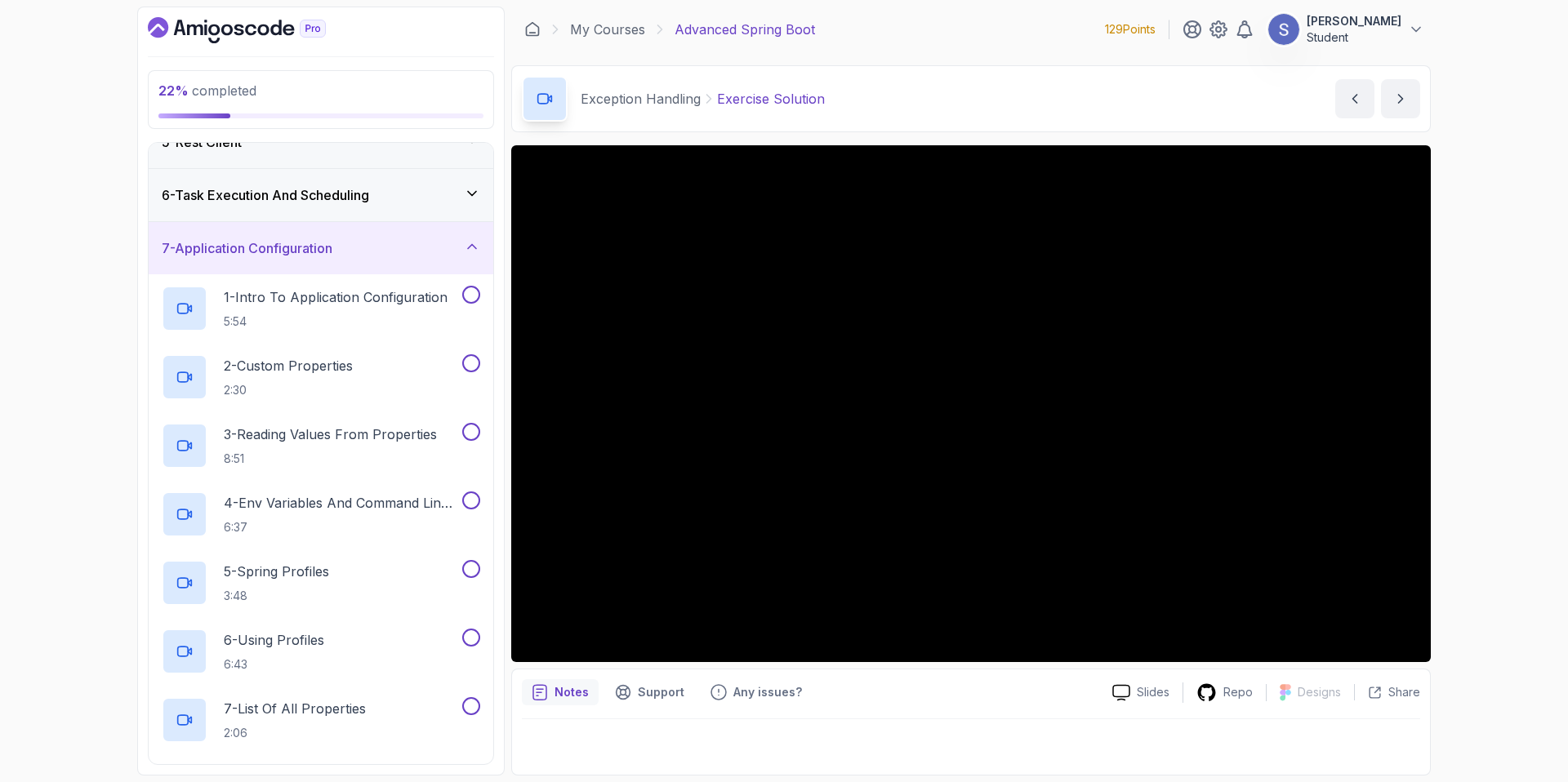 click on "7  -  Application Configuration" at bounding box center (247, 248) 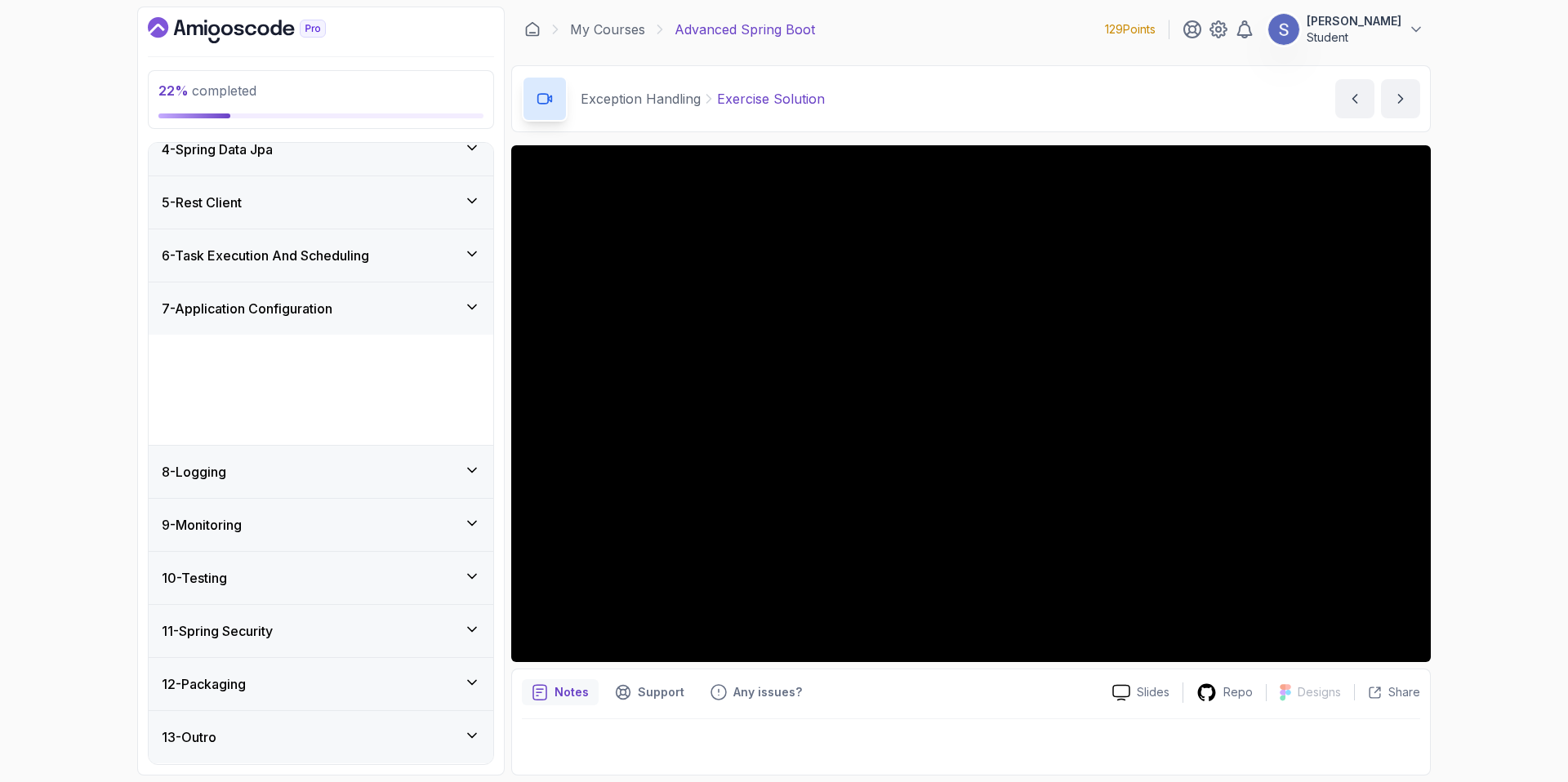 scroll, scrollTop: 68, scrollLeft: 0, axis: vertical 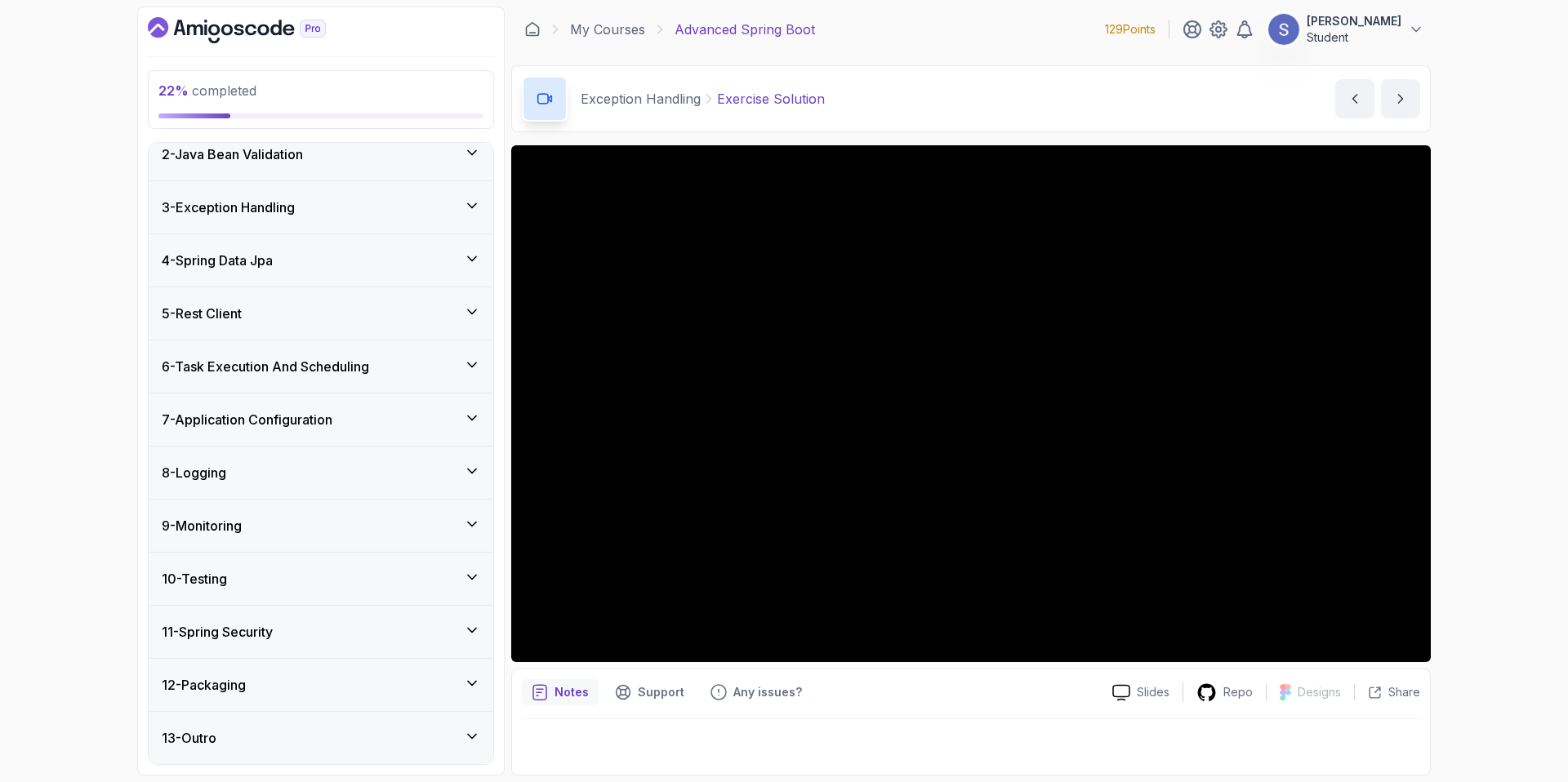 click on "12  -  Packaging" at bounding box center [321, 685] 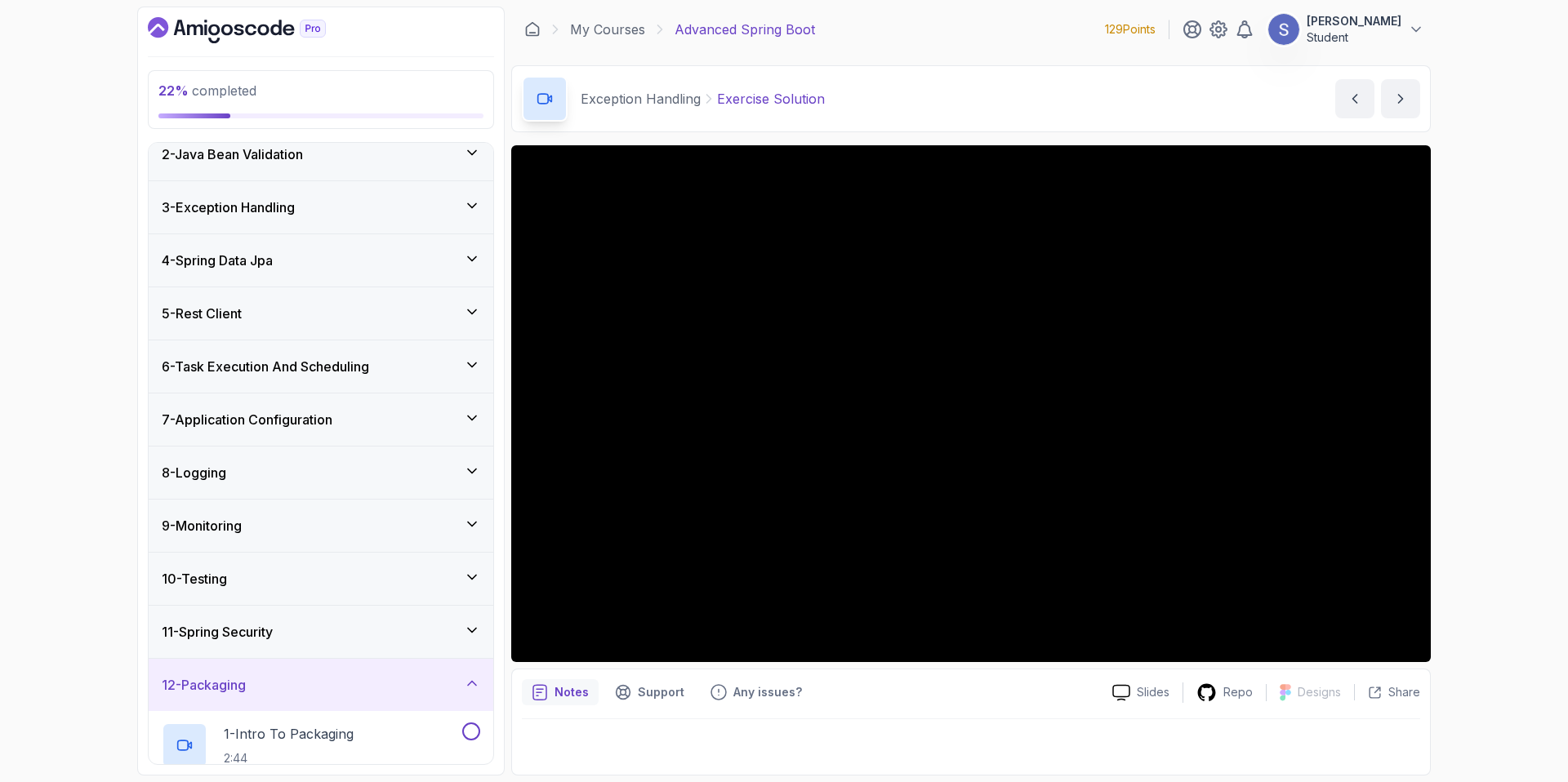 scroll, scrollTop: 342, scrollLeft: 0, axis: vertical 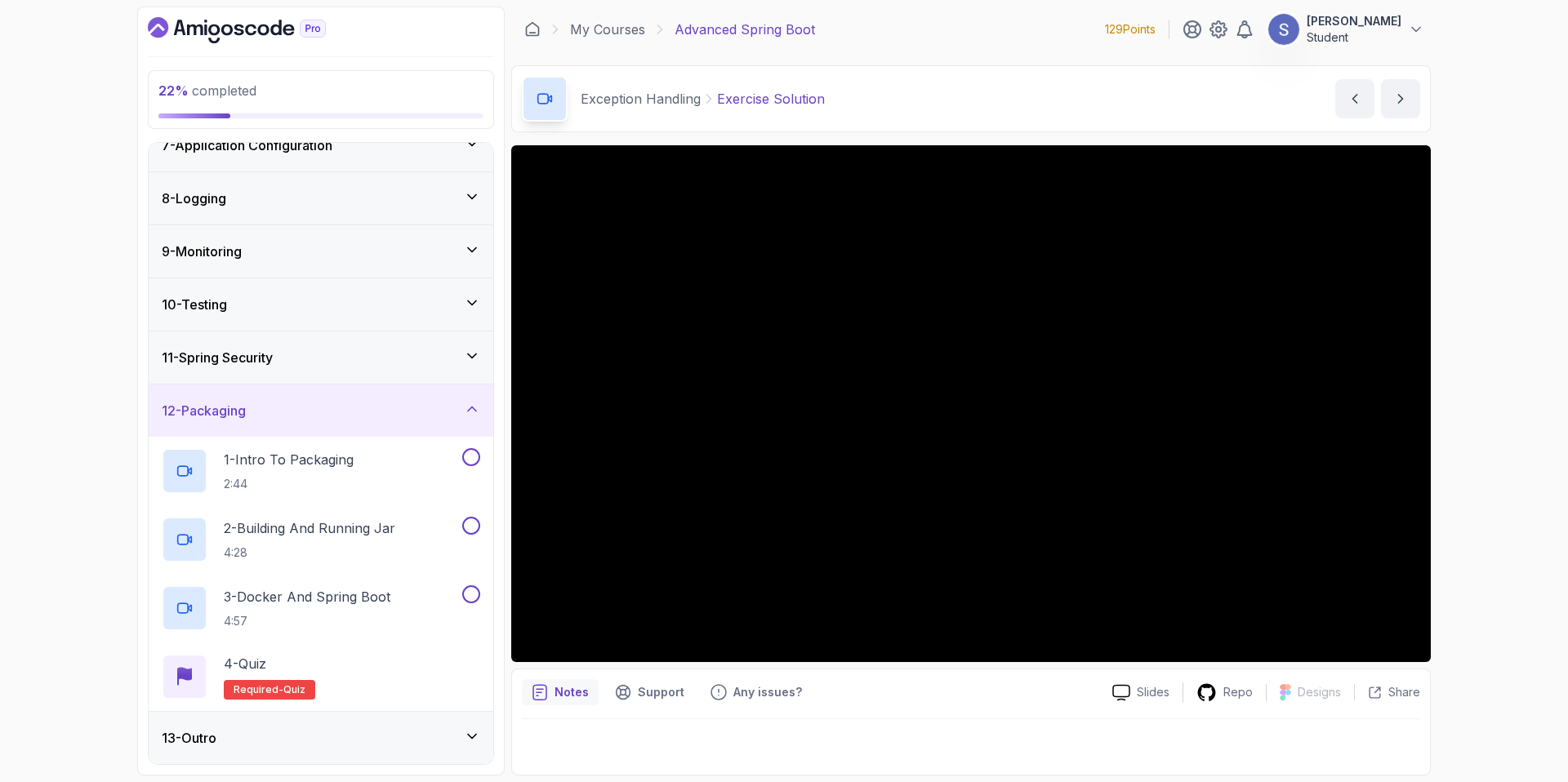 click on "12  -  Packaging" at bounding box center (321, 411) 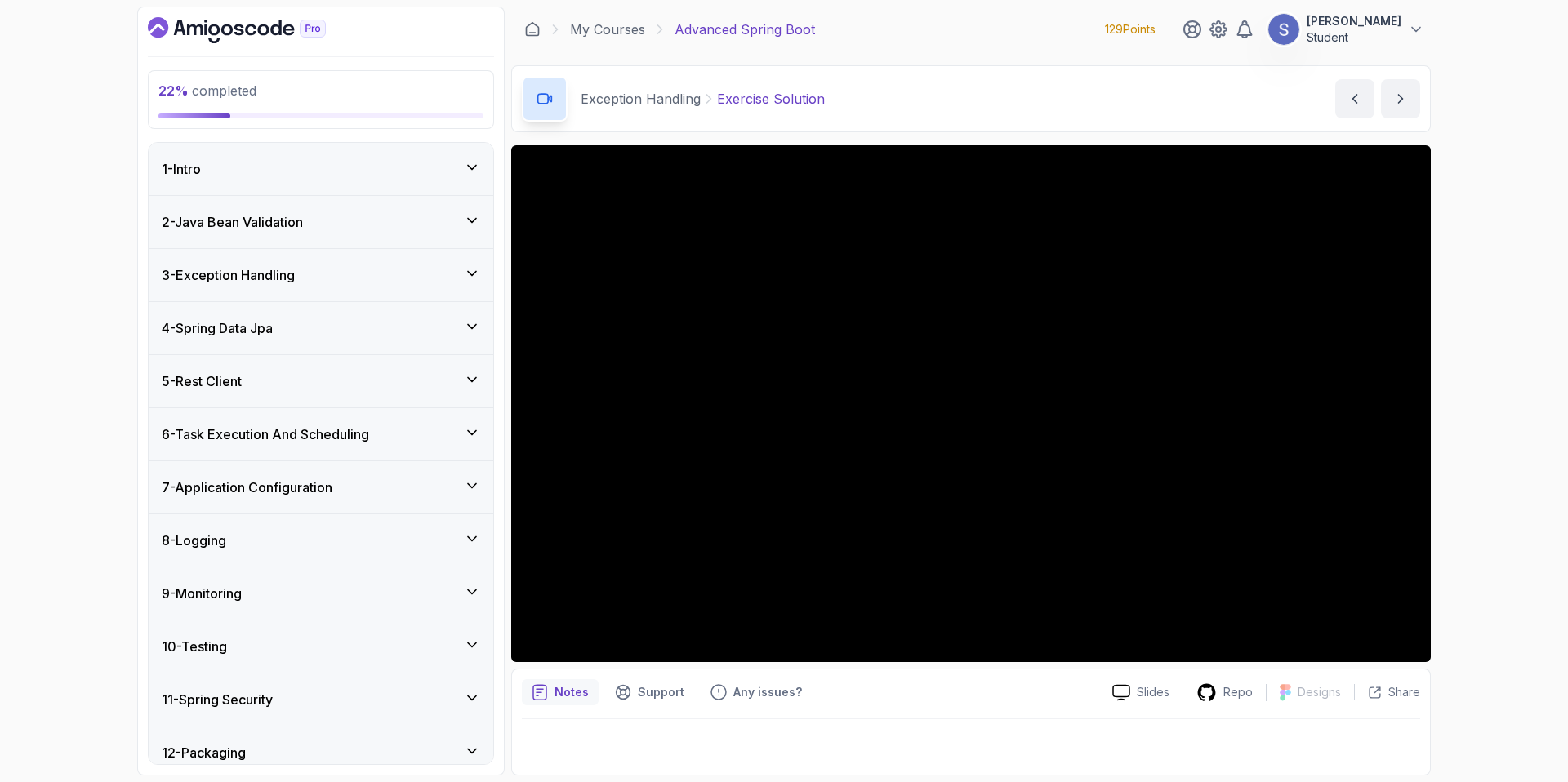 scroll, scrollTop: 68, scrollLeft: 0, axis: vertical 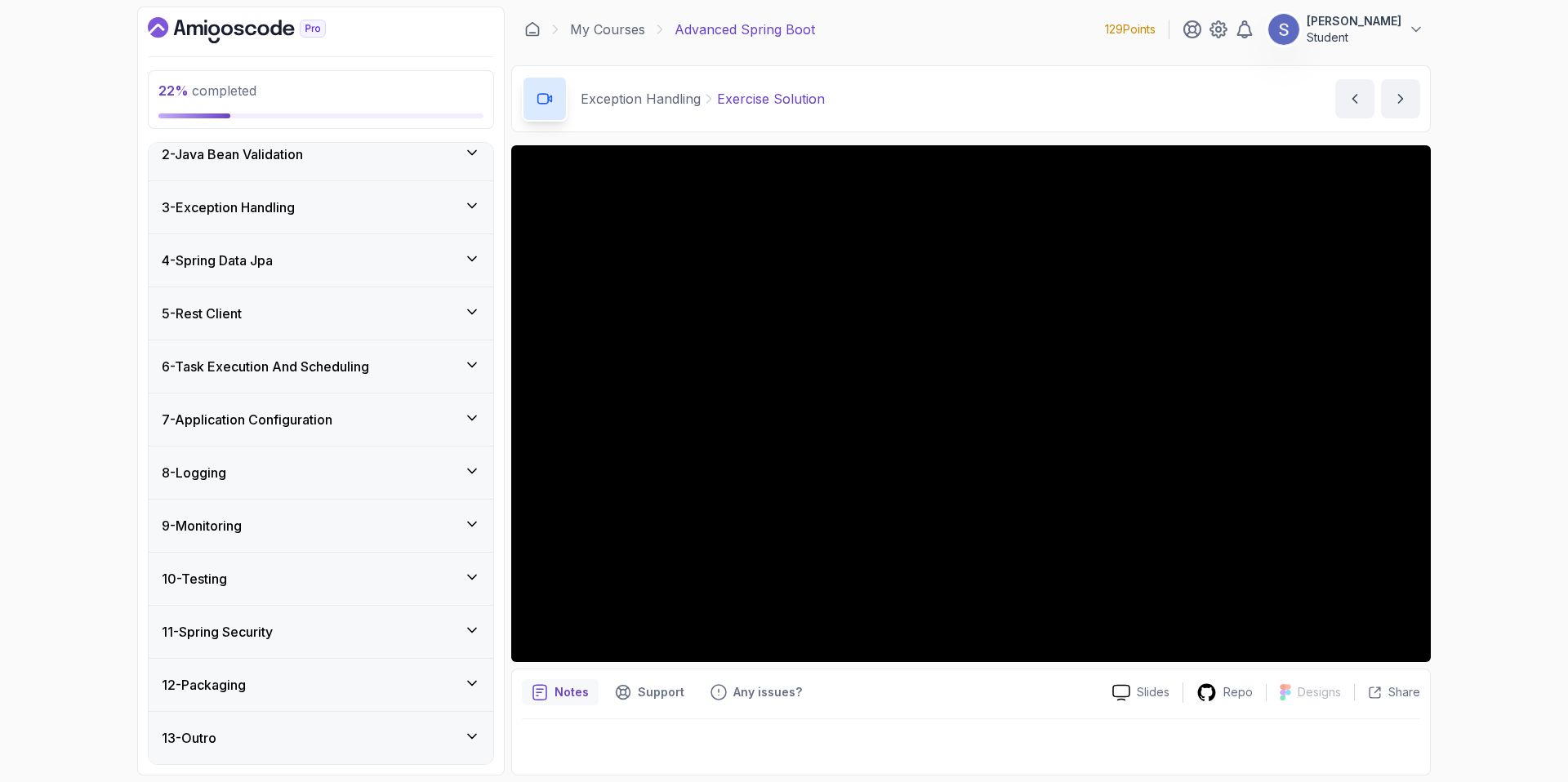 click on "12  -  Packaging" at bounding box center [321, 685] 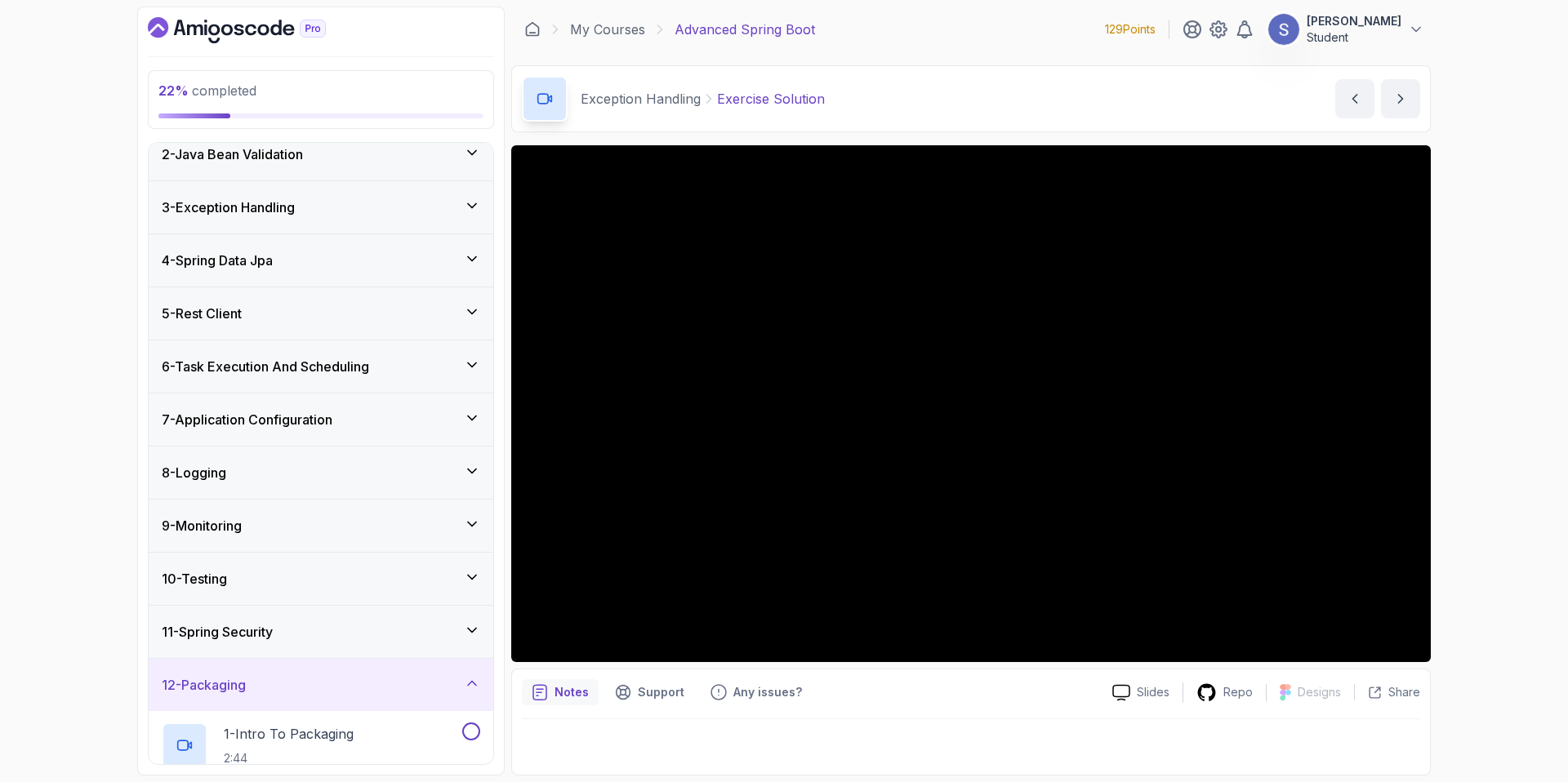 scroll, scrollTop: 342, scrollLeft: 0, axis: vertical 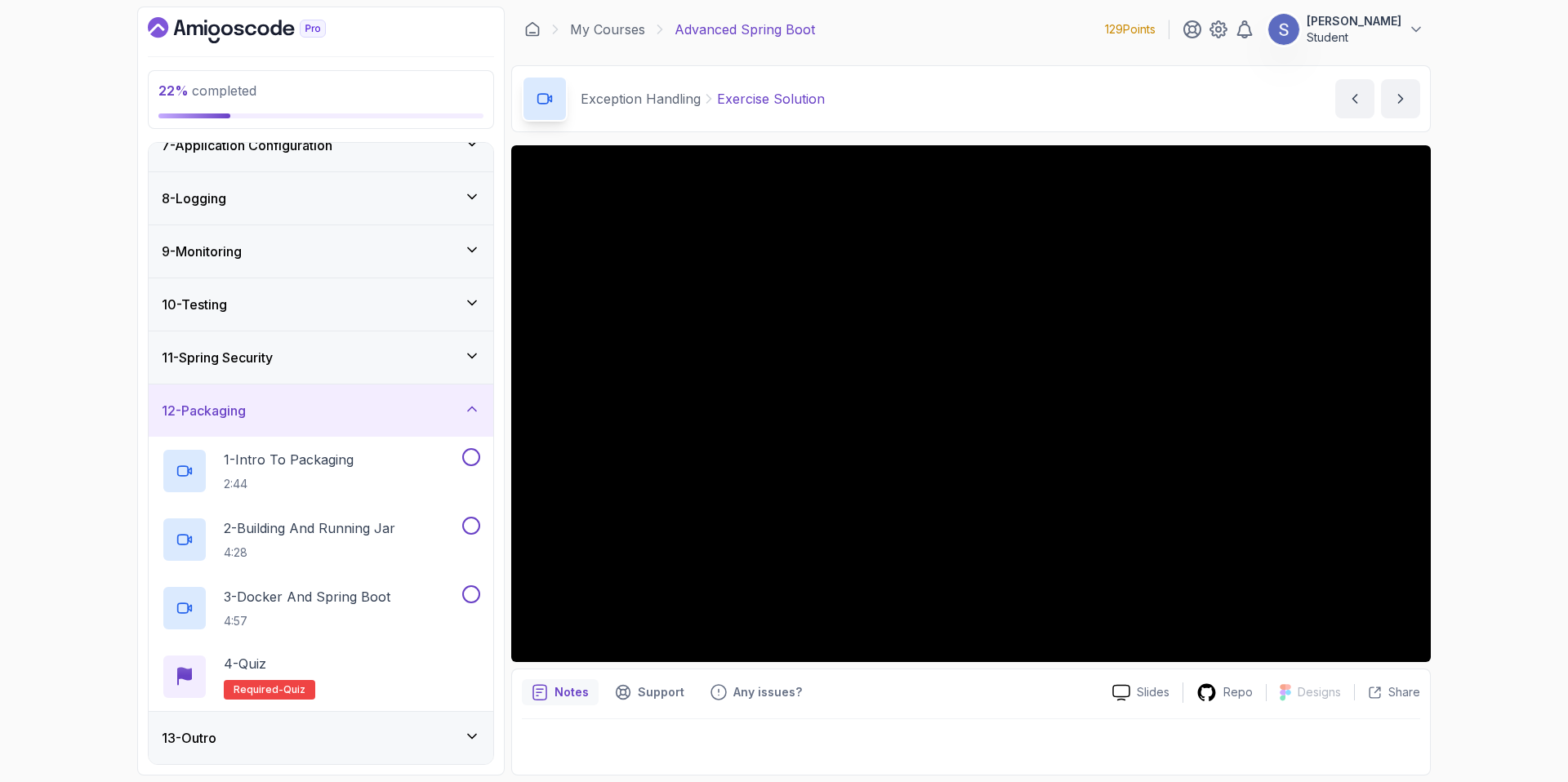 click on "12  -  Packaging" at bounding box center (321, 411) 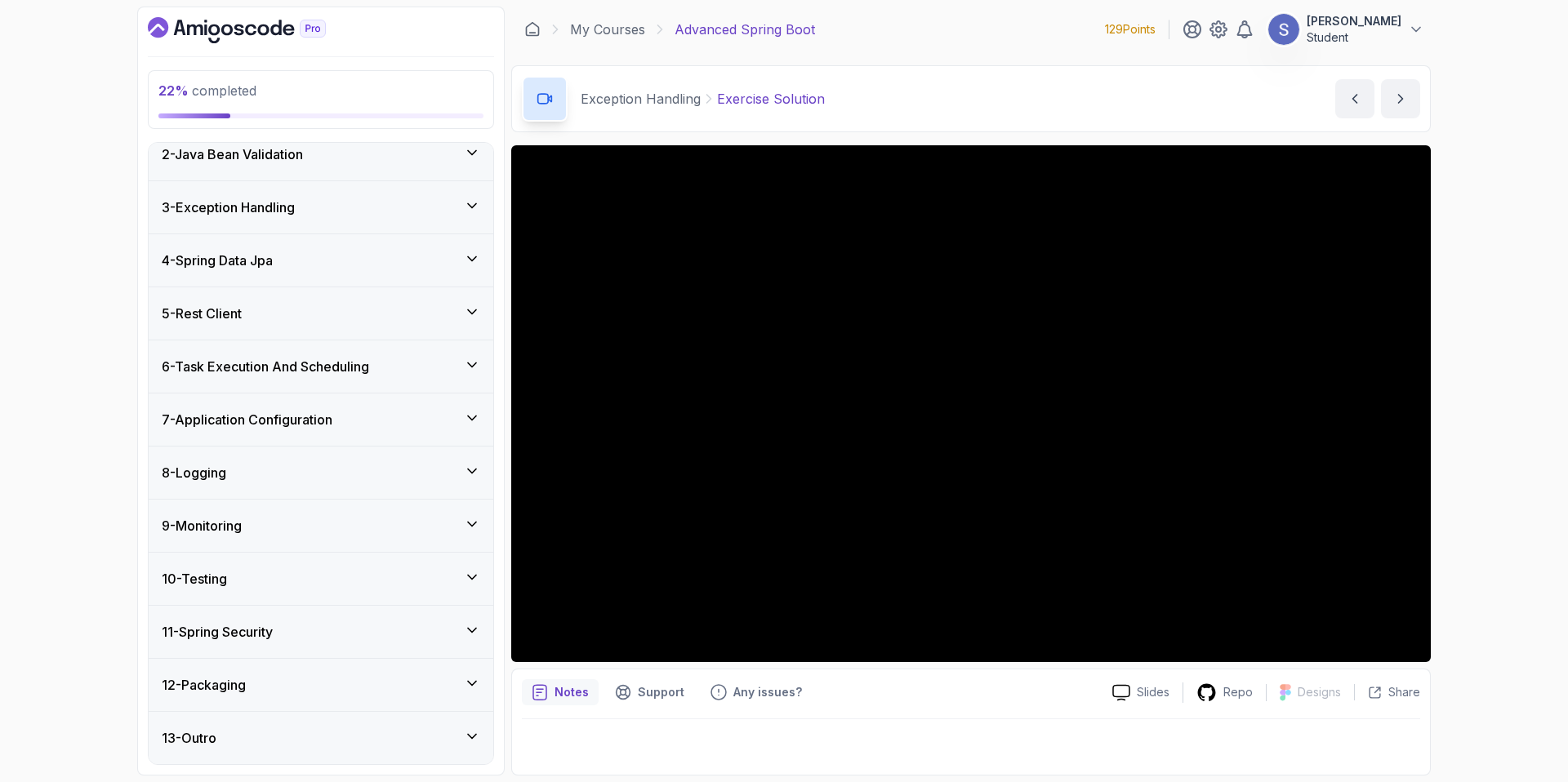 scroll, scrollTop: 68, scrollLeft: 0, axis: vertical 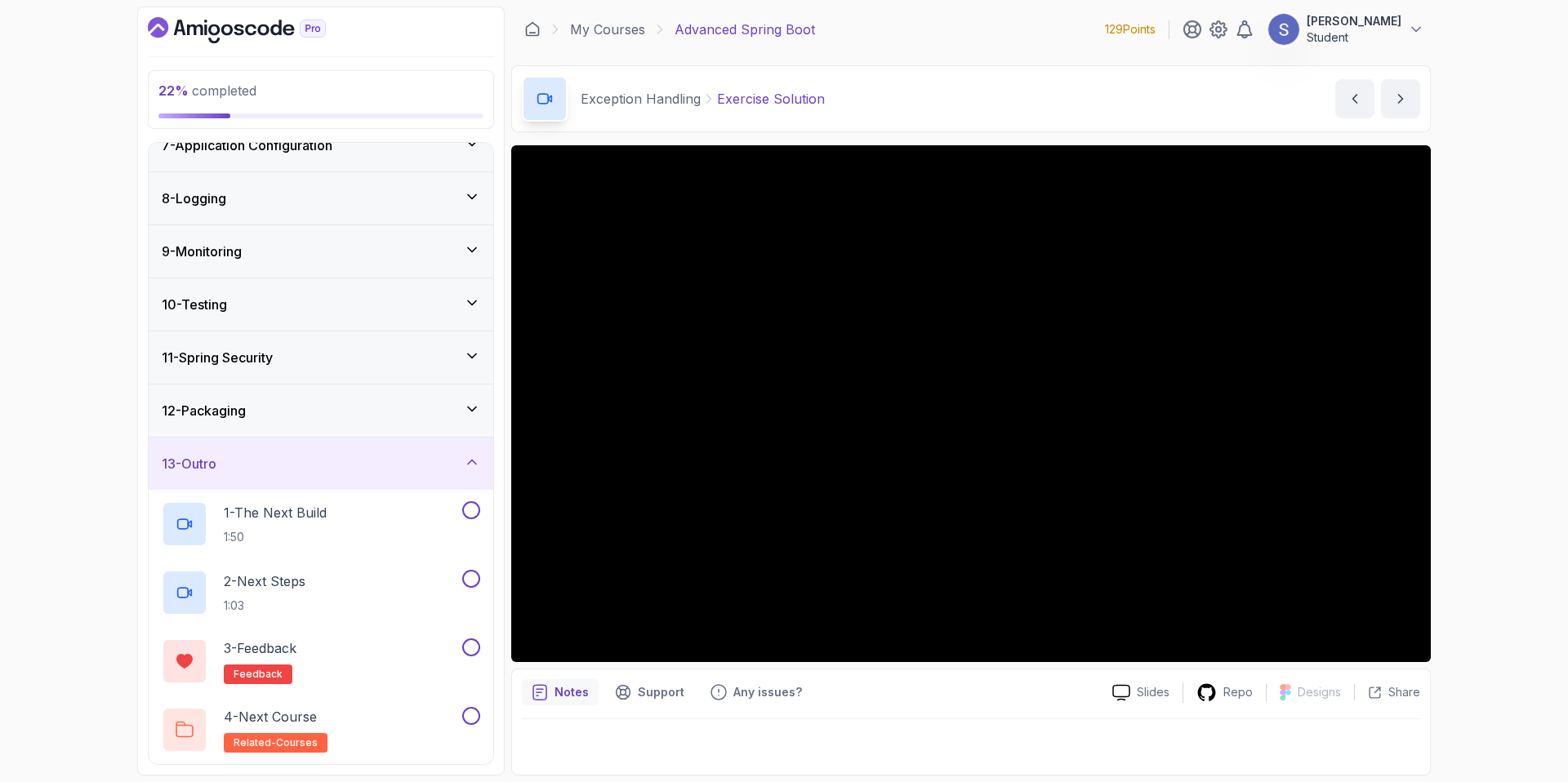 click on "13  -  Outro" at bounding box center [321, 464] 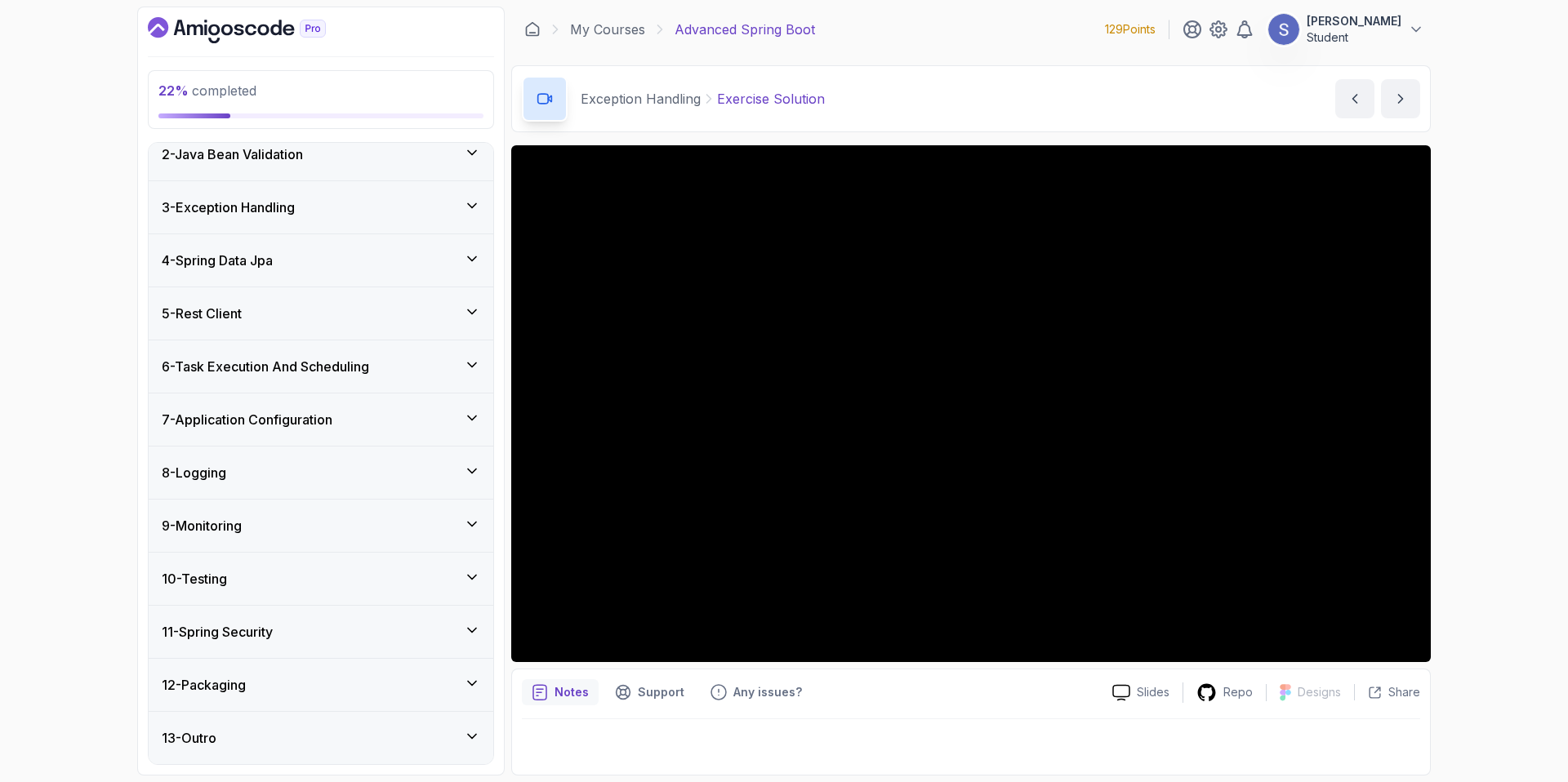 scroll, scrollTop: 68, scrollLeft: 0, axis: vertical 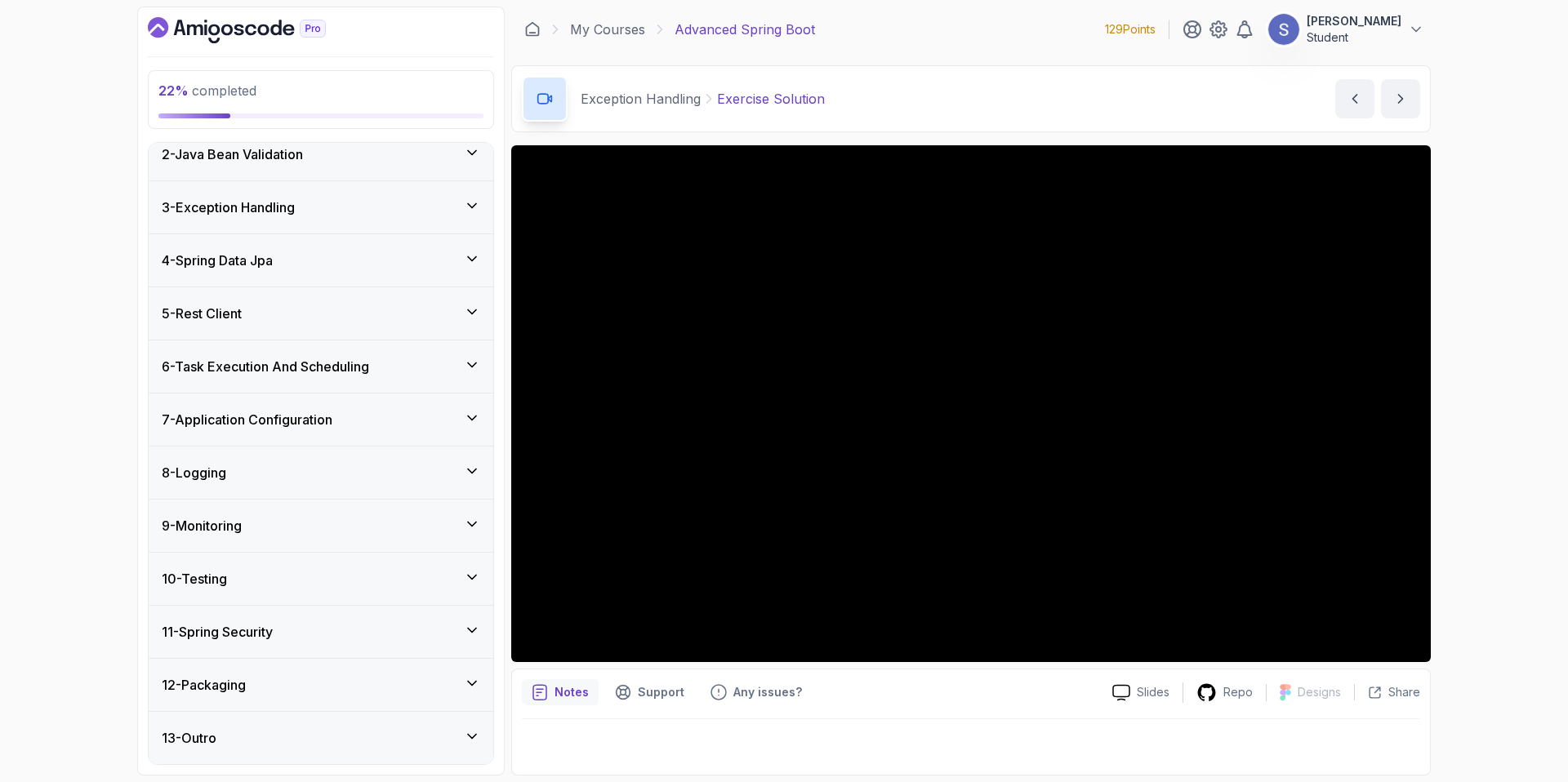 click on "3  -  Exception Handling" at bounding box center (321, 207) 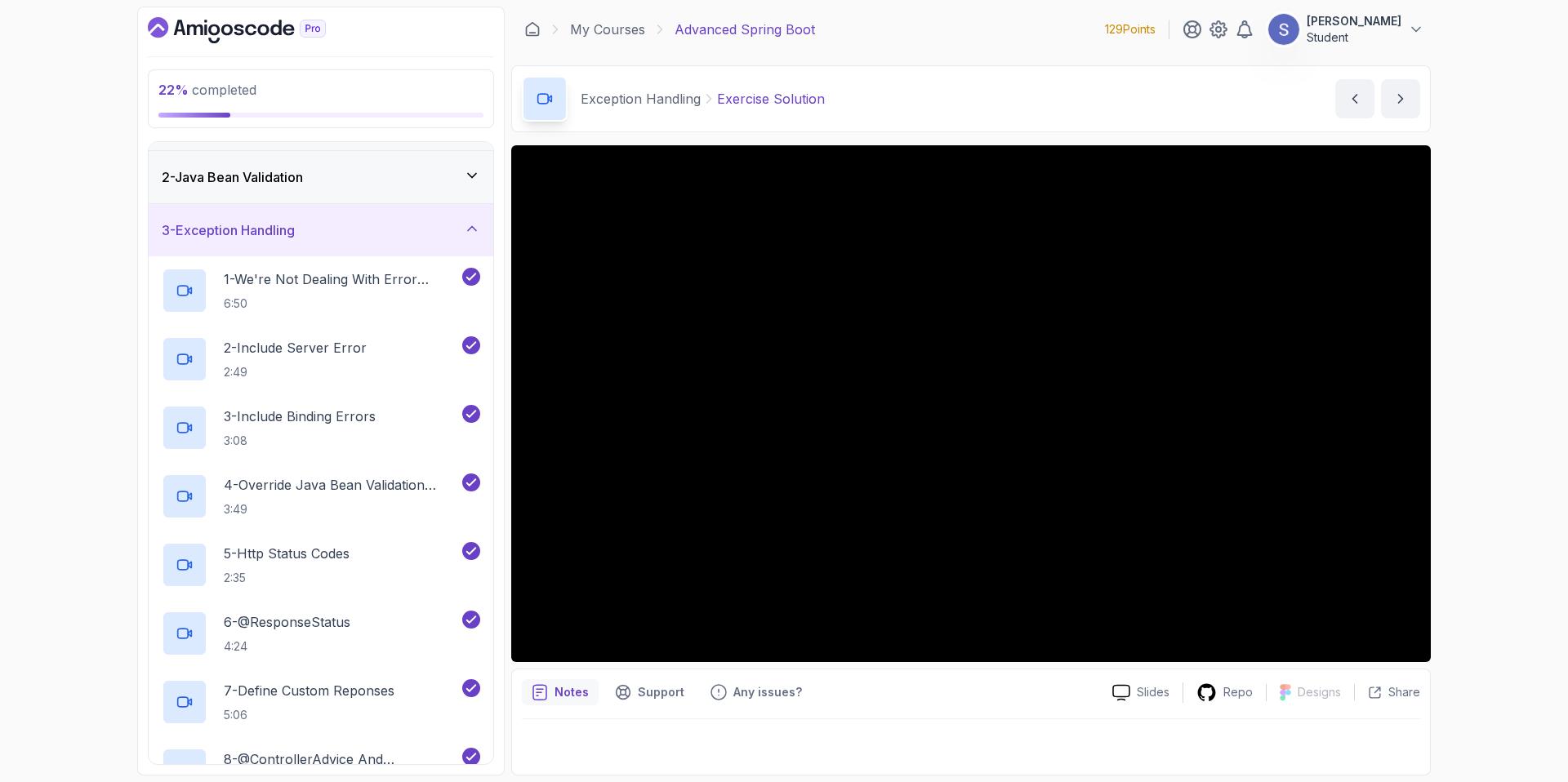 scroll, scrollTop: 43, scrollLeft: 0, axis: vertical 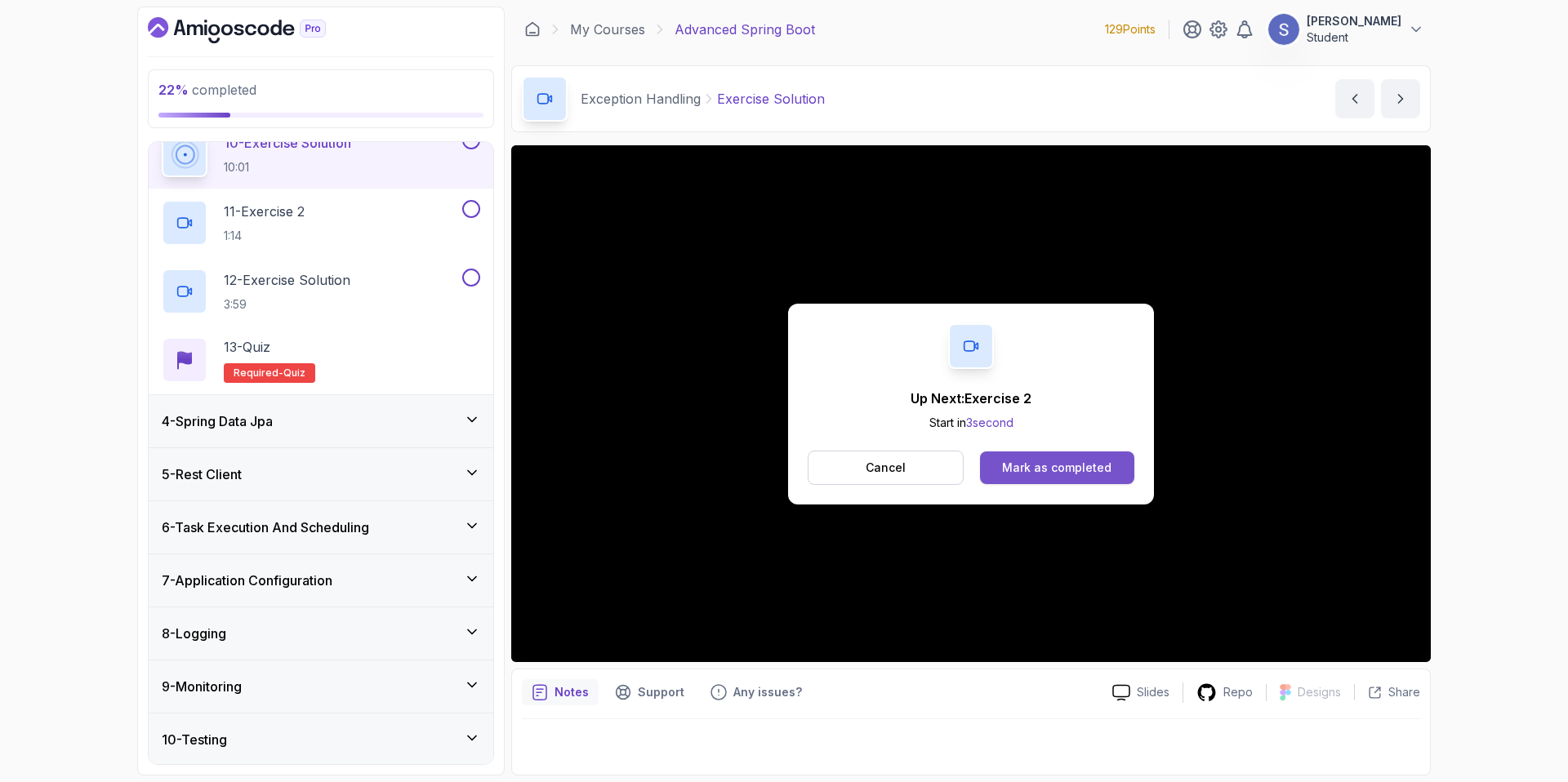 click on "Mark as completed" at bounding box center [1057, 468] 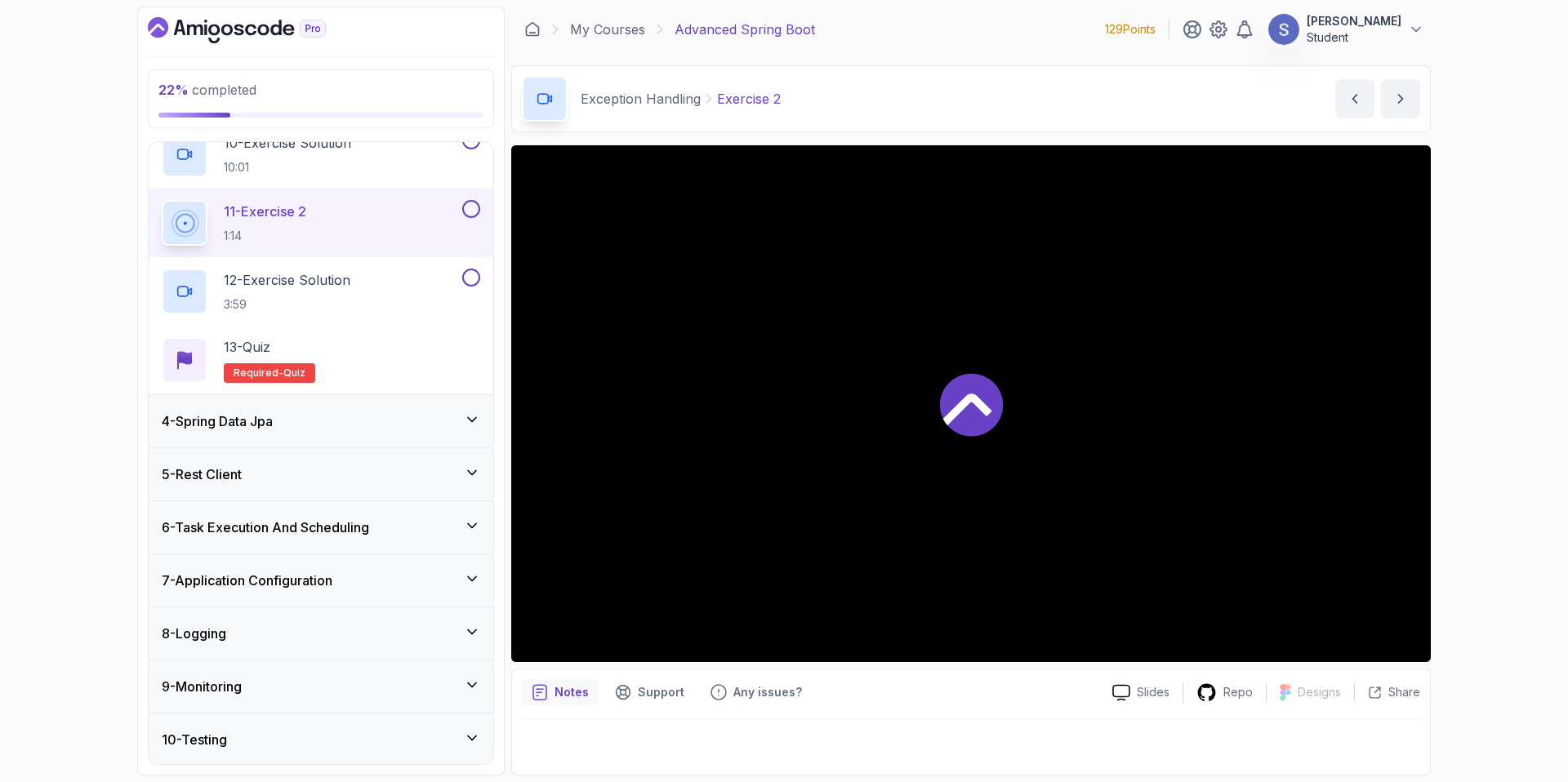 scroll, scrollTop: 808, scrollLeft: 0, axis: vertical 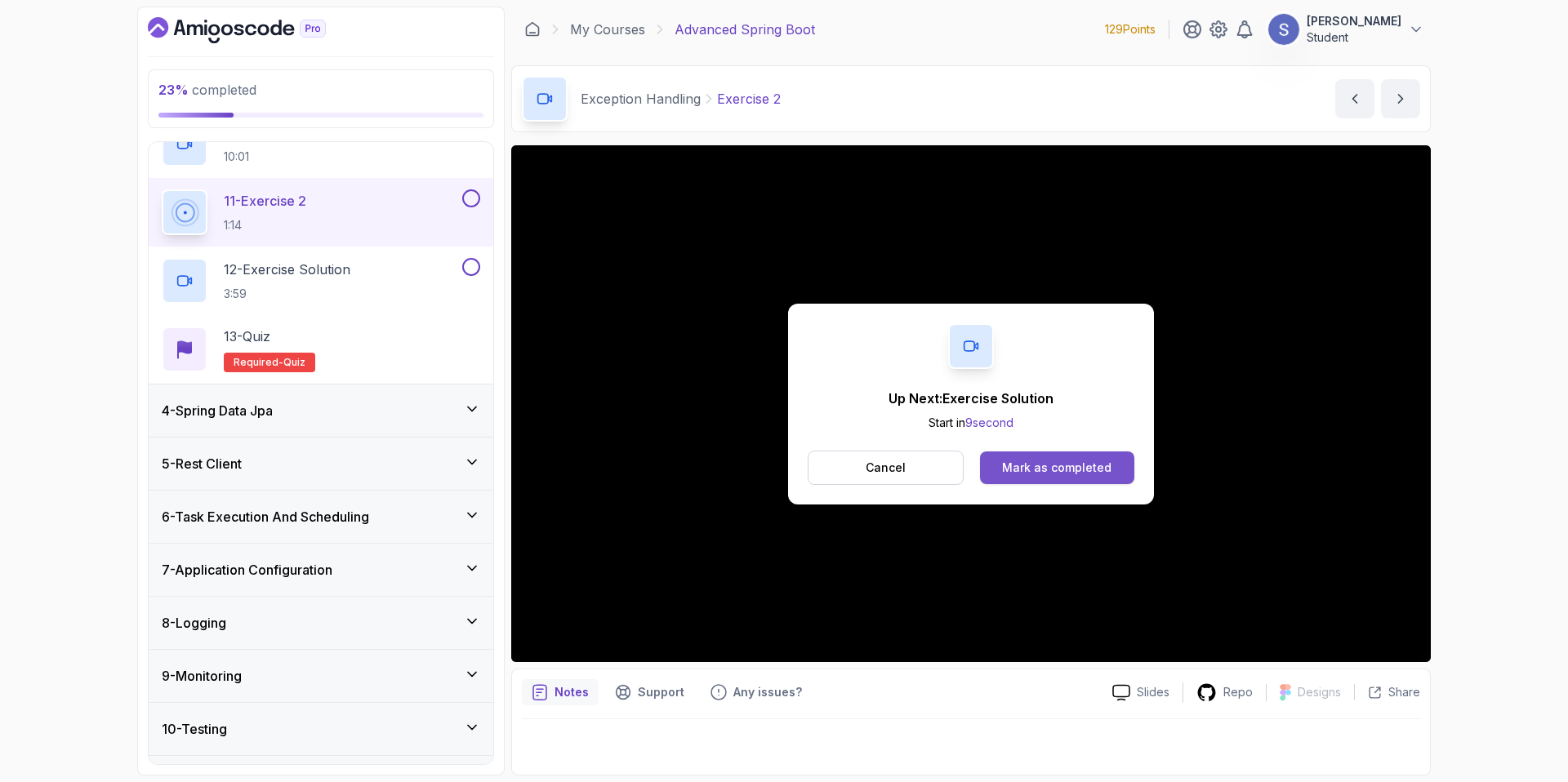 click on "Mark as completed" at bounding box center (1057, 468) 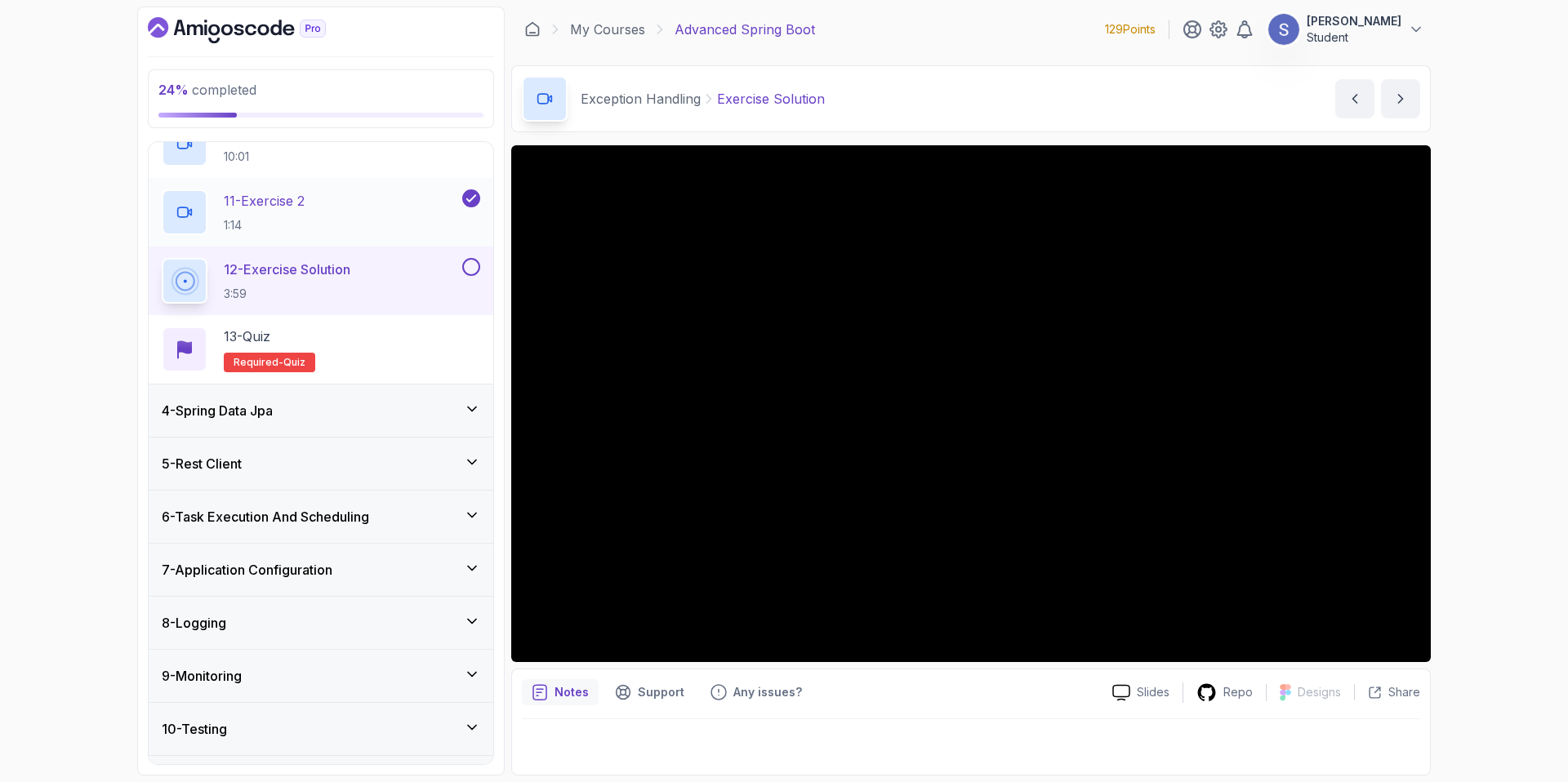 click on "11  -  Exercise 2 1:14" at bounding box center [264, 212] 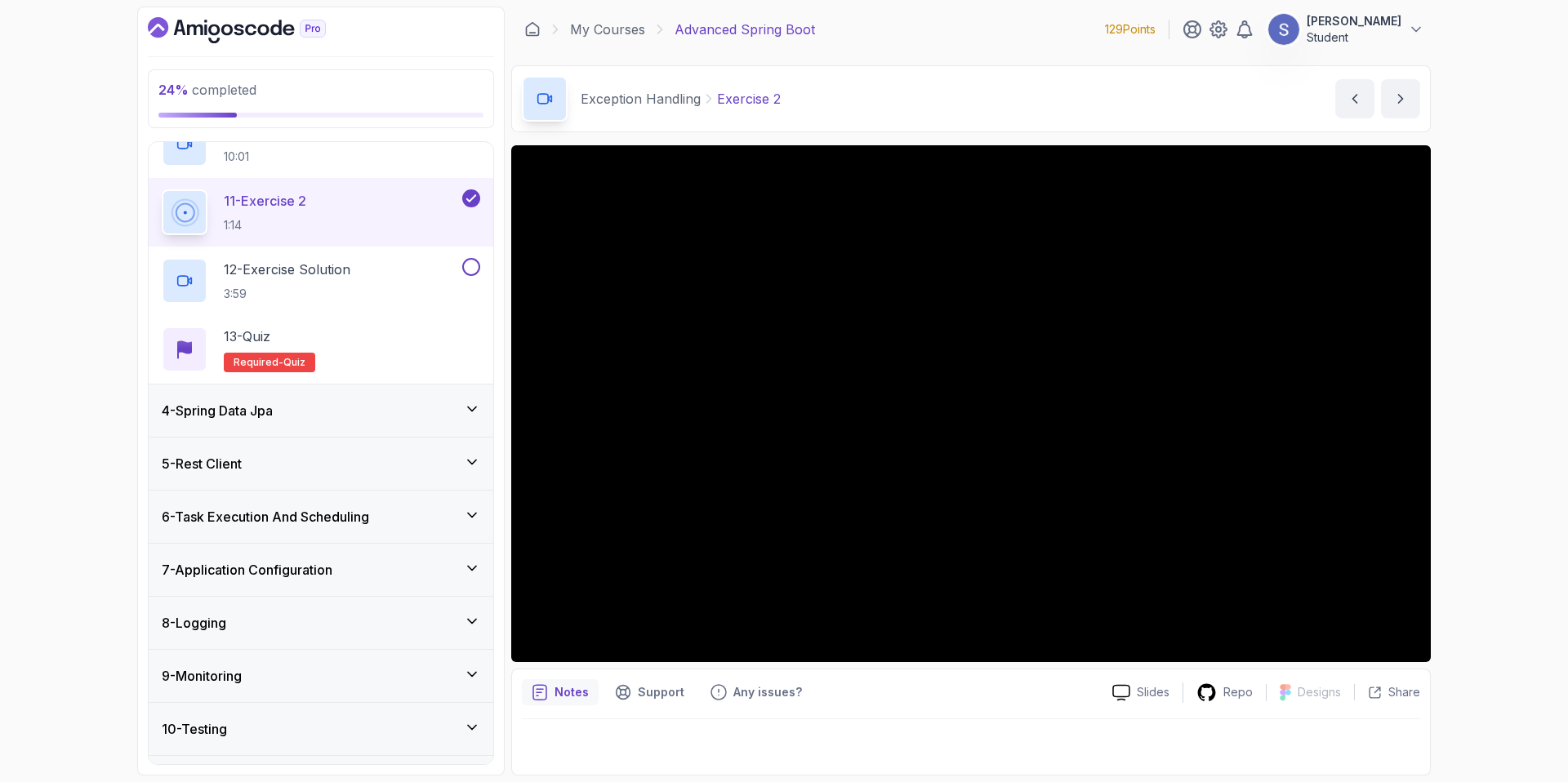 type 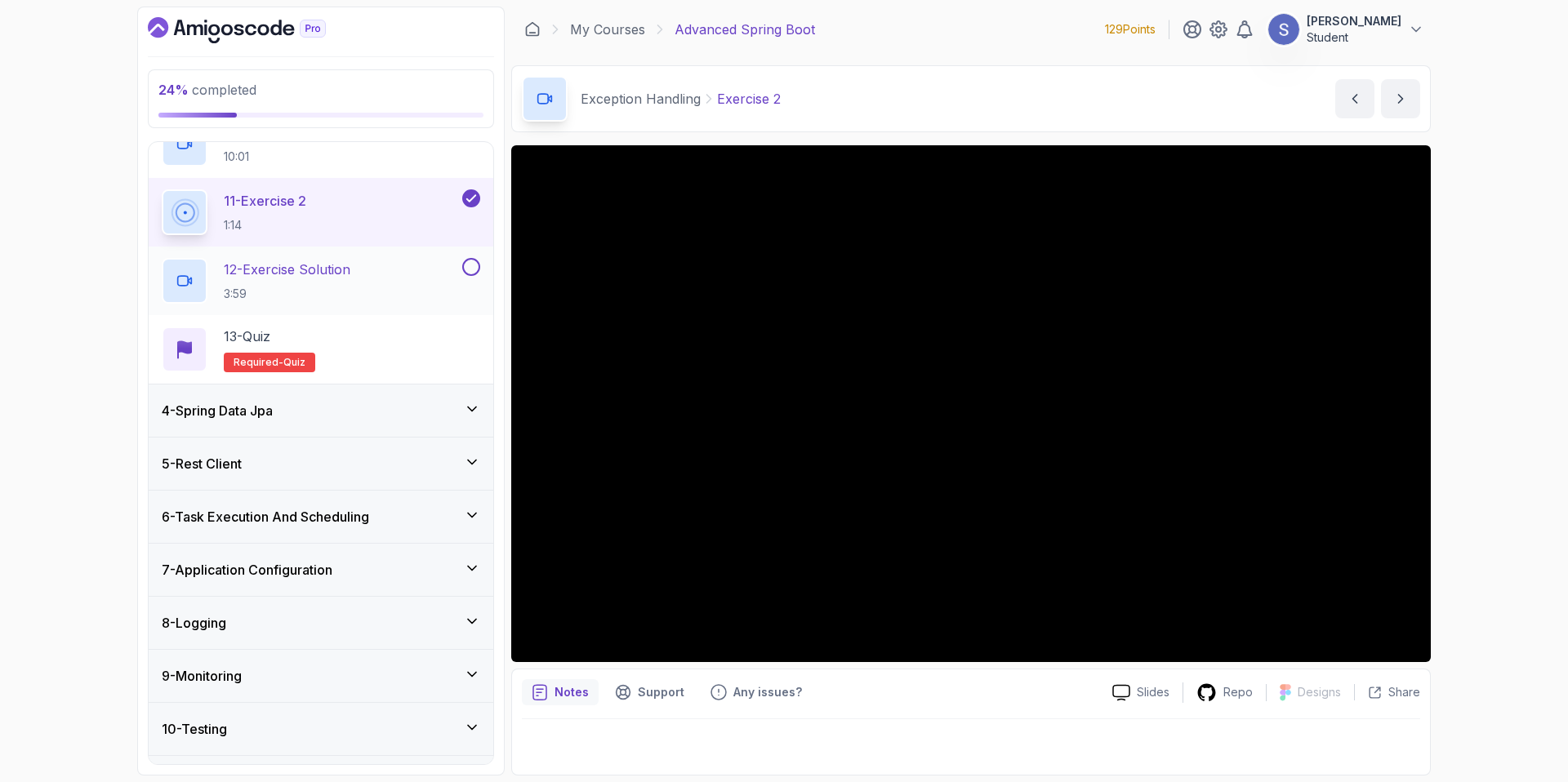 click on "12  -  Exercise Solution 3:59" at bounding box center [310, 281] 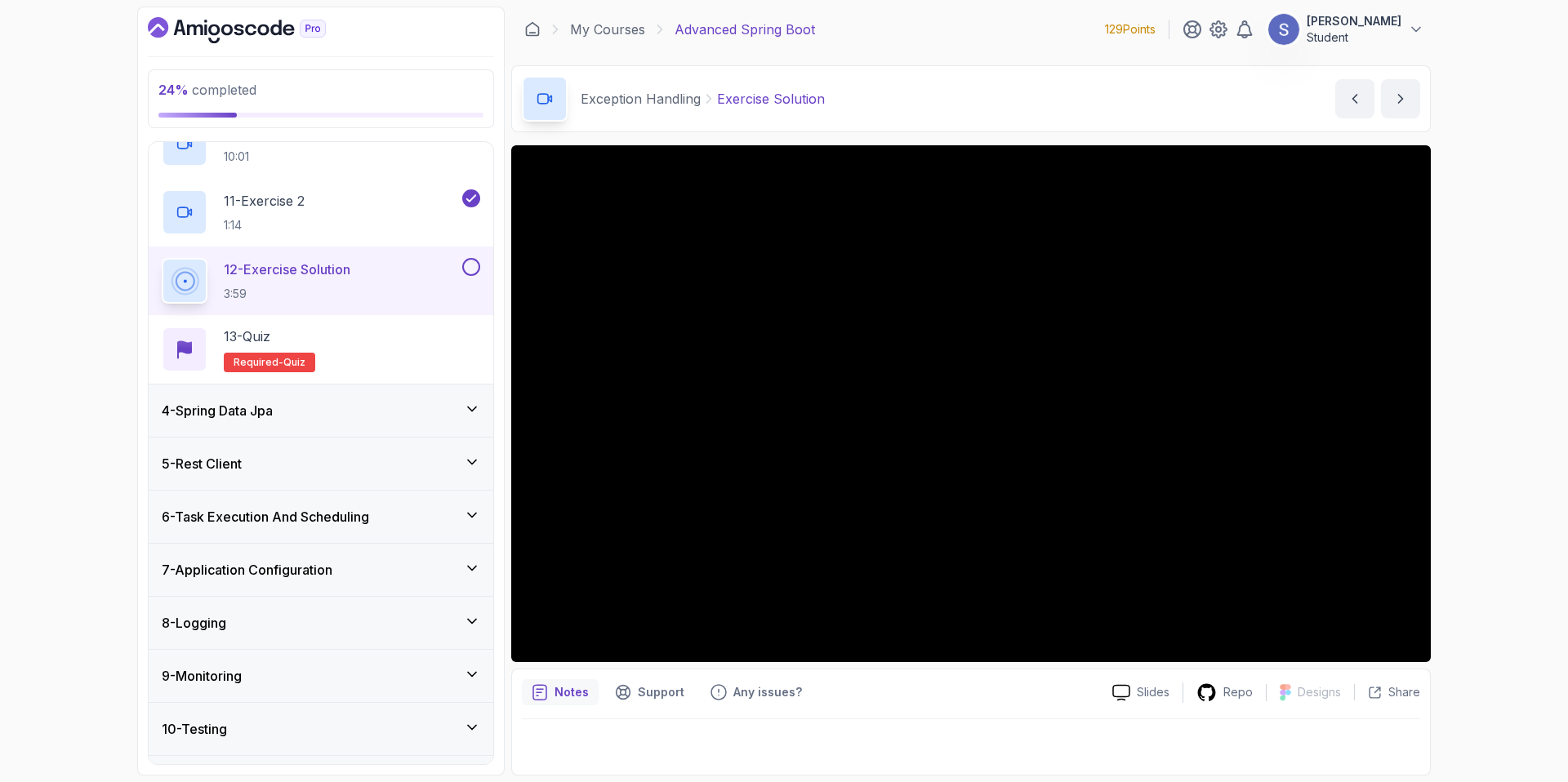 type 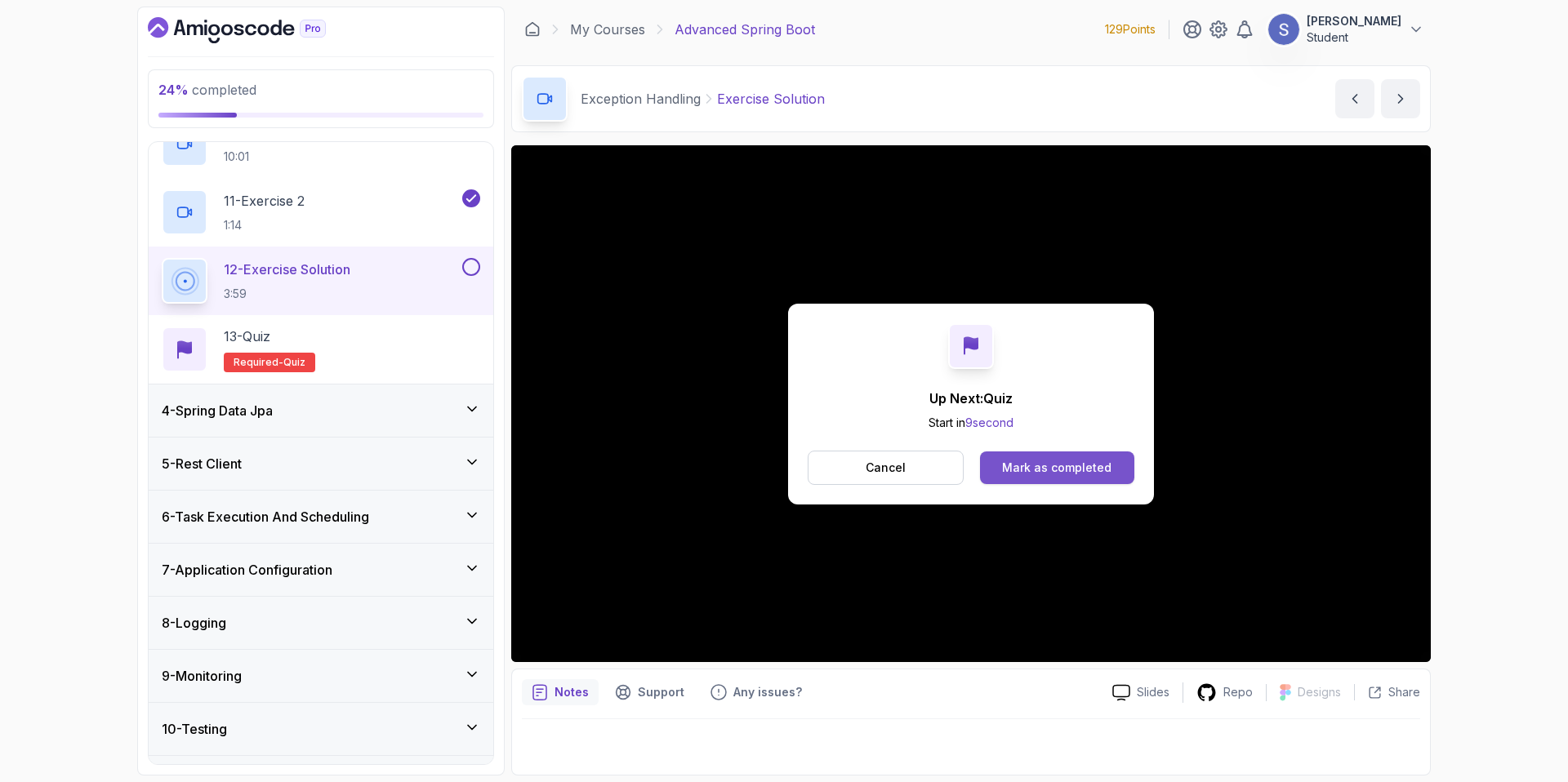 click on "Mark as completed" at bounding box center [1057, 468] 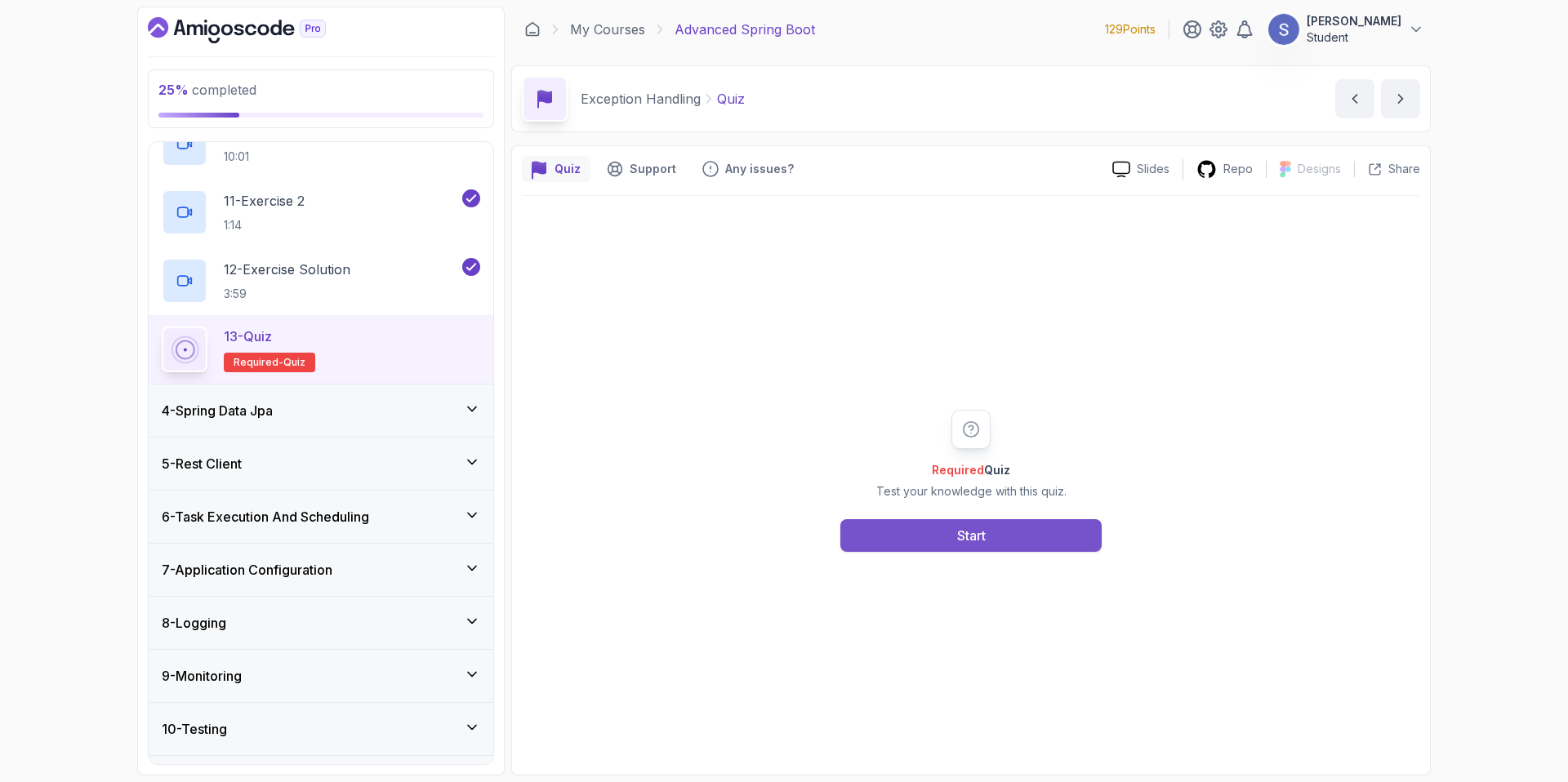 click on "Start" at bounding box center [971, 535] 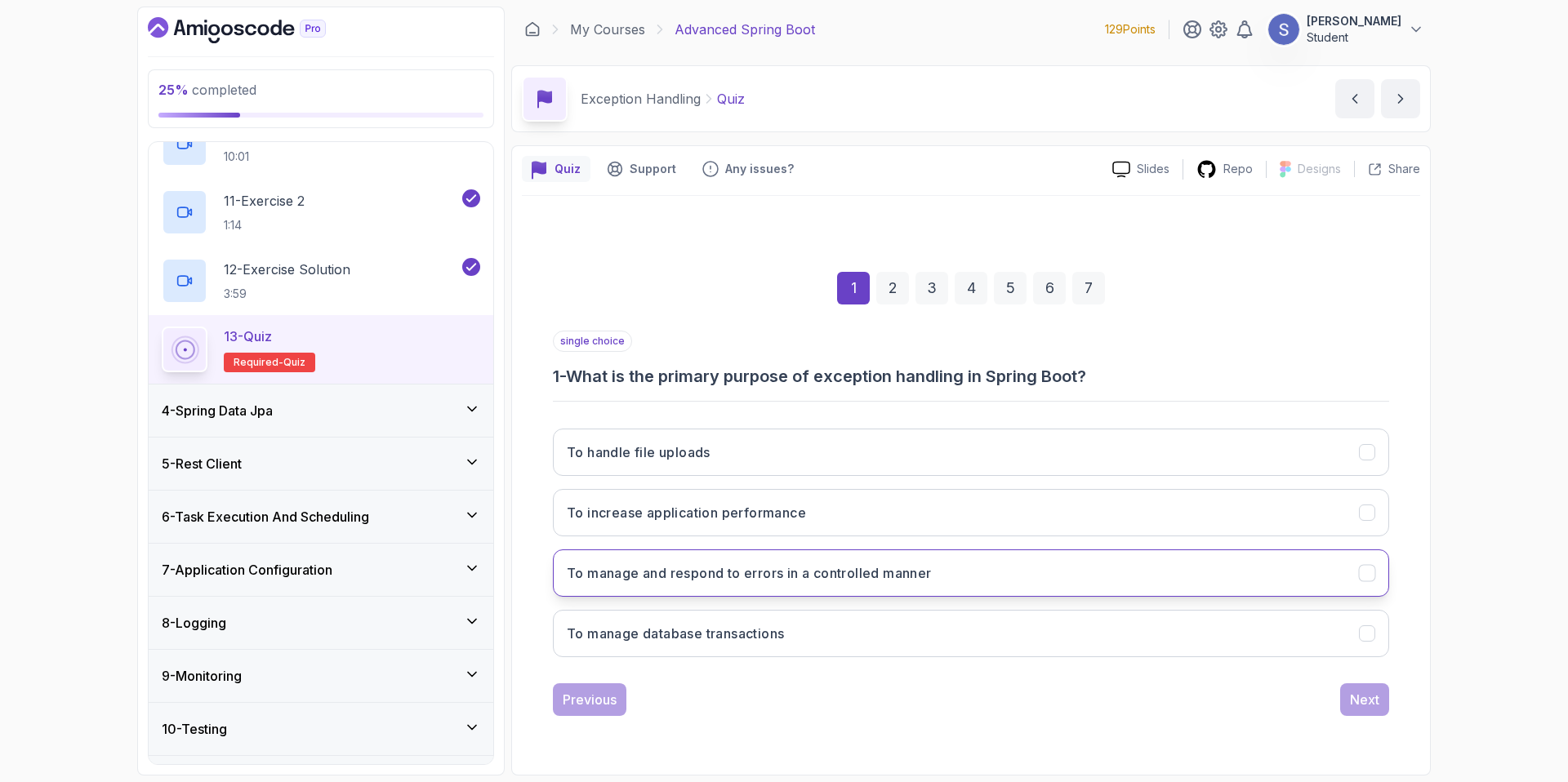 click on "To manage and respond to errors in a controlled manner" at bounding box center [749, 573] 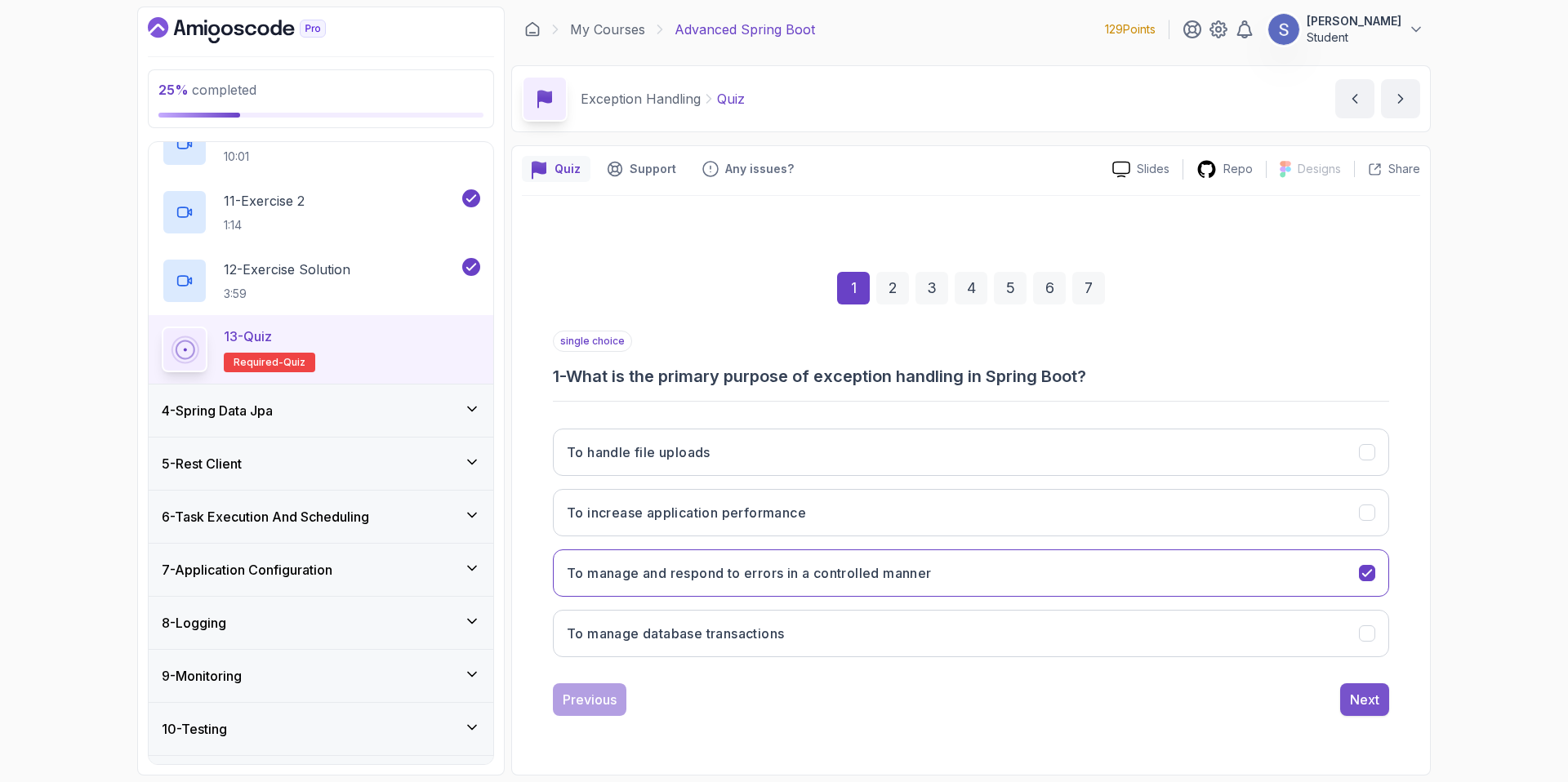 click on "Next" at bounding box center (1365, 700) 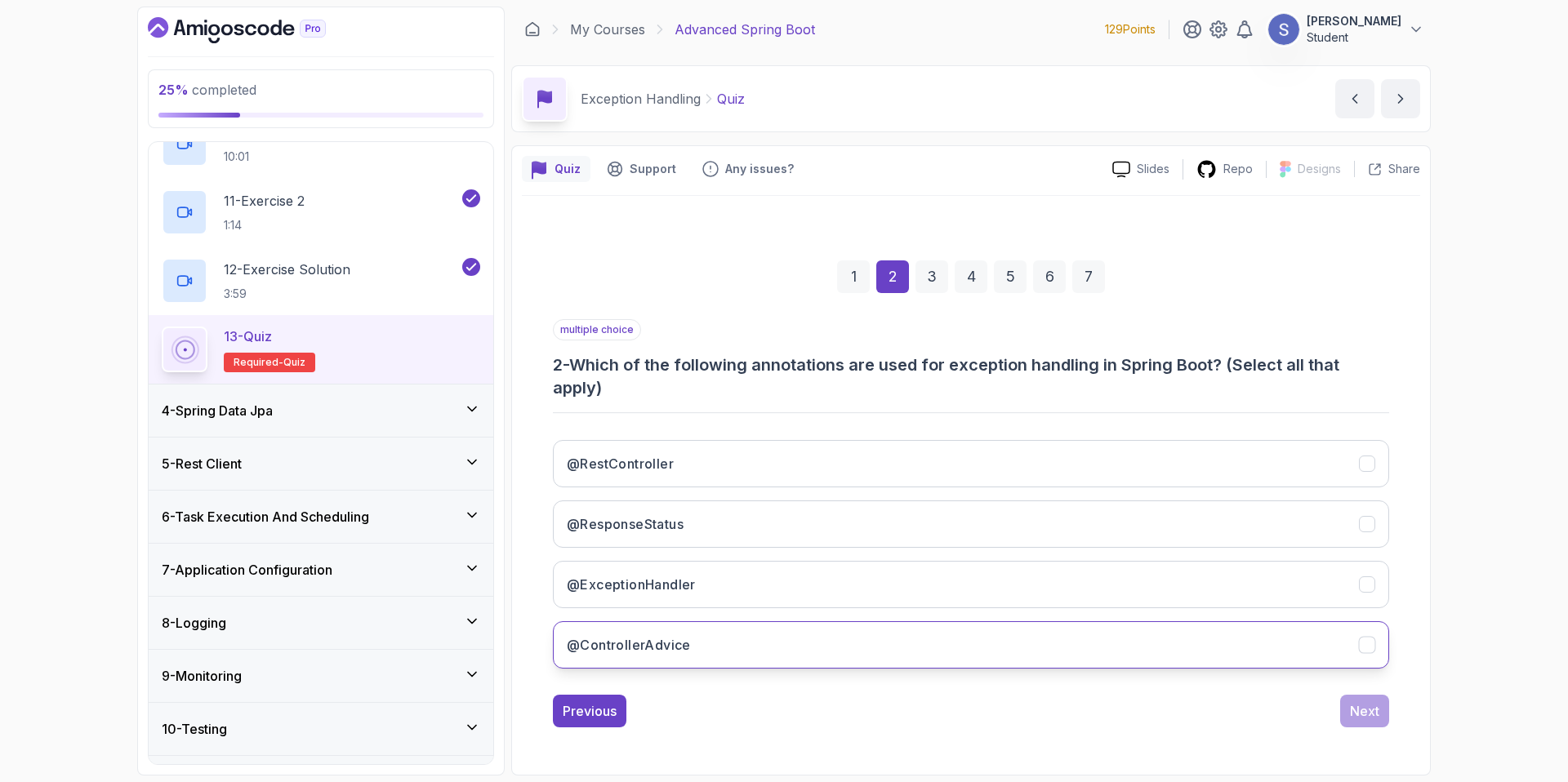 click on "@ControllerAdvice" at bounding box center [629, 645] 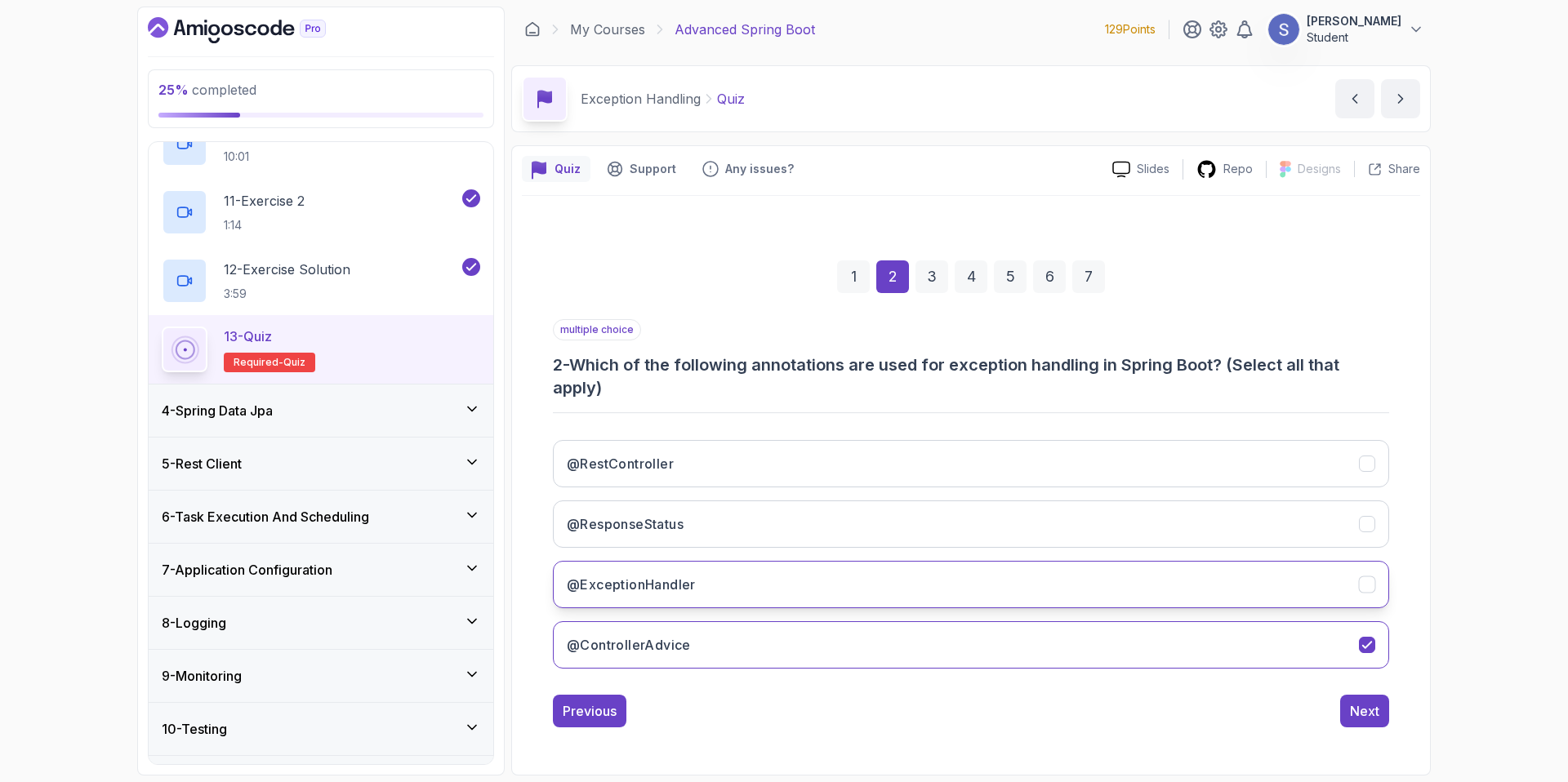 click on "@ExceptionHandler" at bounding box center (631, 584) 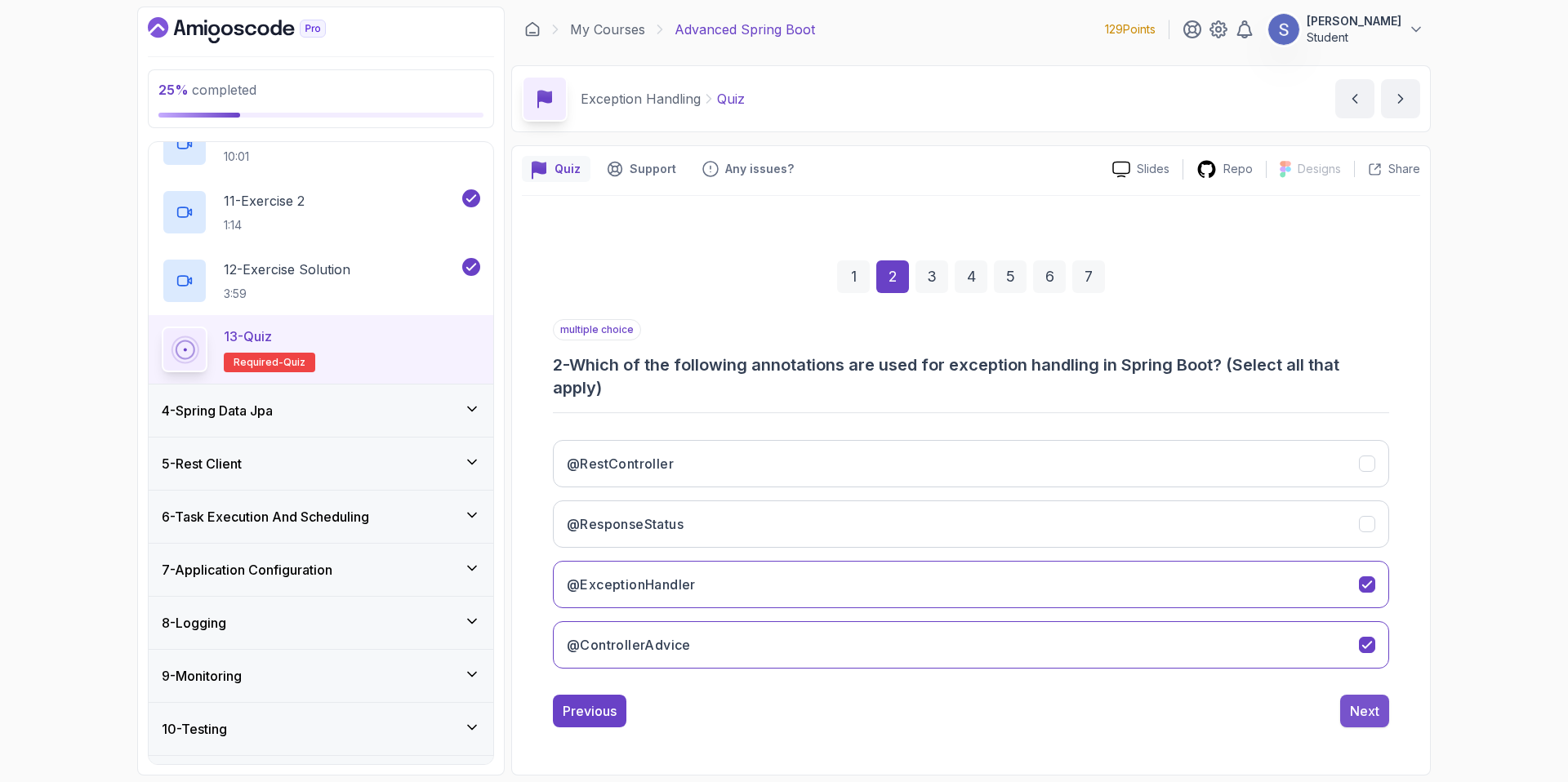 click on "Next" at bounding box center (1365, 711) 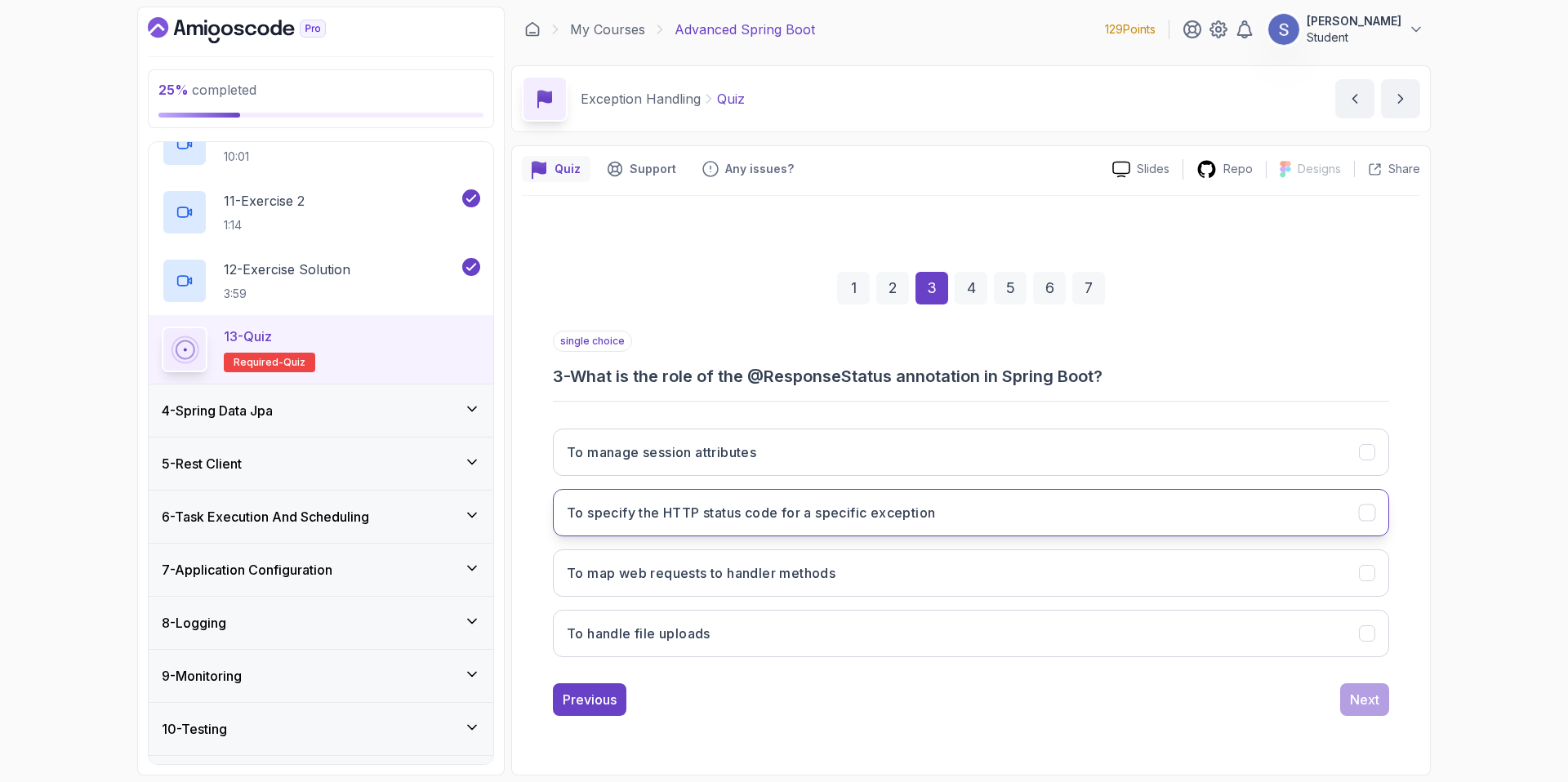 click on "To specify the HTTP status code for a specific exception" at bounding box center (751, 513) 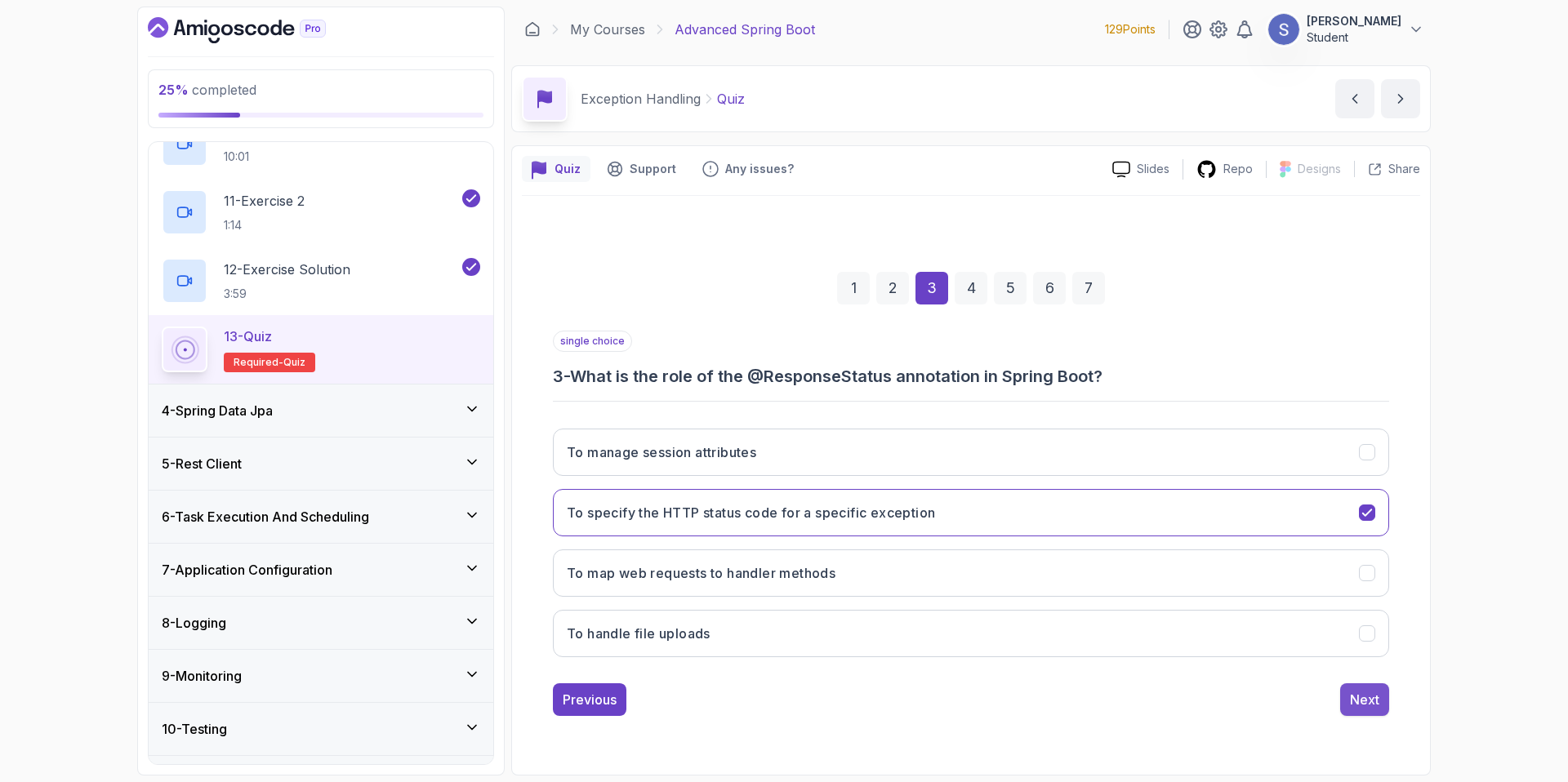 click on "Next" at bounding box center (1365, 700) 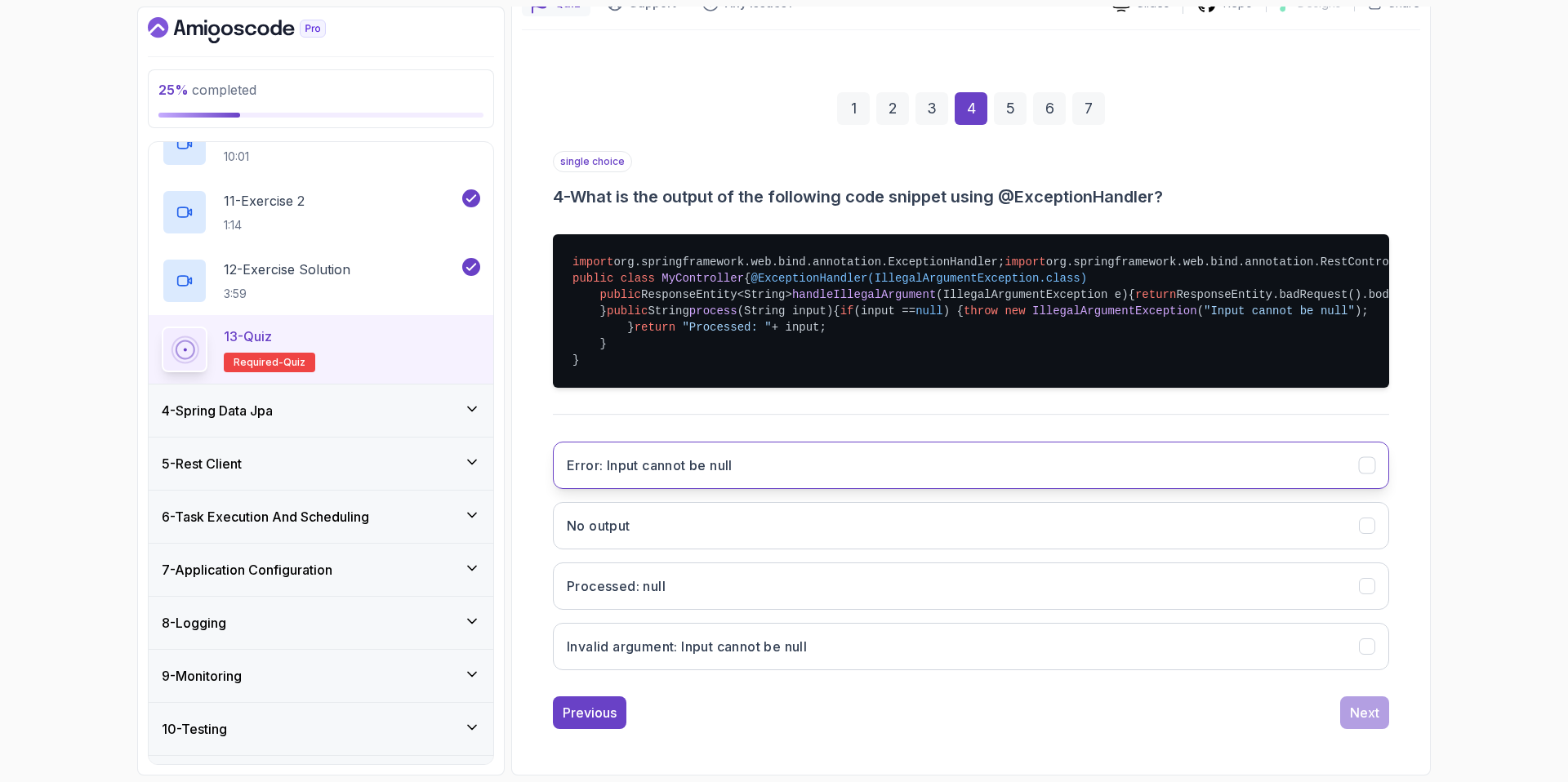 scroll, scrollTop: 358, scrollLeft: 0, axis: vertical 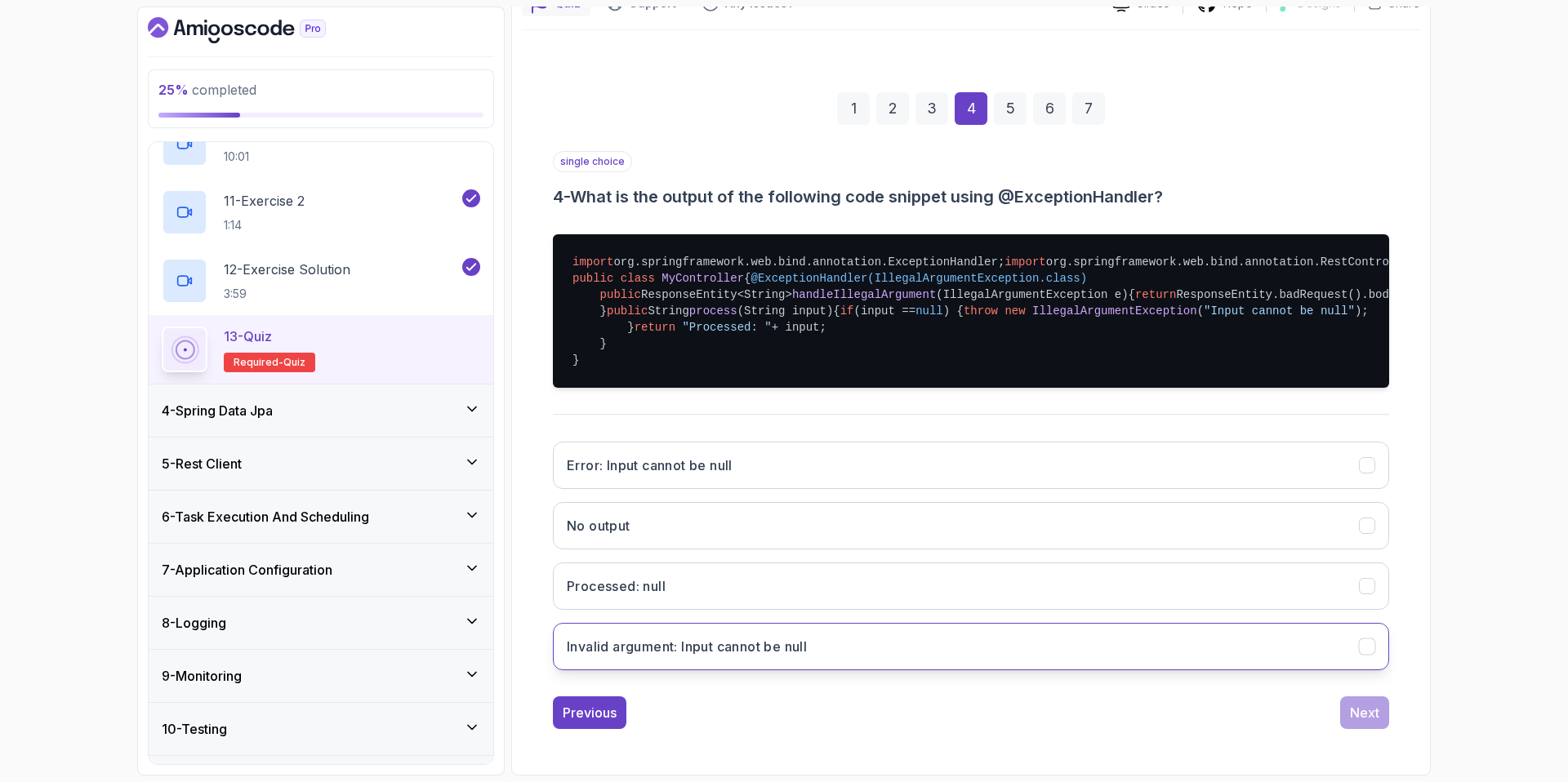 click on "Invalid argument: Input cannot be null" at bounding box center (971, 646) 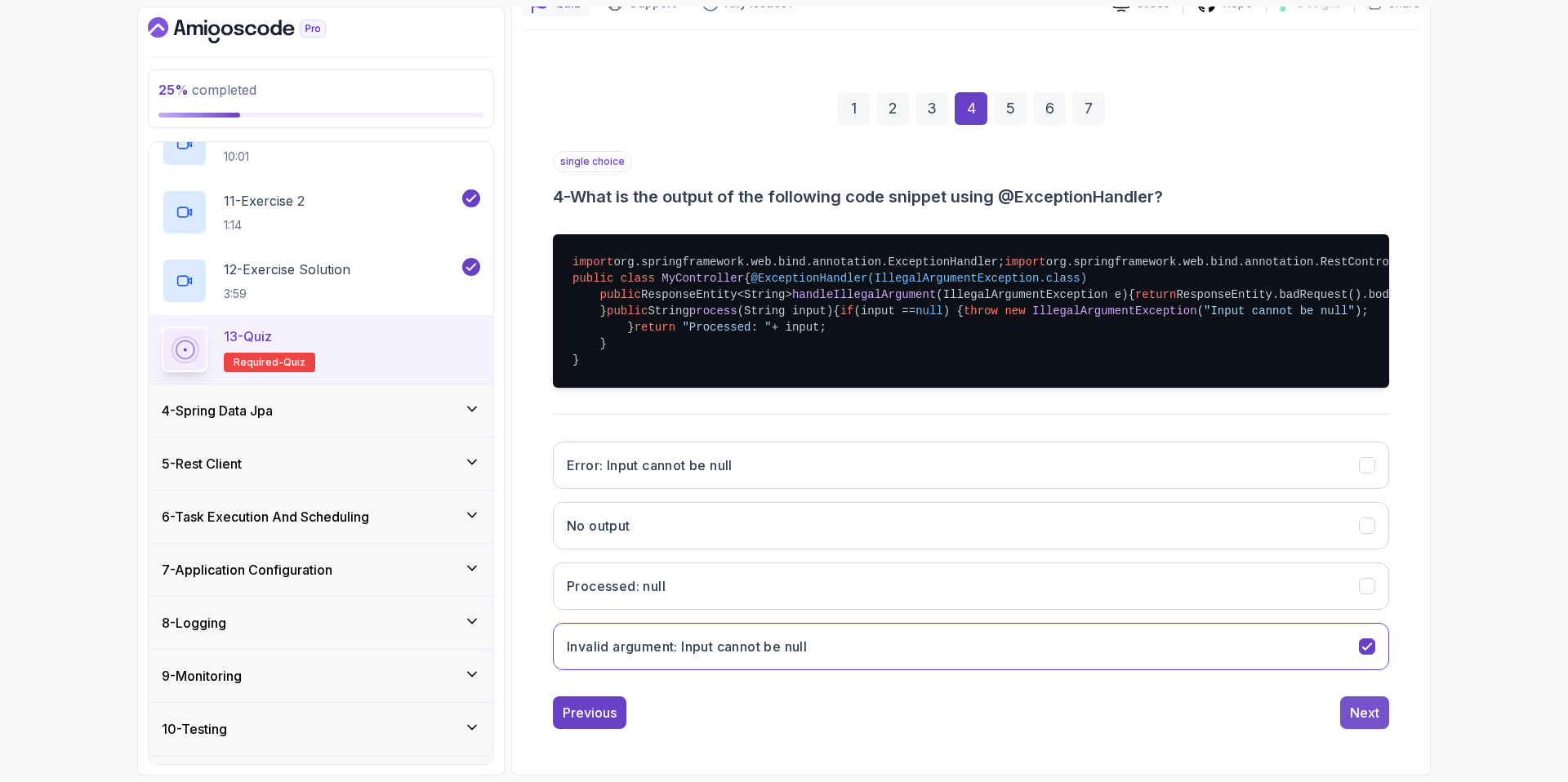 click on "Next" at bounding box center [1365, 713] 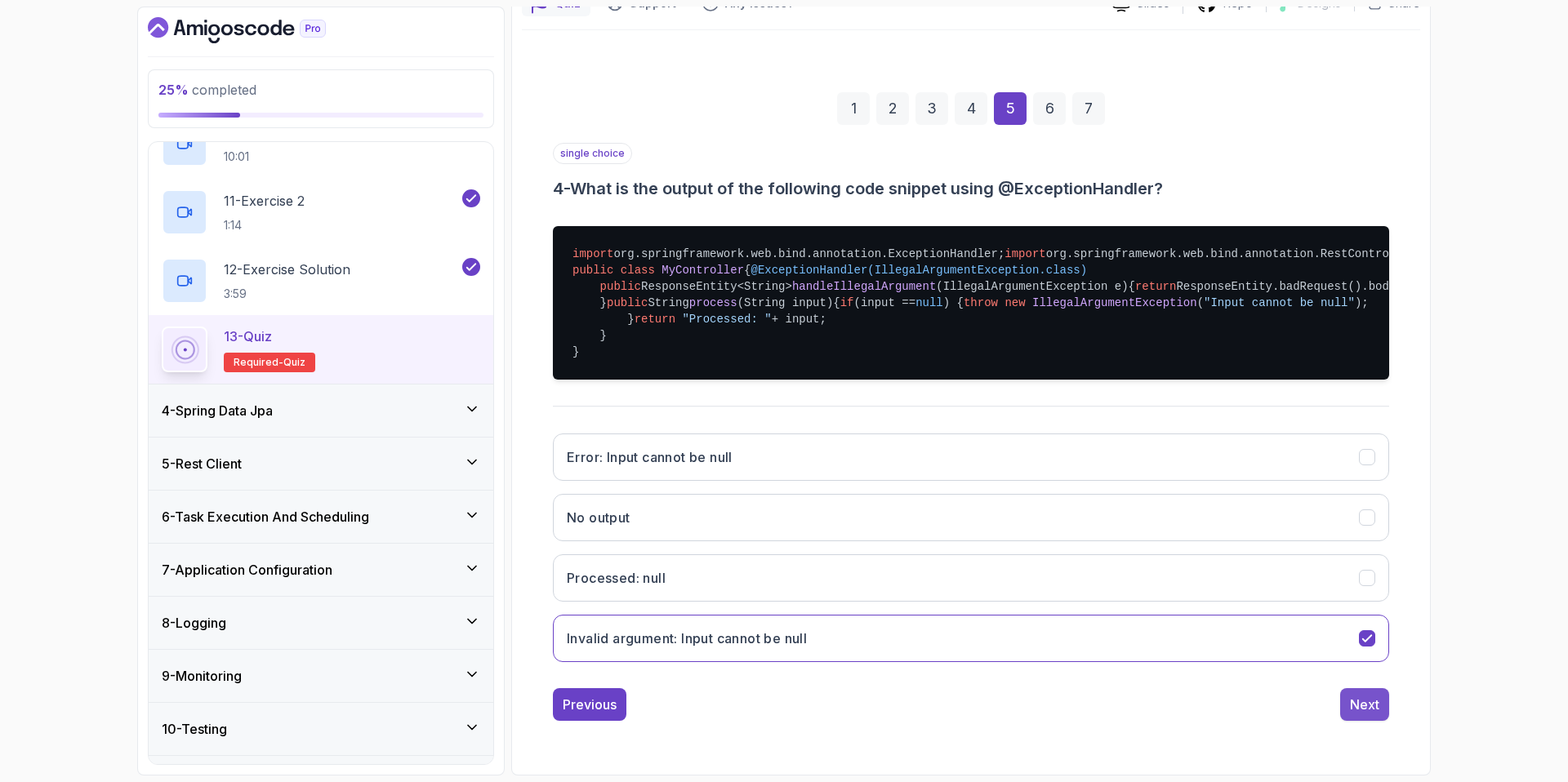 scroll, scrollTop: 0, scrollLeft: 0, axis: both 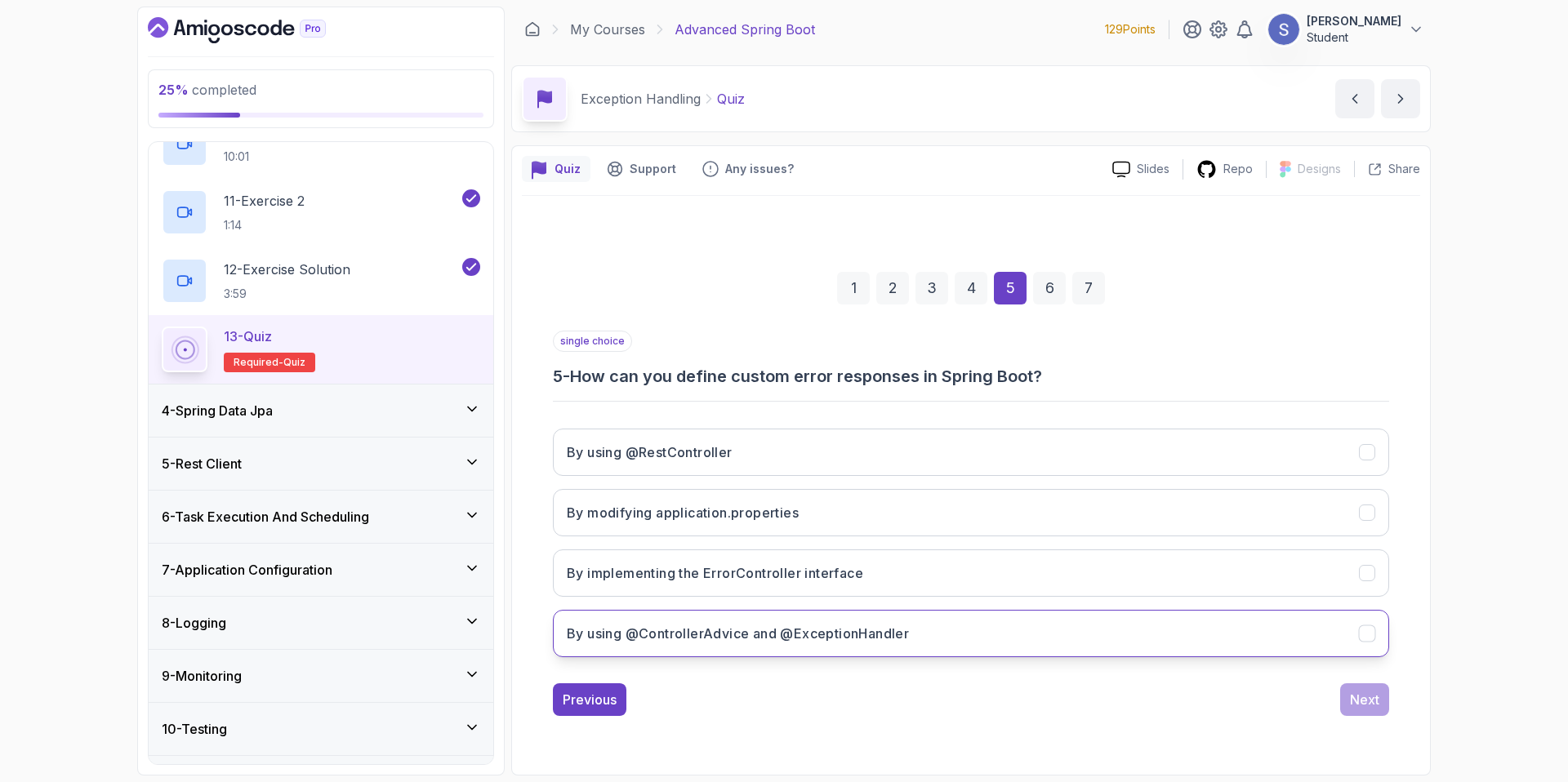 click on "By using @ControllerAdvice and @ExceptionHandler" at bounding box center [737, 633] 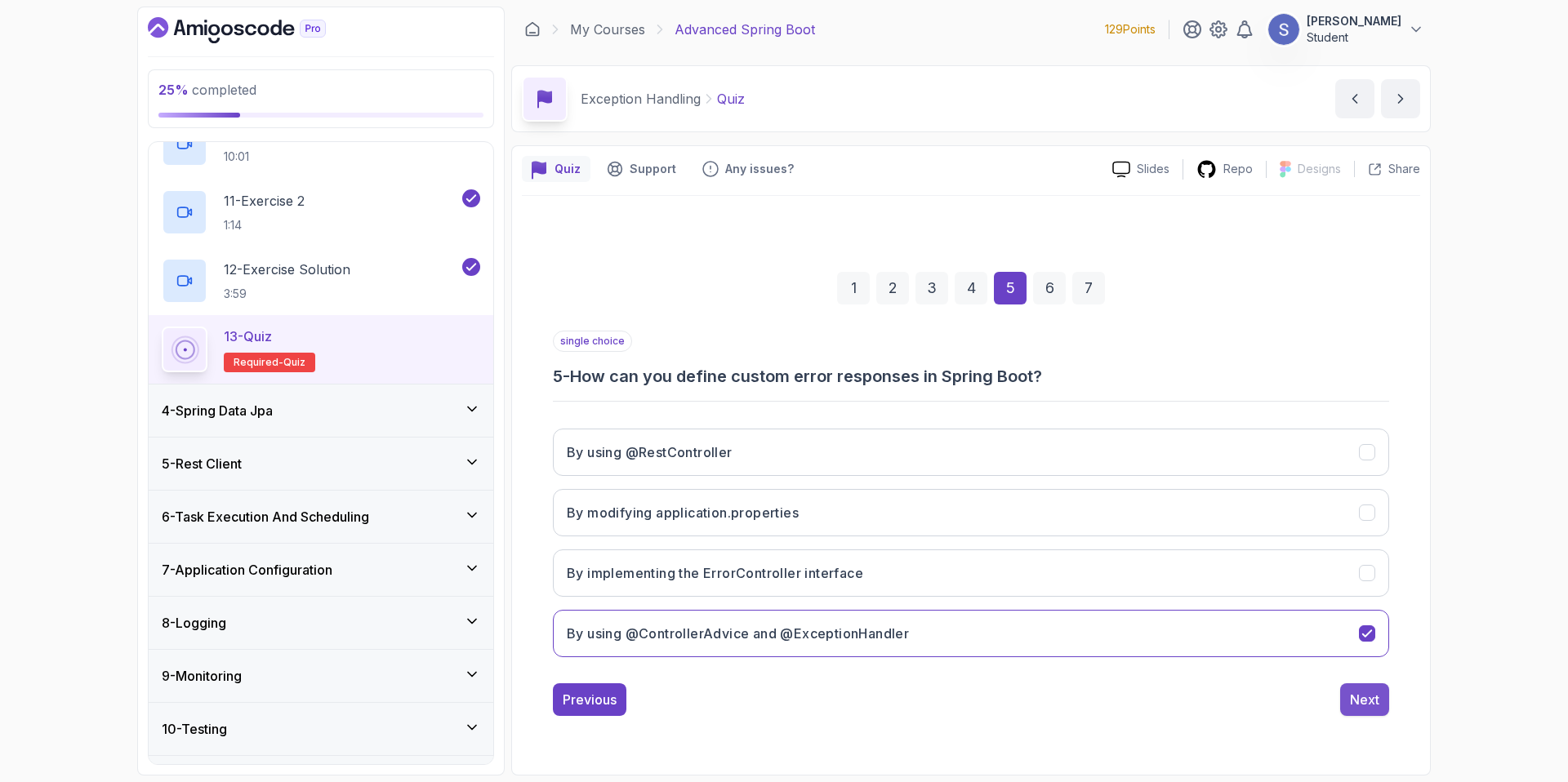 click on "Next" at bounding box center [1365, 700] 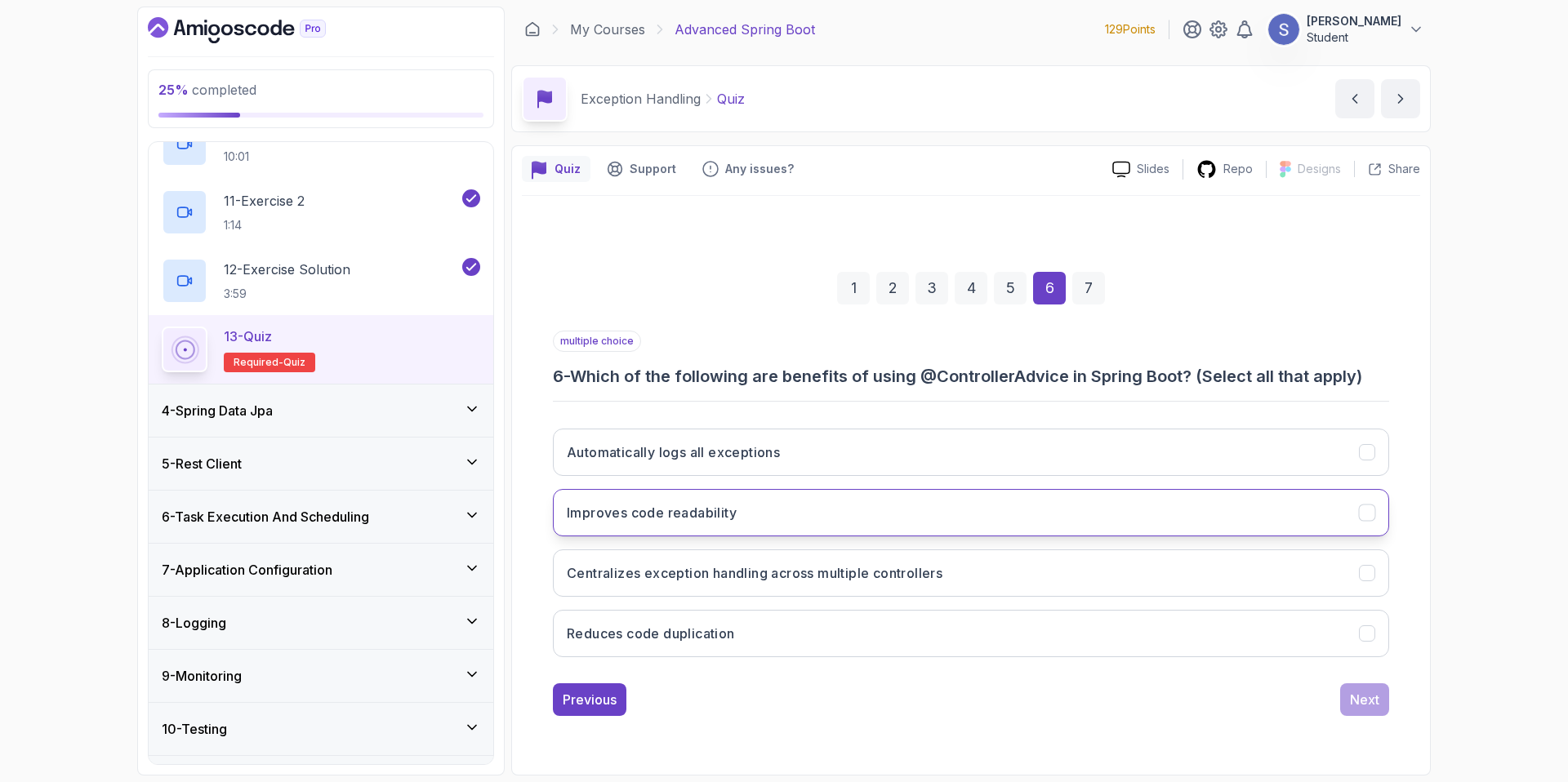 click on "Improves code readability" at bounding box center (971, 513) 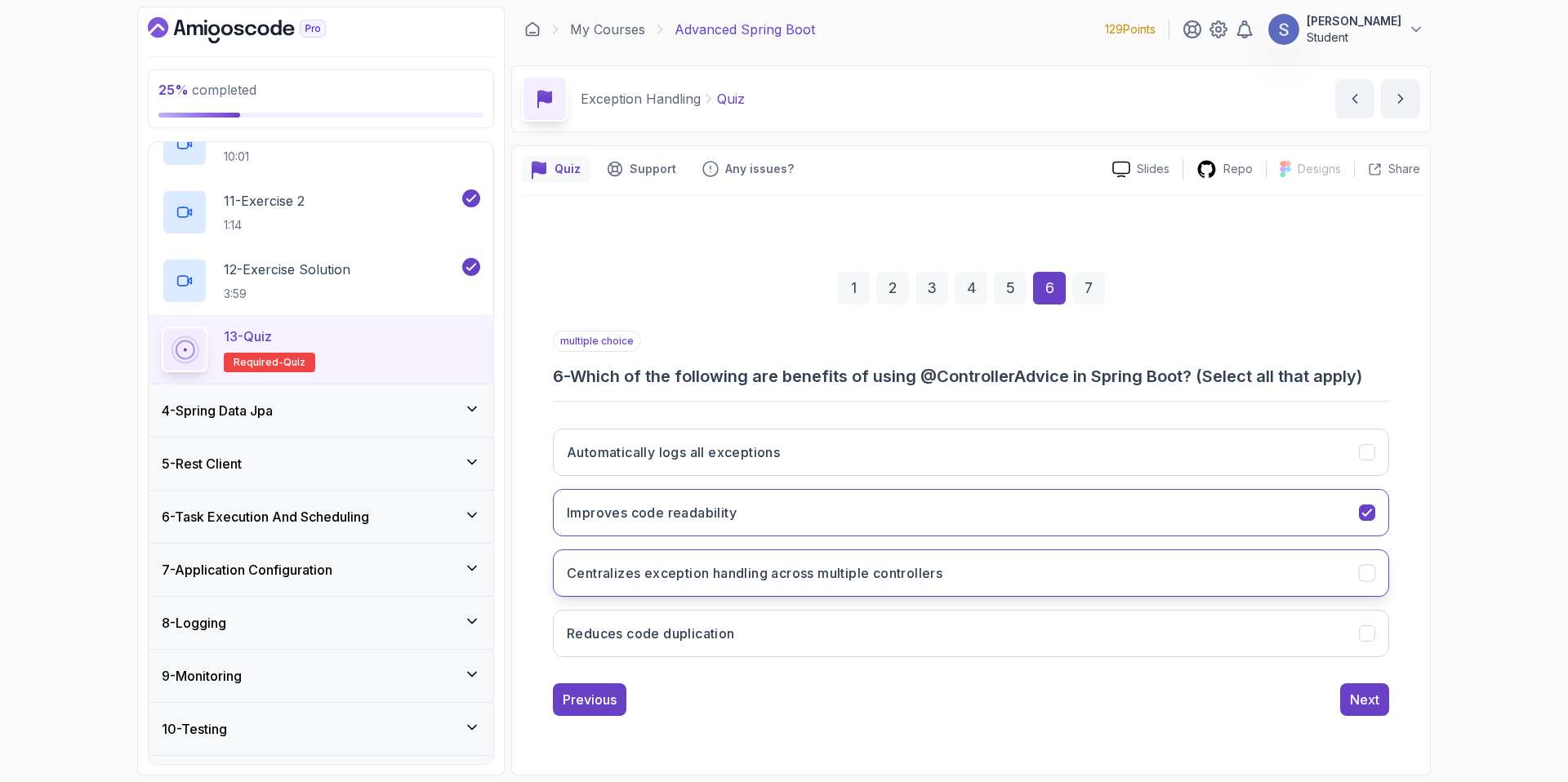 click on "Centralizes exception handling across multiple controllers" at bounding box center (755, 573) 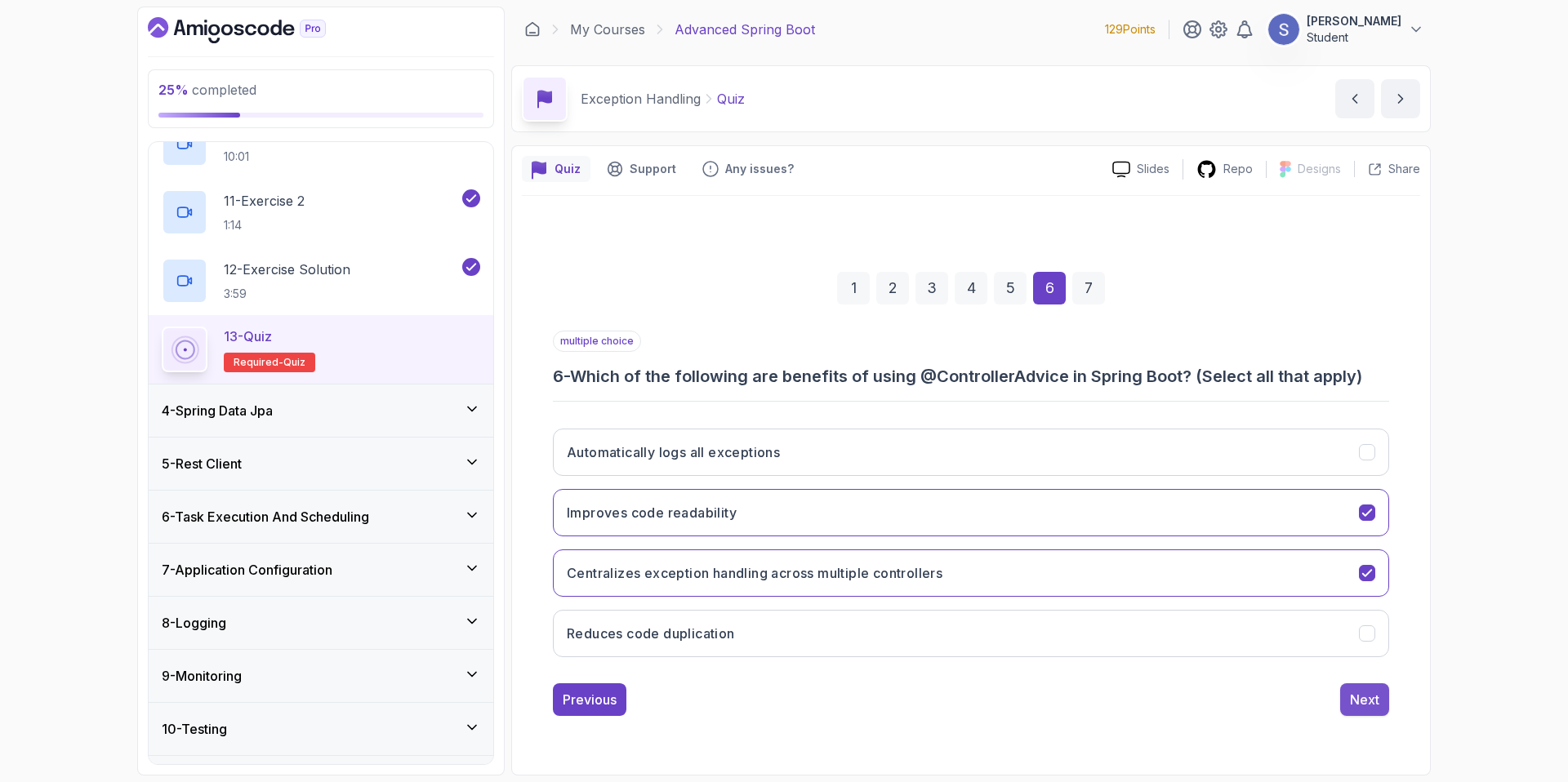 click on "Next" at bounding box center [1365, 700] 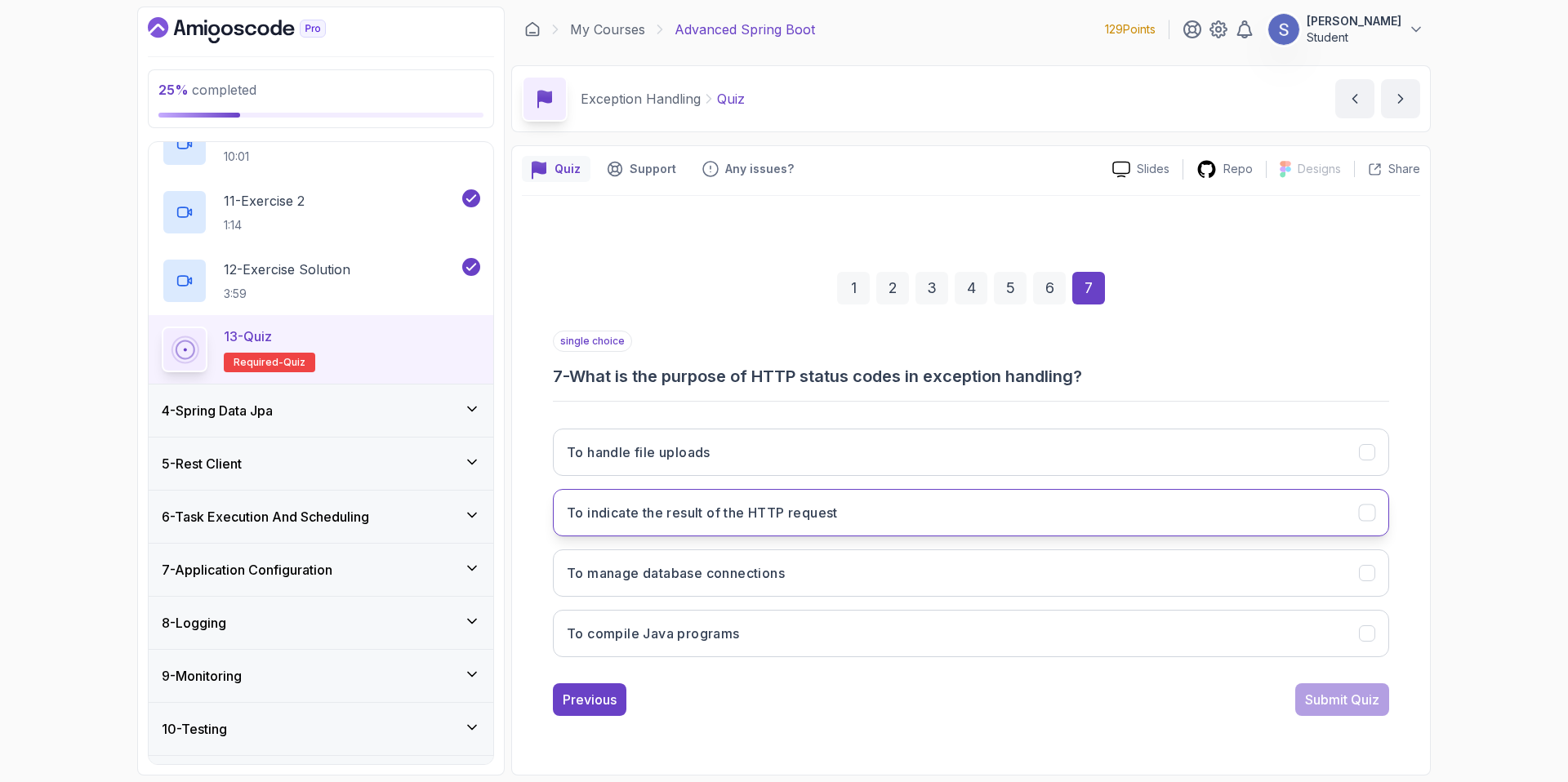 click on "To indicate the result of the HTTP request" at bounding box center (702, 513) 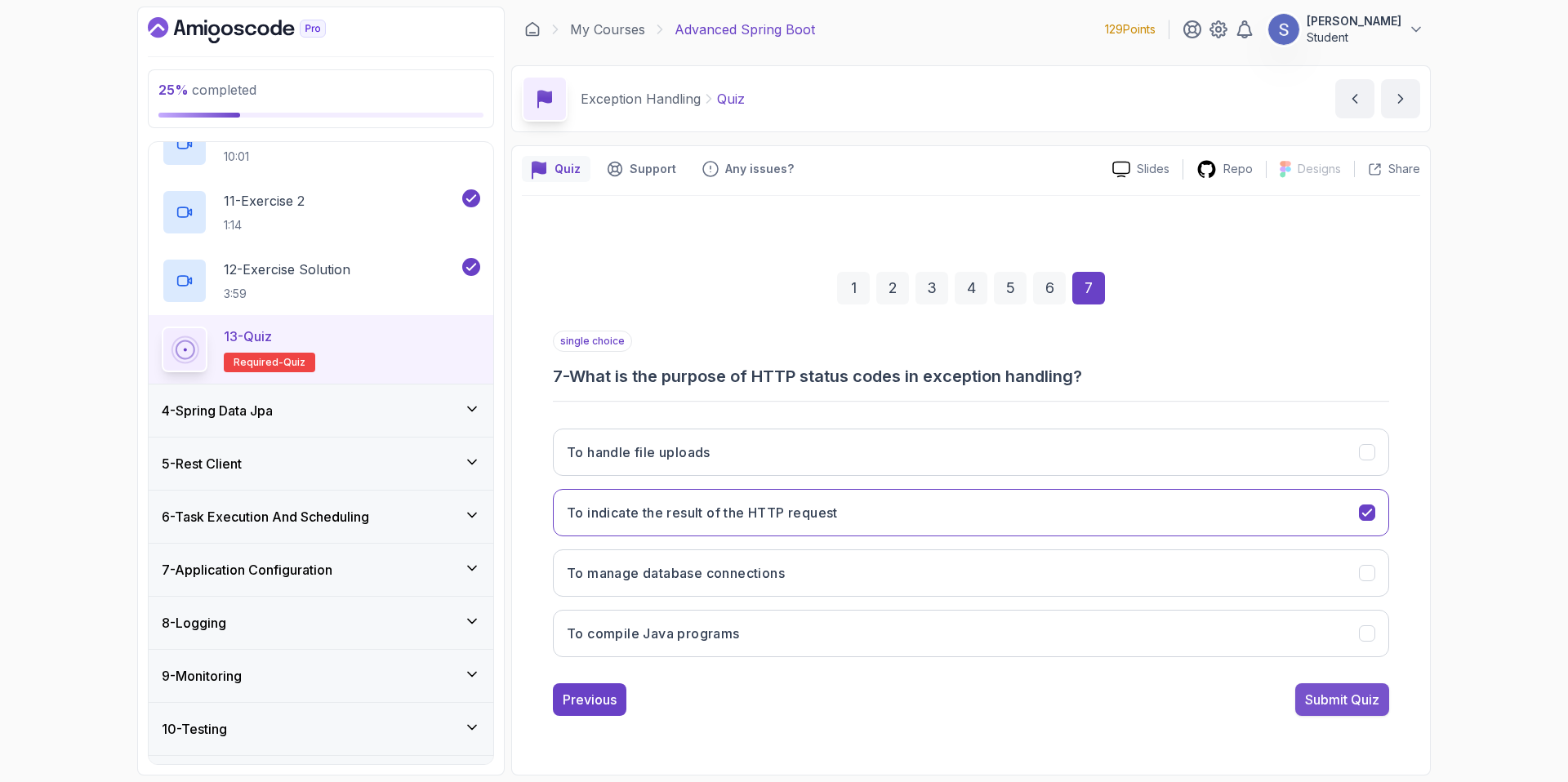 click on "Submit Quiz" at bounding box center [1342, 700] 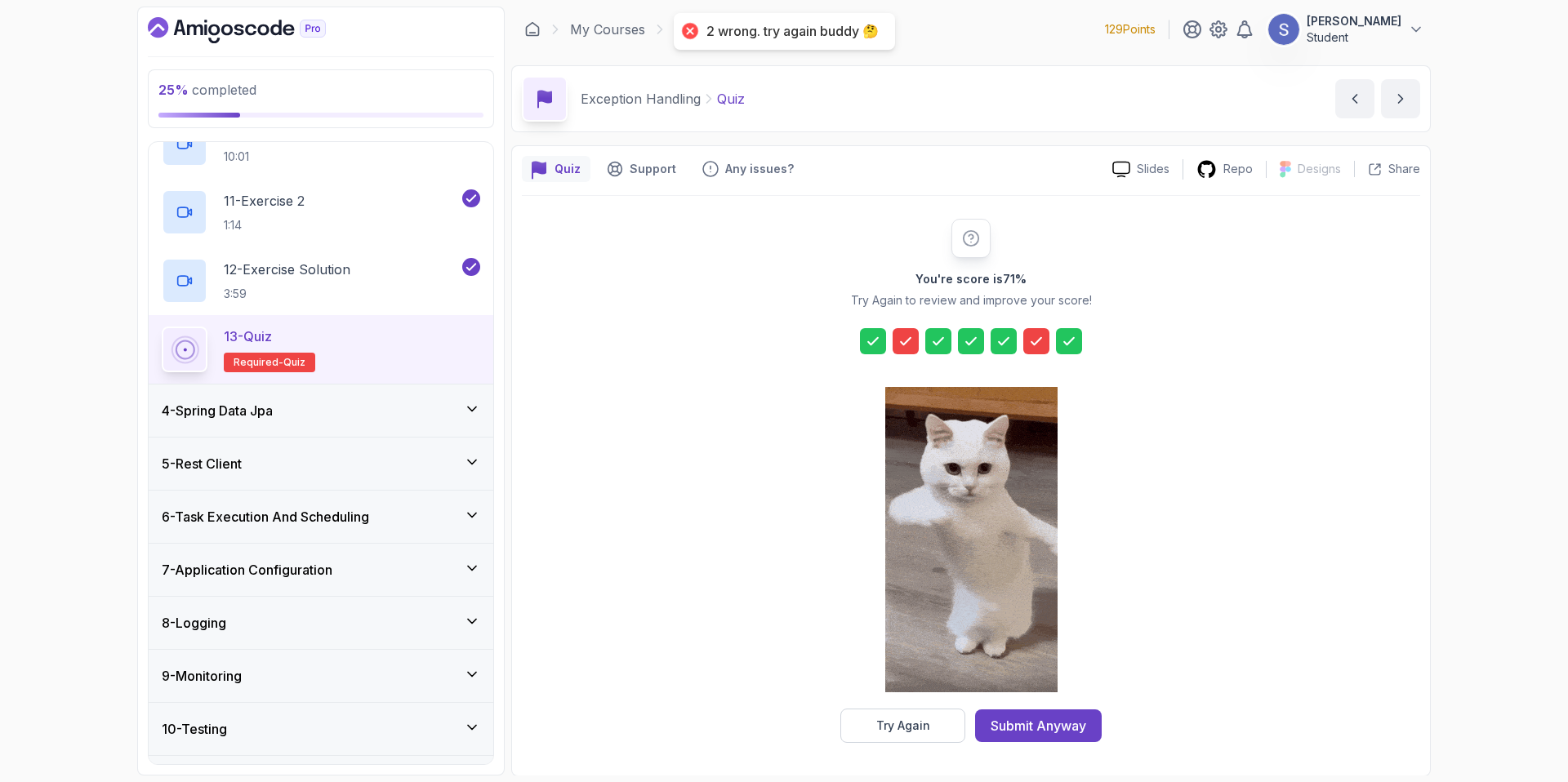 scroll, scrollTop: 1, scrollLeft: 0, axis: vertical 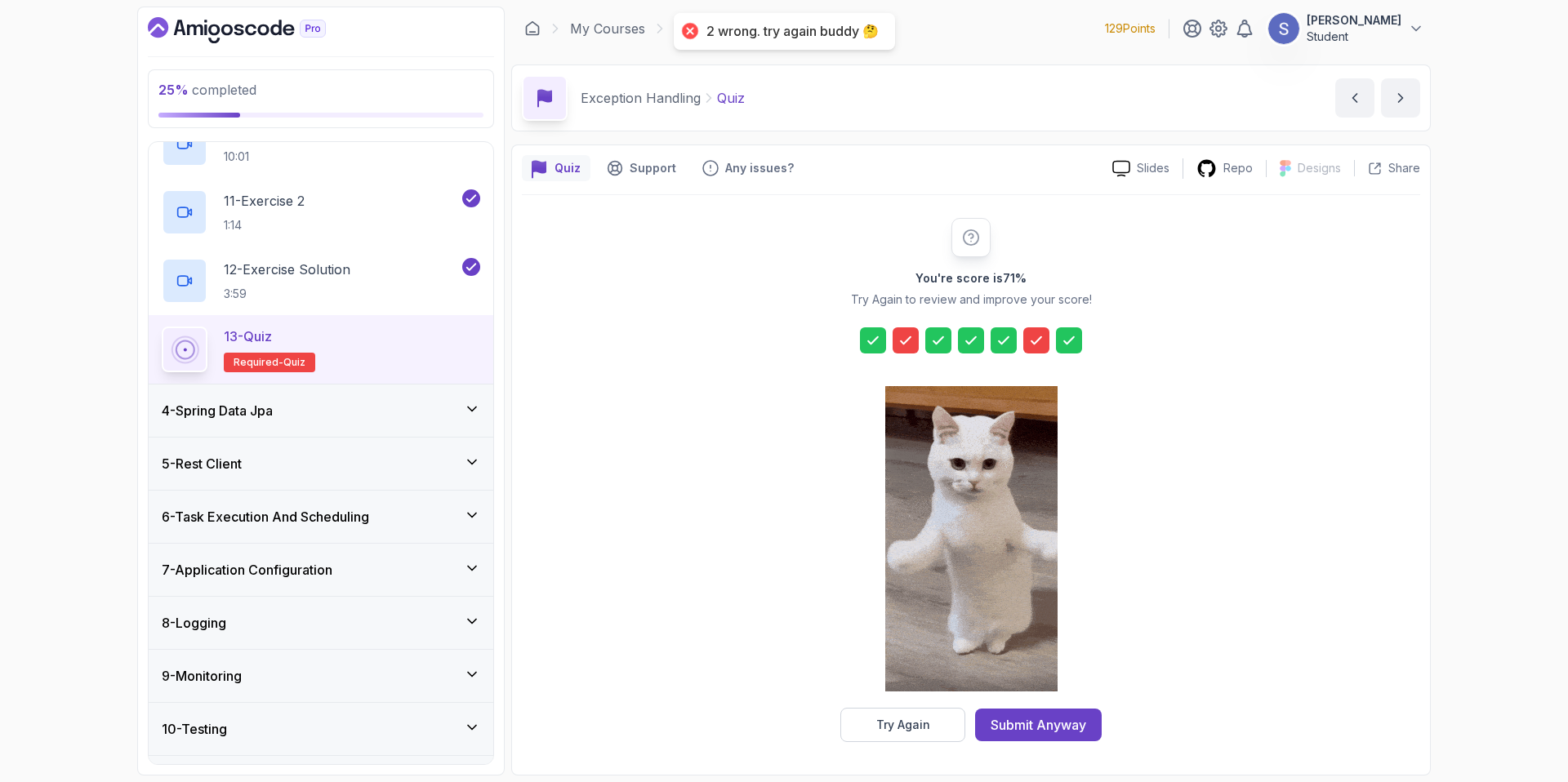 click 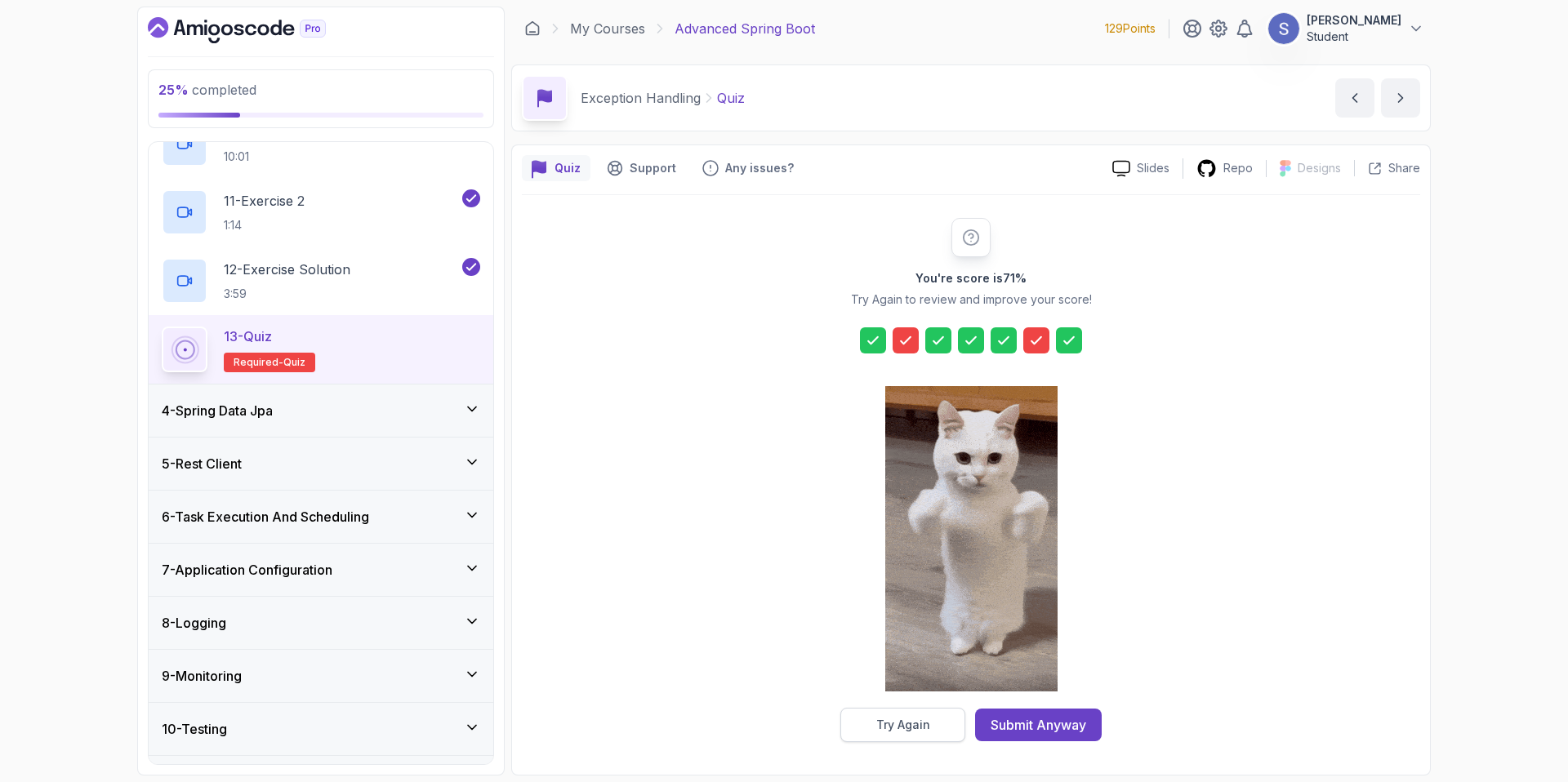 click on "Try Again" at bounding box center (903, 725) 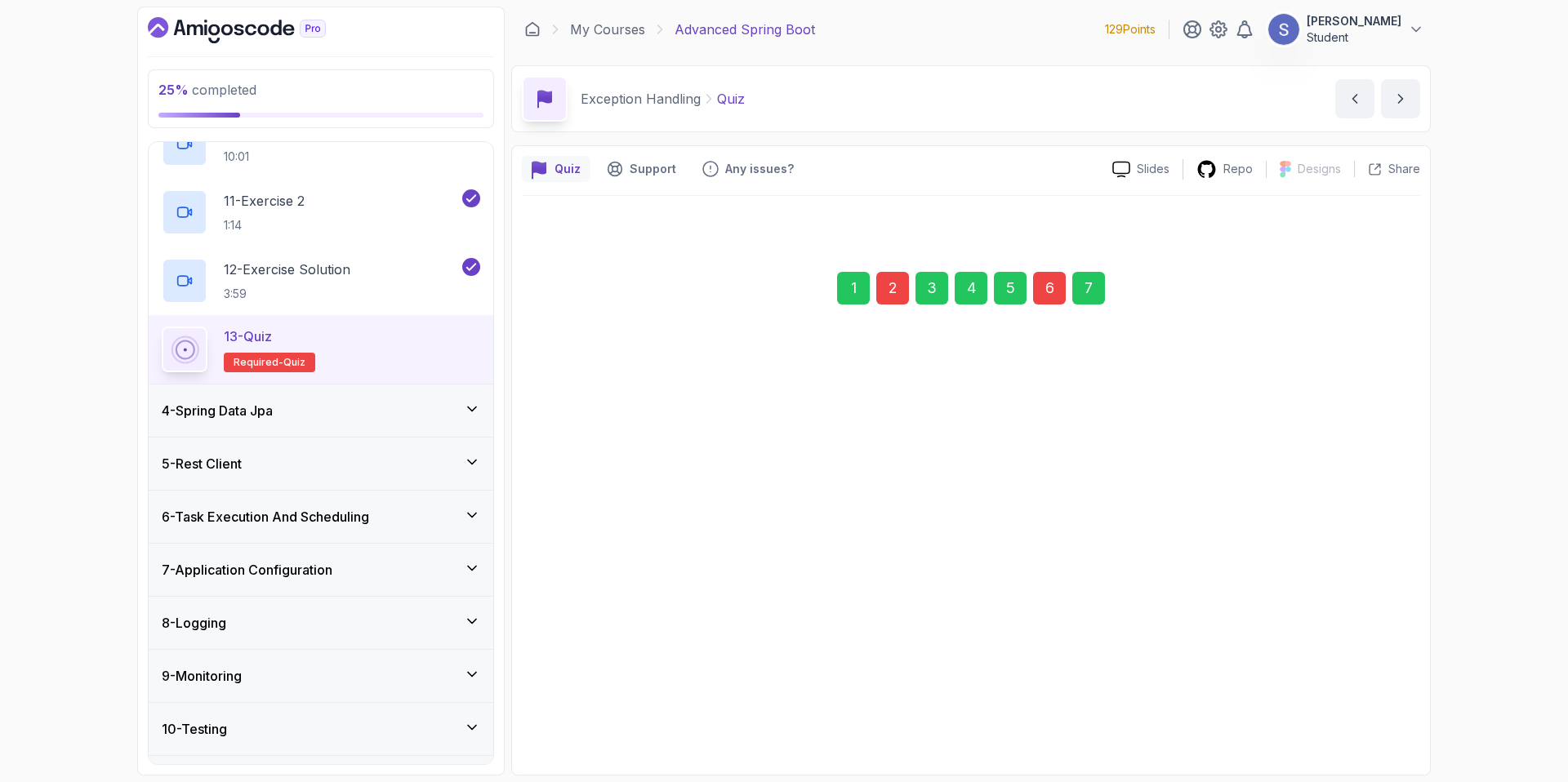 scroll, scrollTop: 0, scrollLeft: 0, axis: both 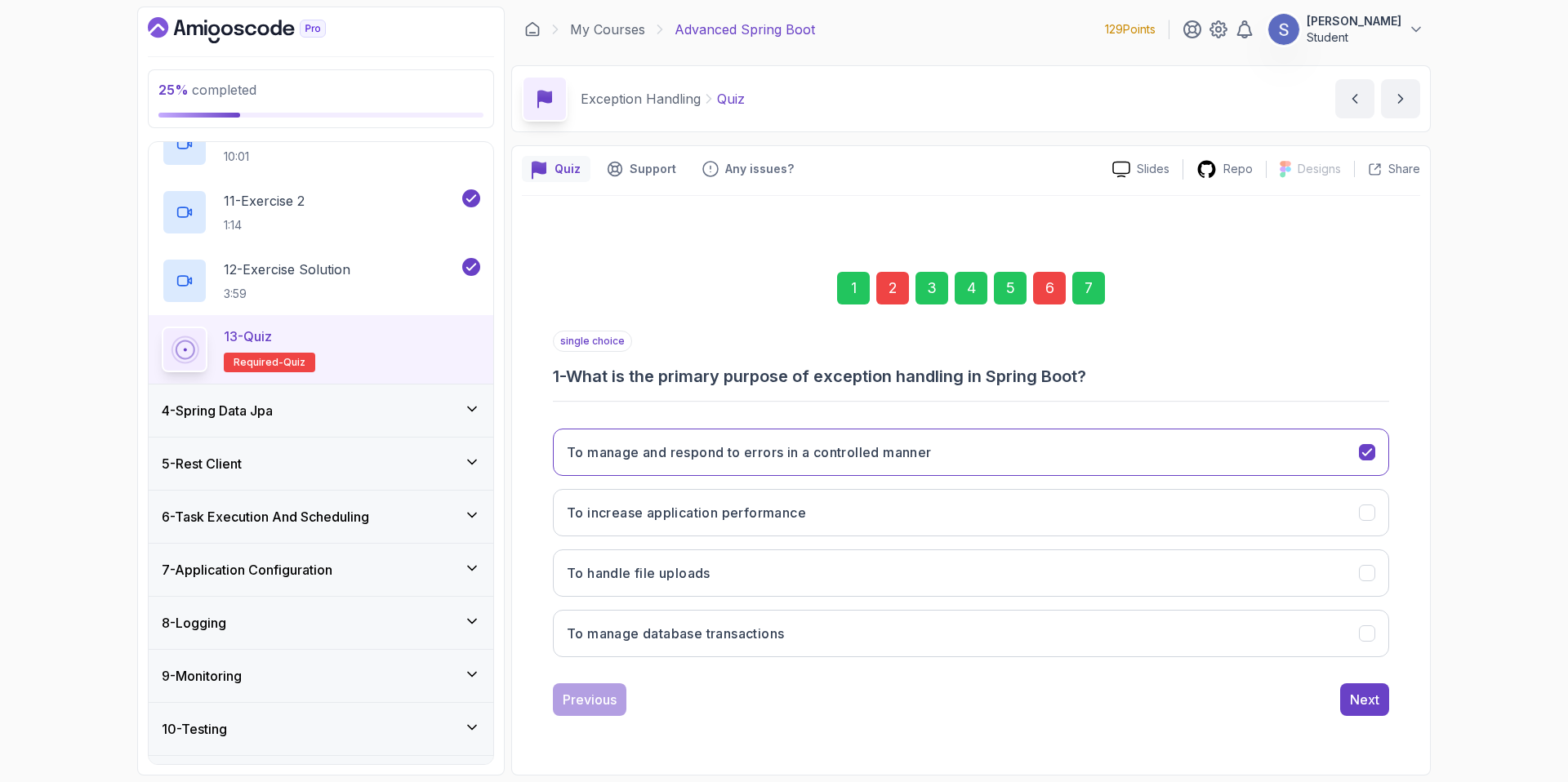 click on "2" at bounding box center [893, 288] 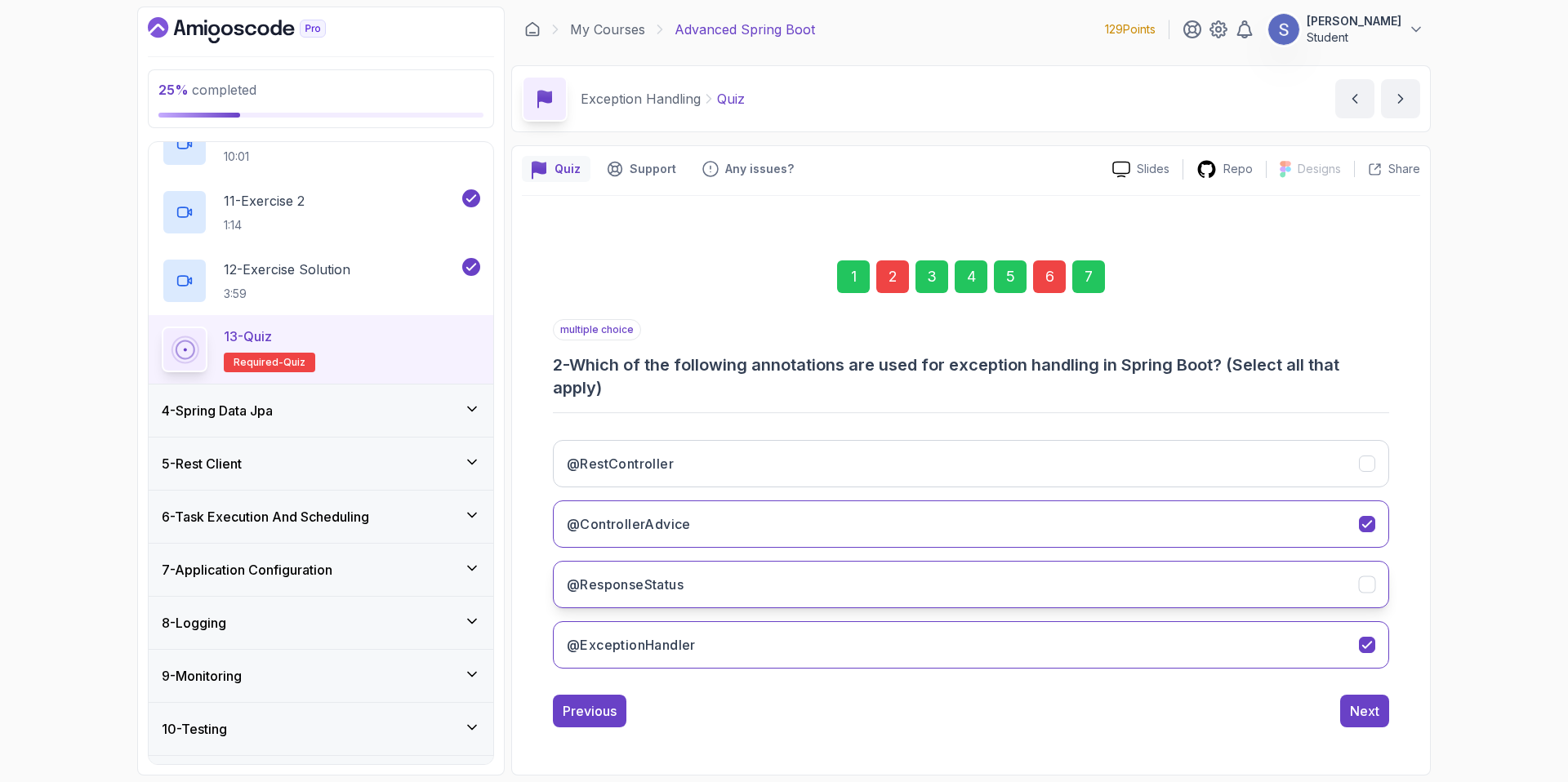 click on "@ResponseStatus" at bounding box center (971, 584) 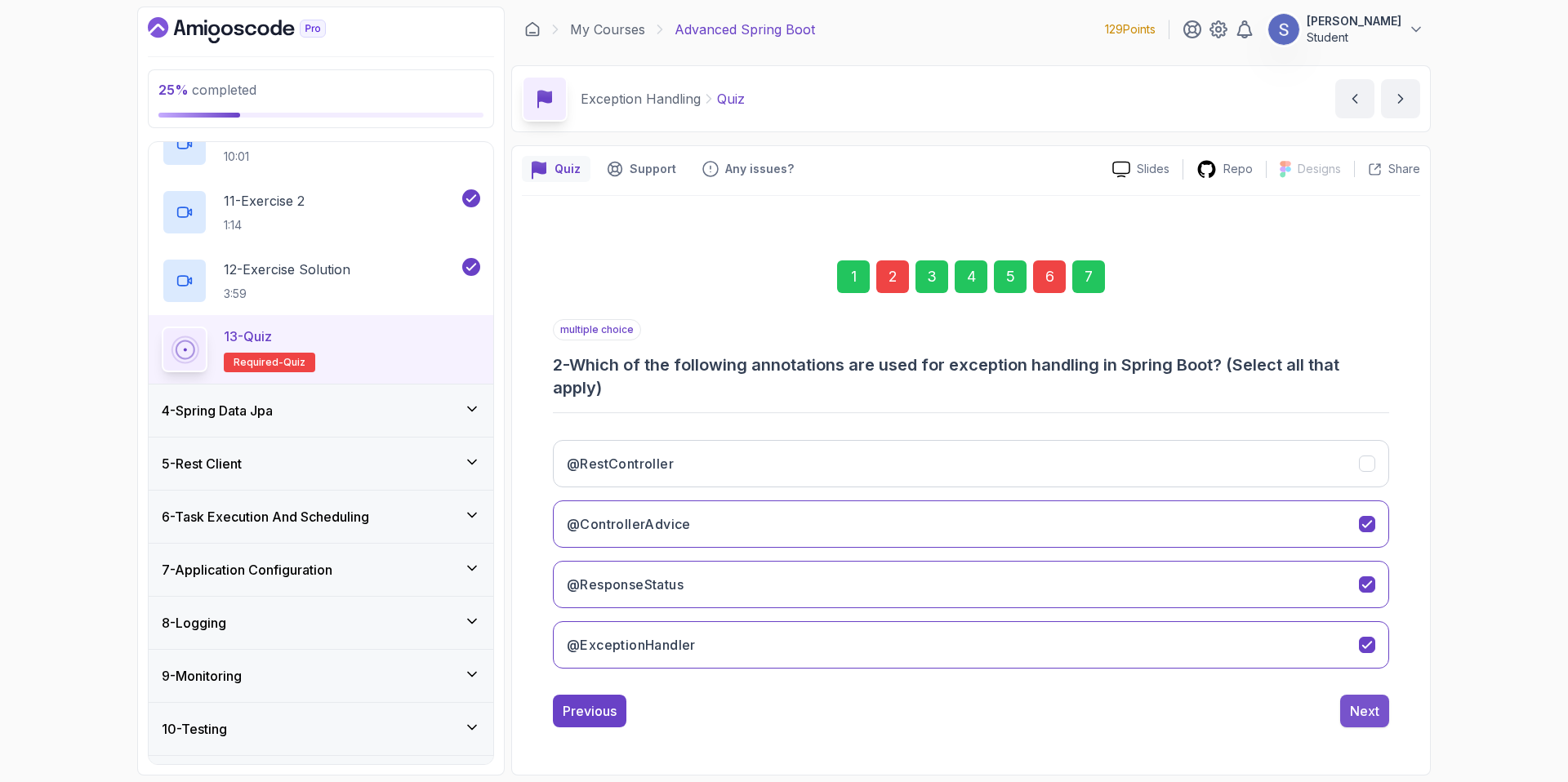 click on "Next" at bounding box center [1365, 711] 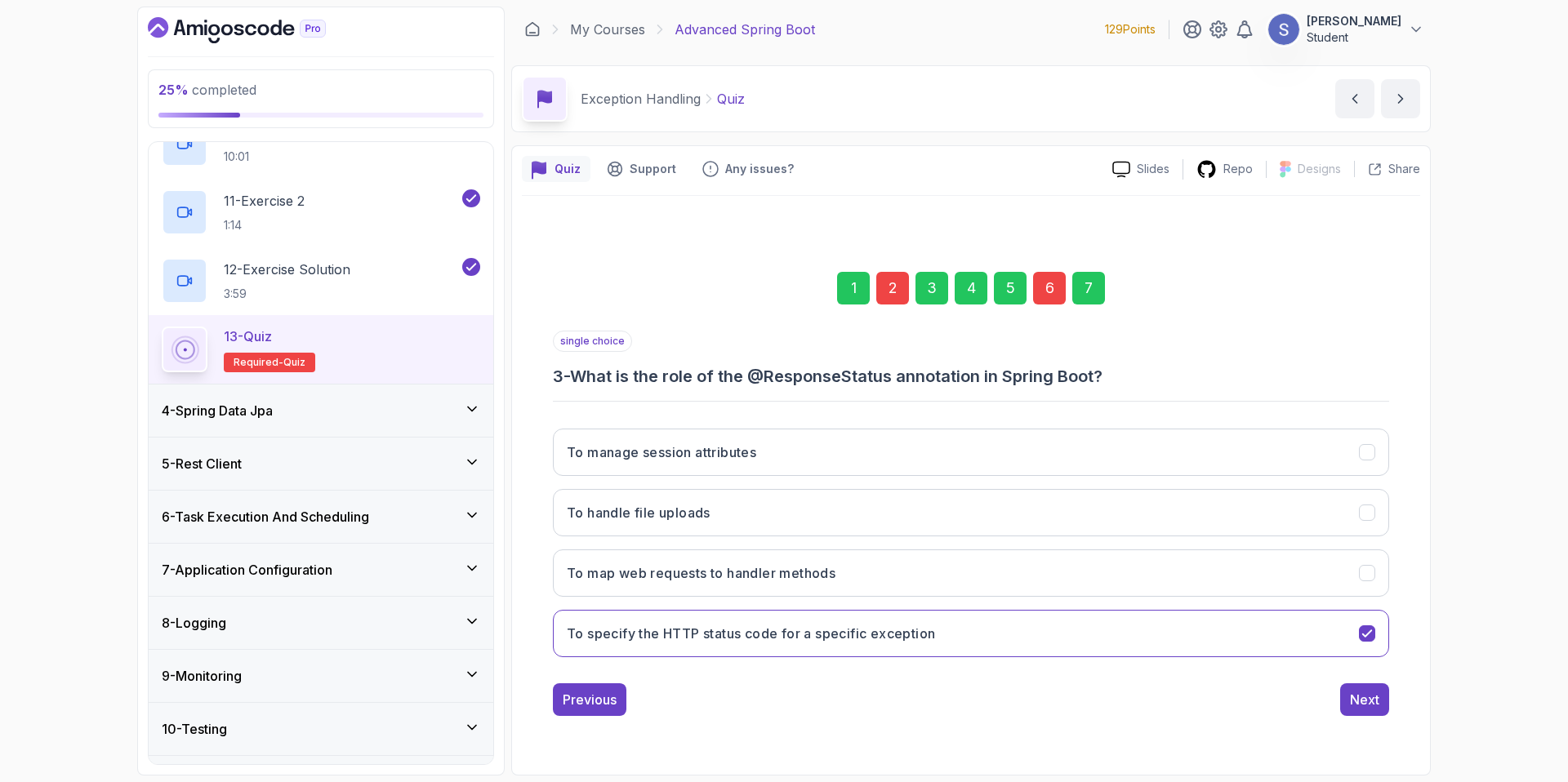 click on "6" at bounding box center (1049, 288) 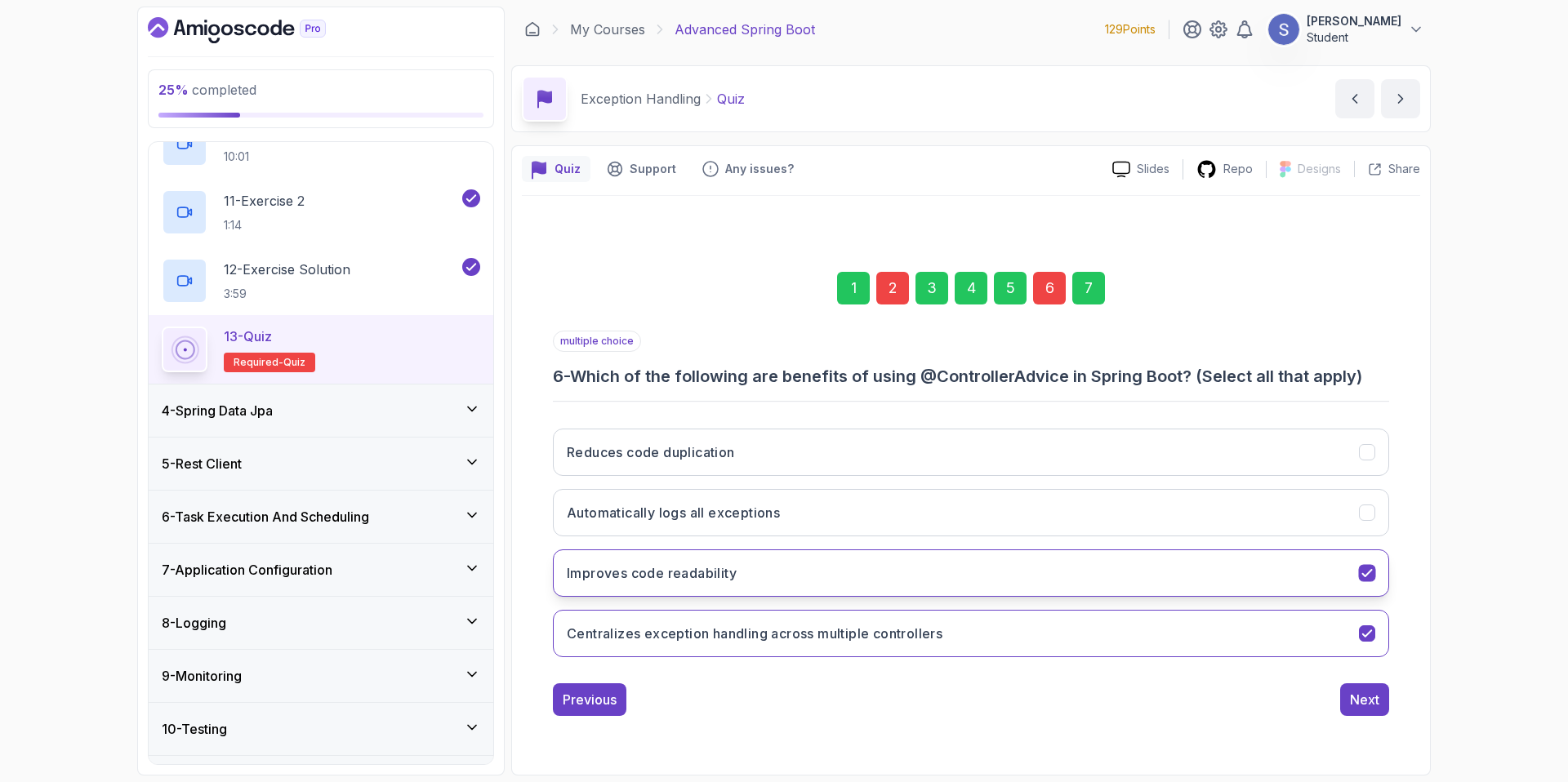 click on "Improves code readability" at bounding box center [971, 573] 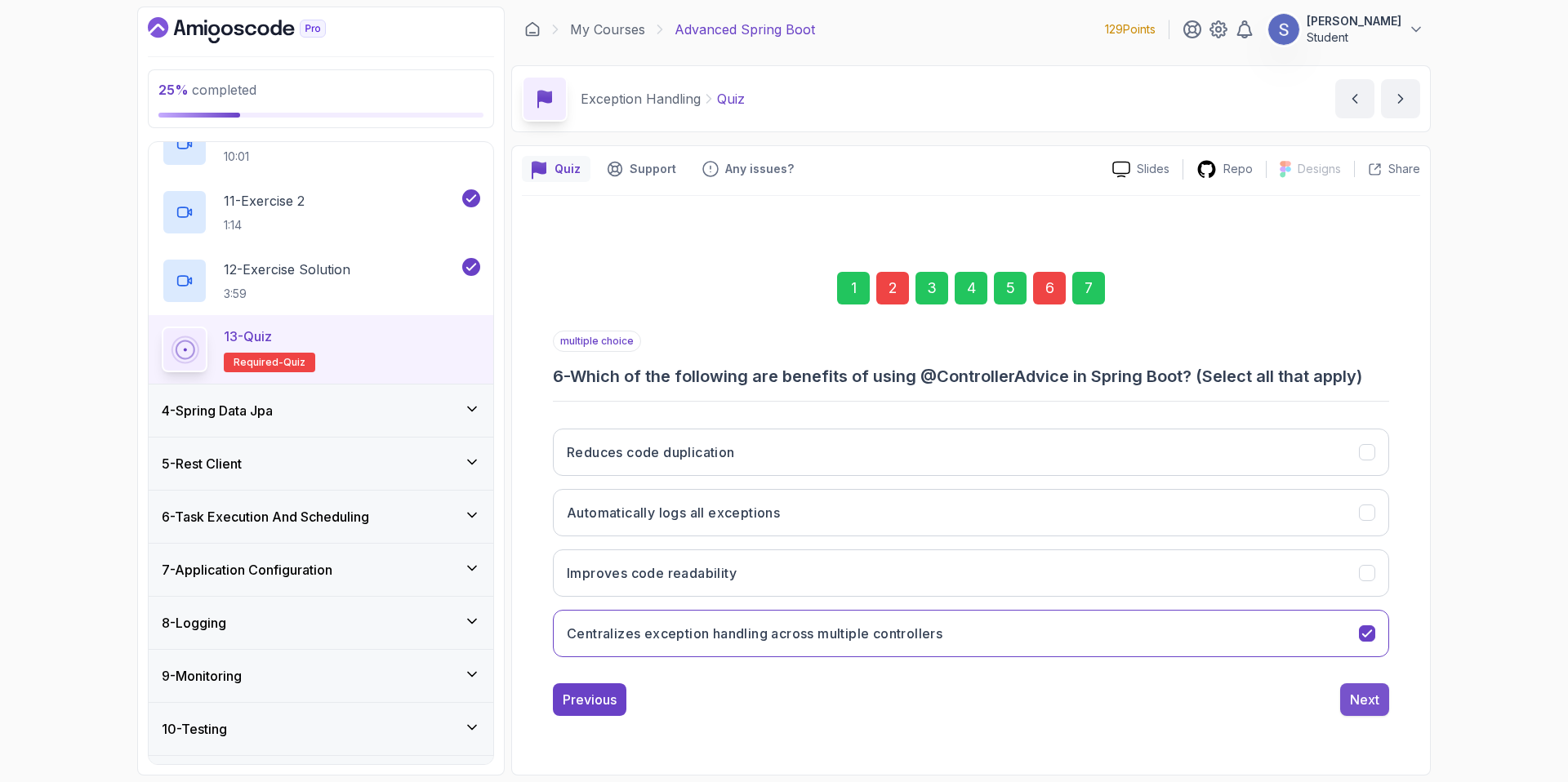click on "Next" at bounding box center [1365, 700] 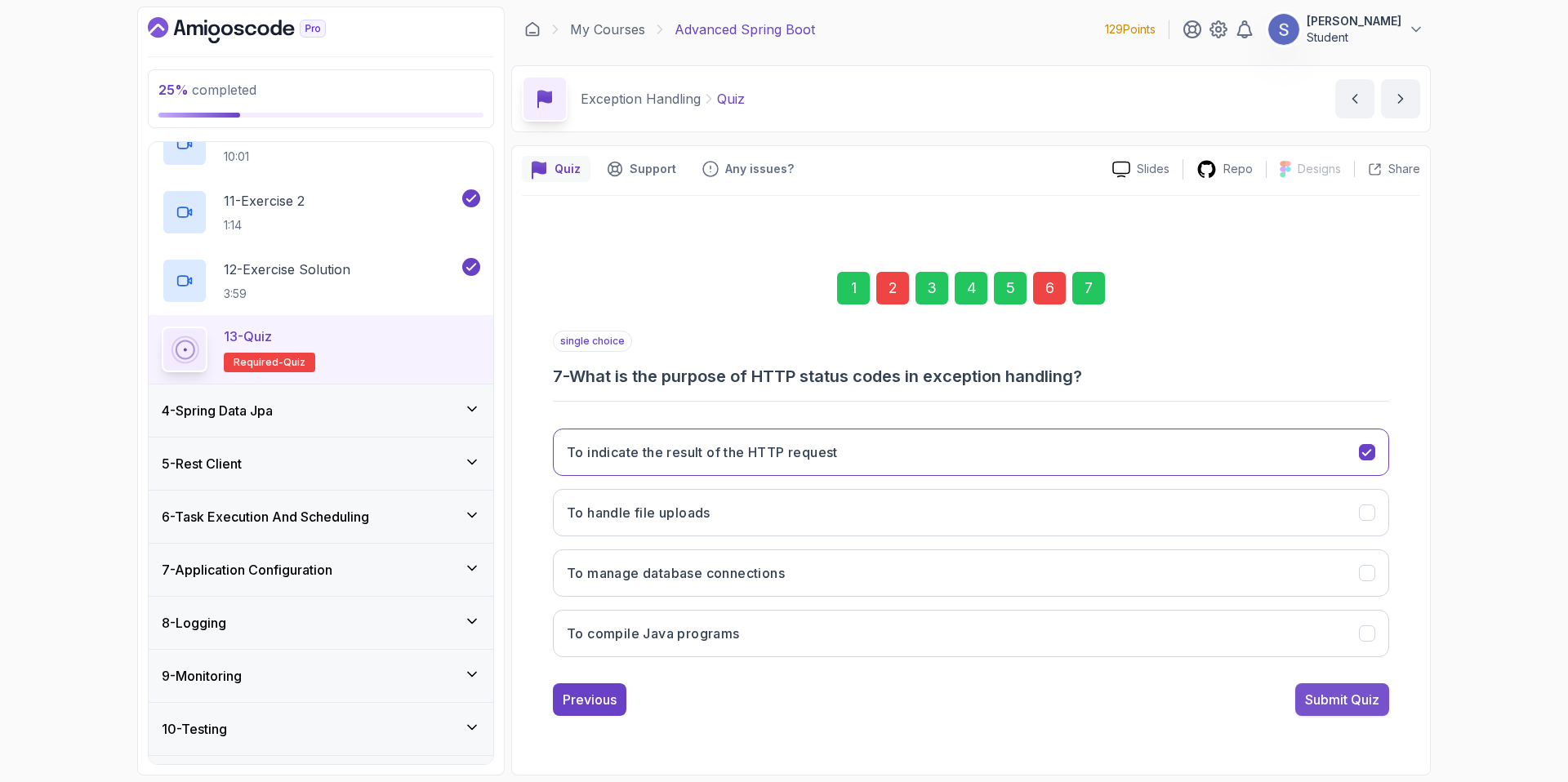 click on "Submit Quiz" at bounding box center (1342, 700) 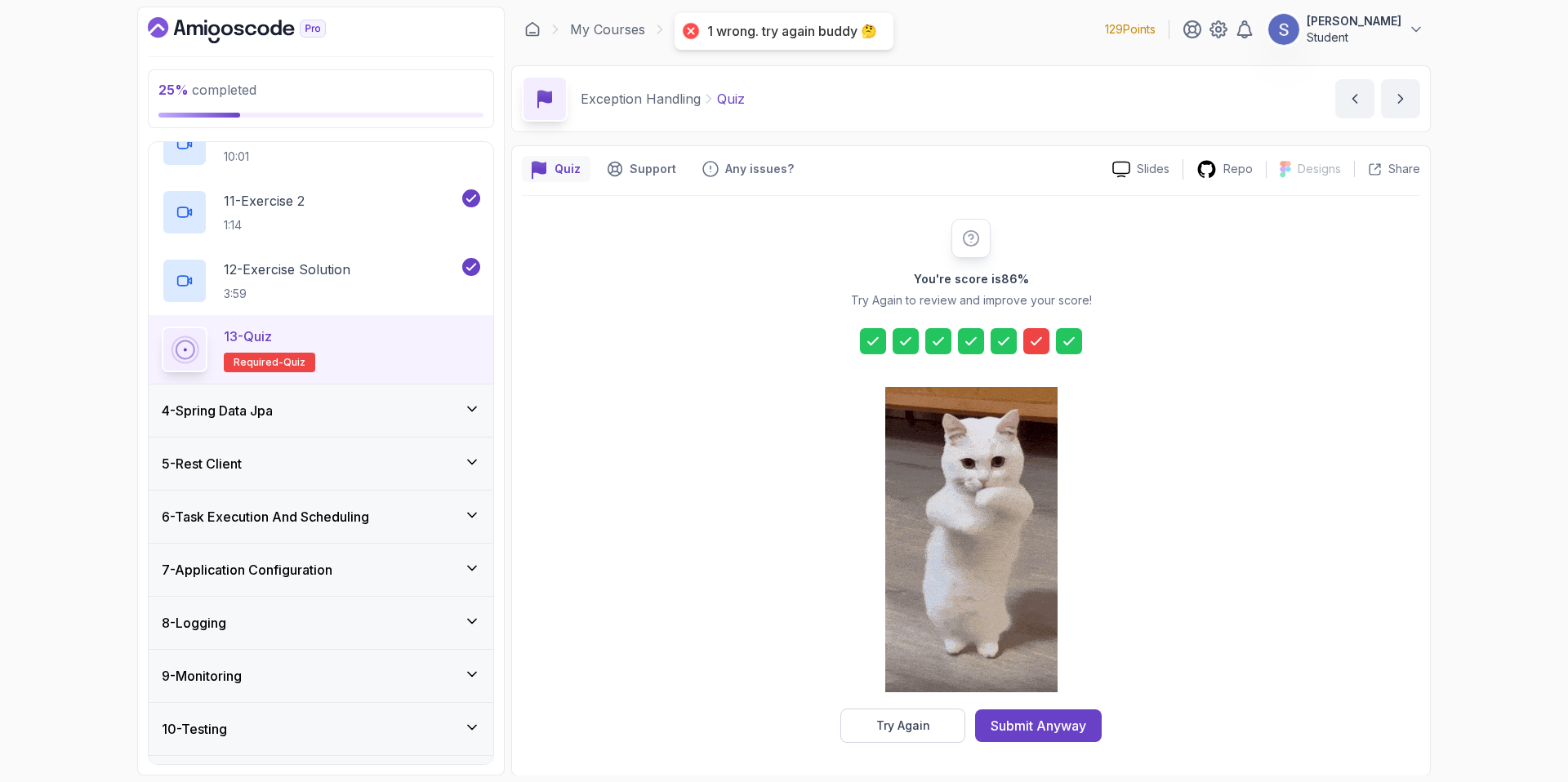 click 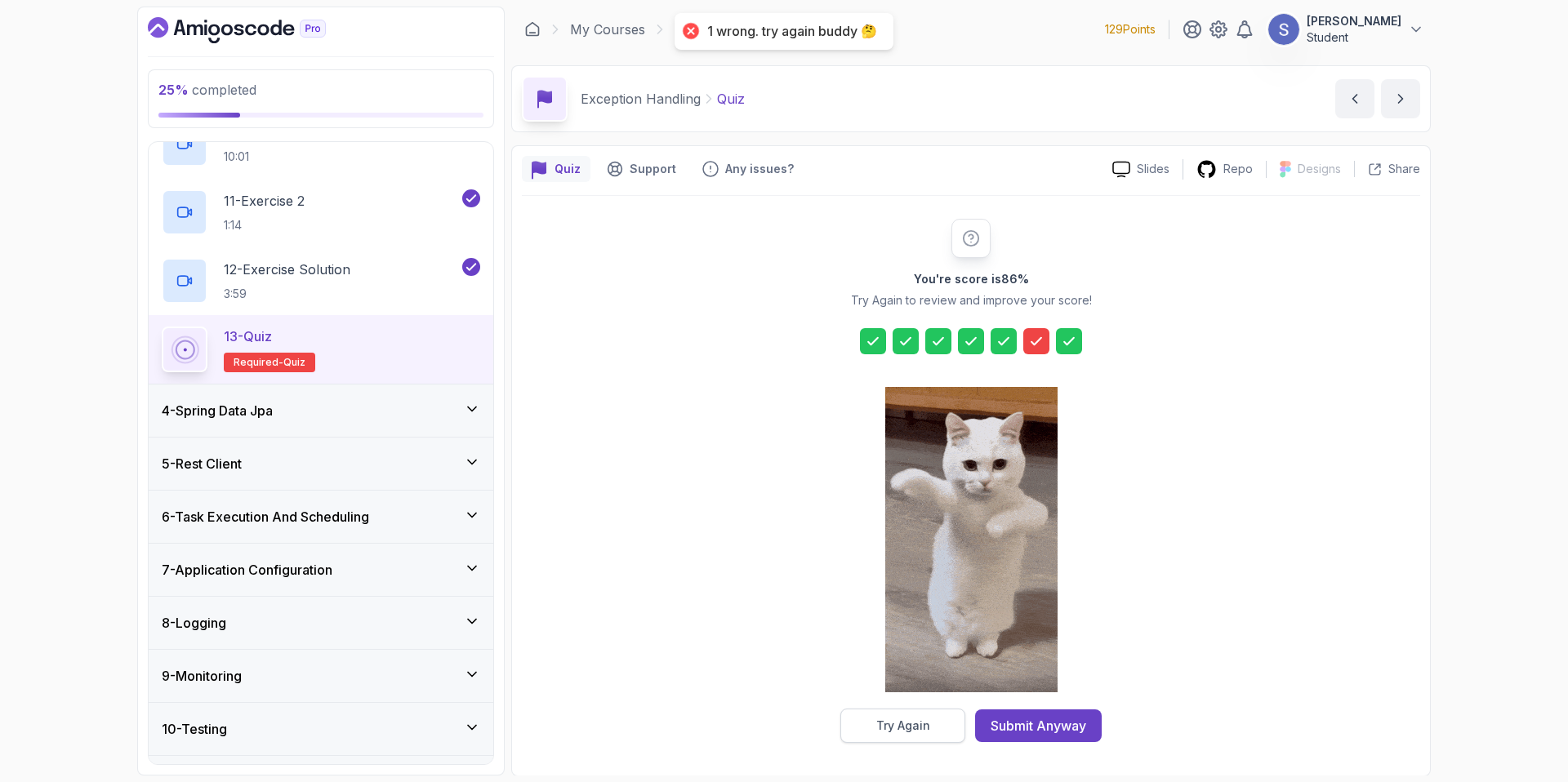 click on "Try Again" at bounding box center (902, 726) 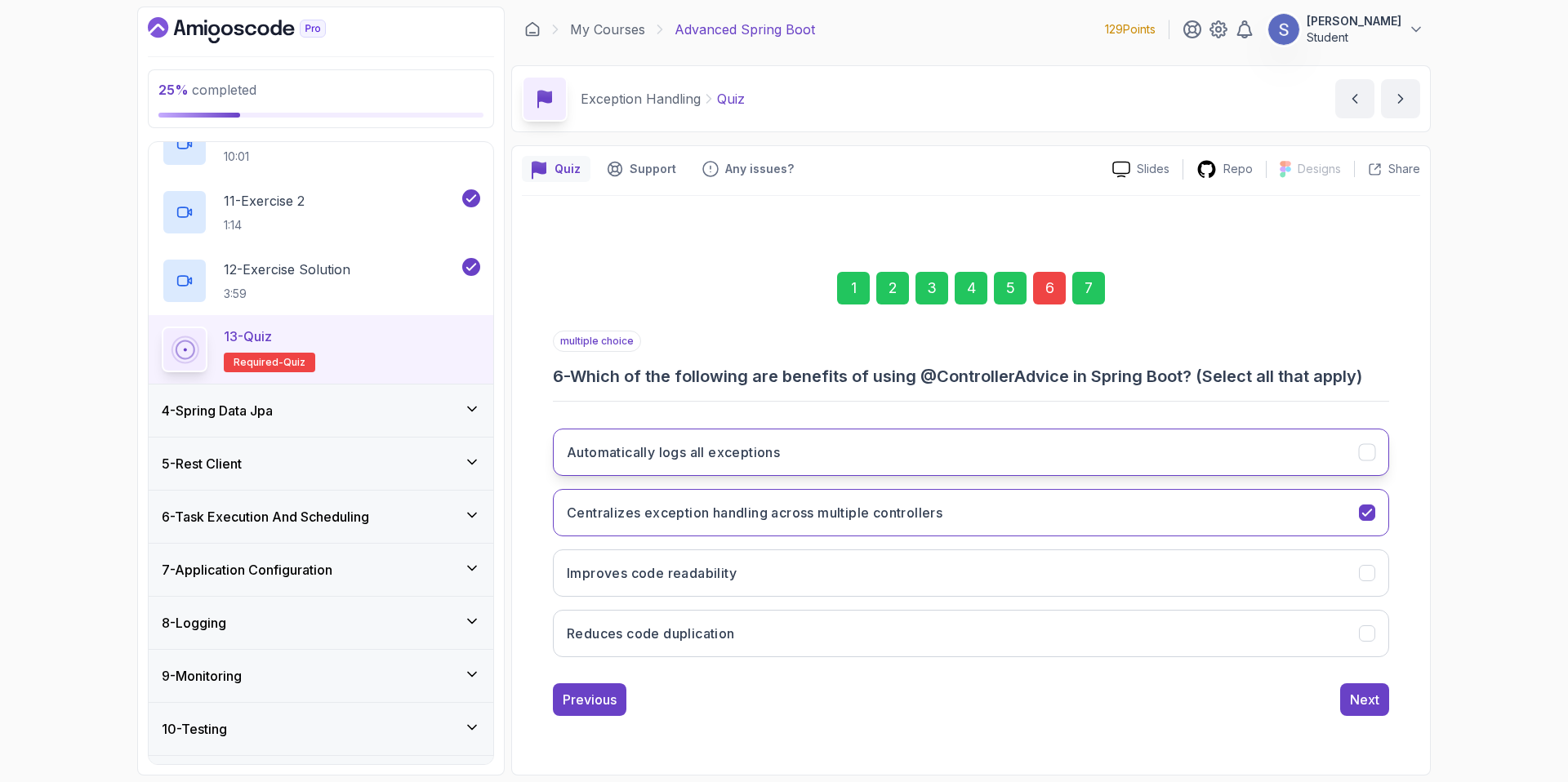click on "Automatically logs all exceptions" at bounding box center [971, 452] 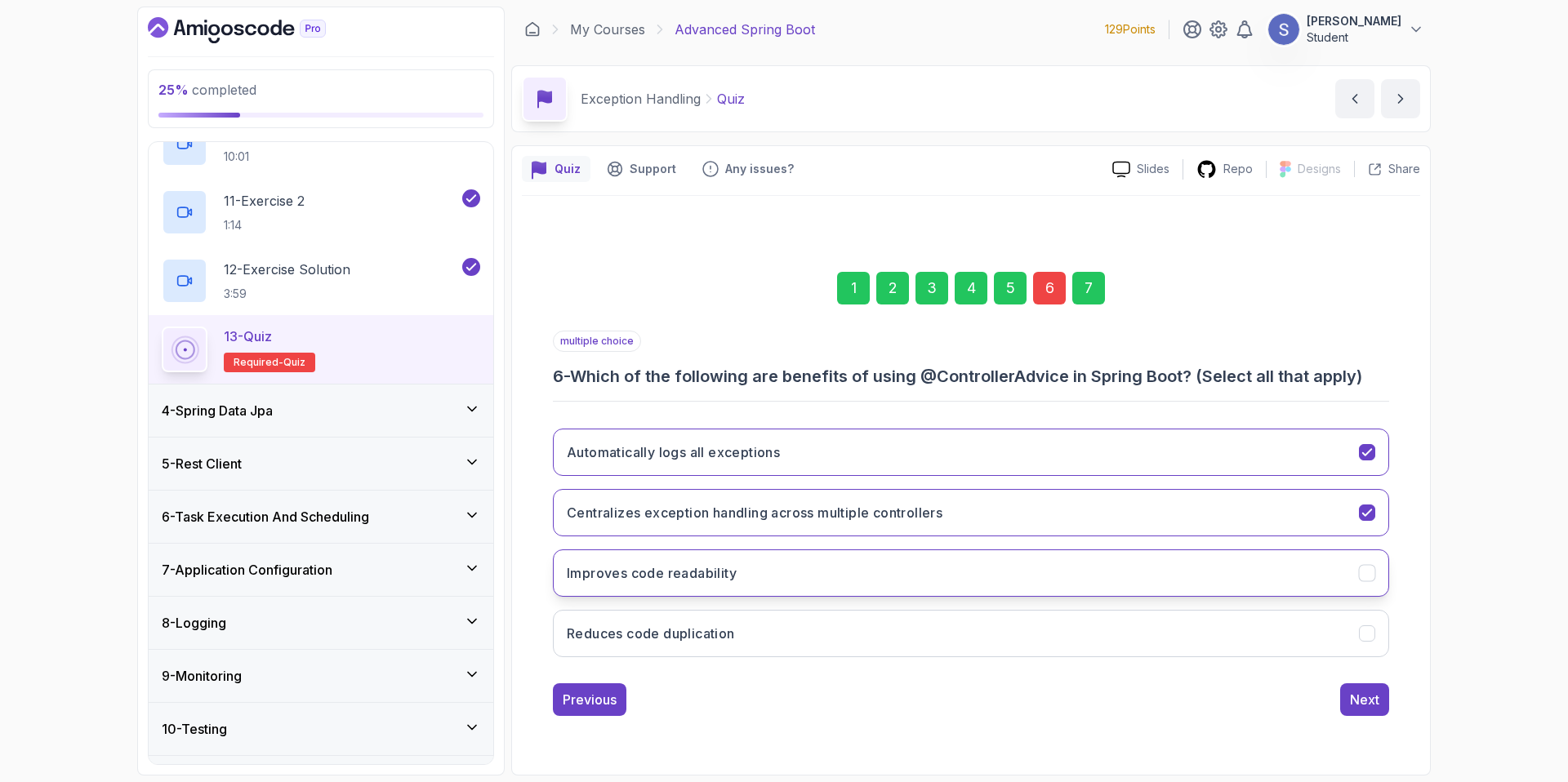 click on "Improves code readability" at bounding box center [971, 573] 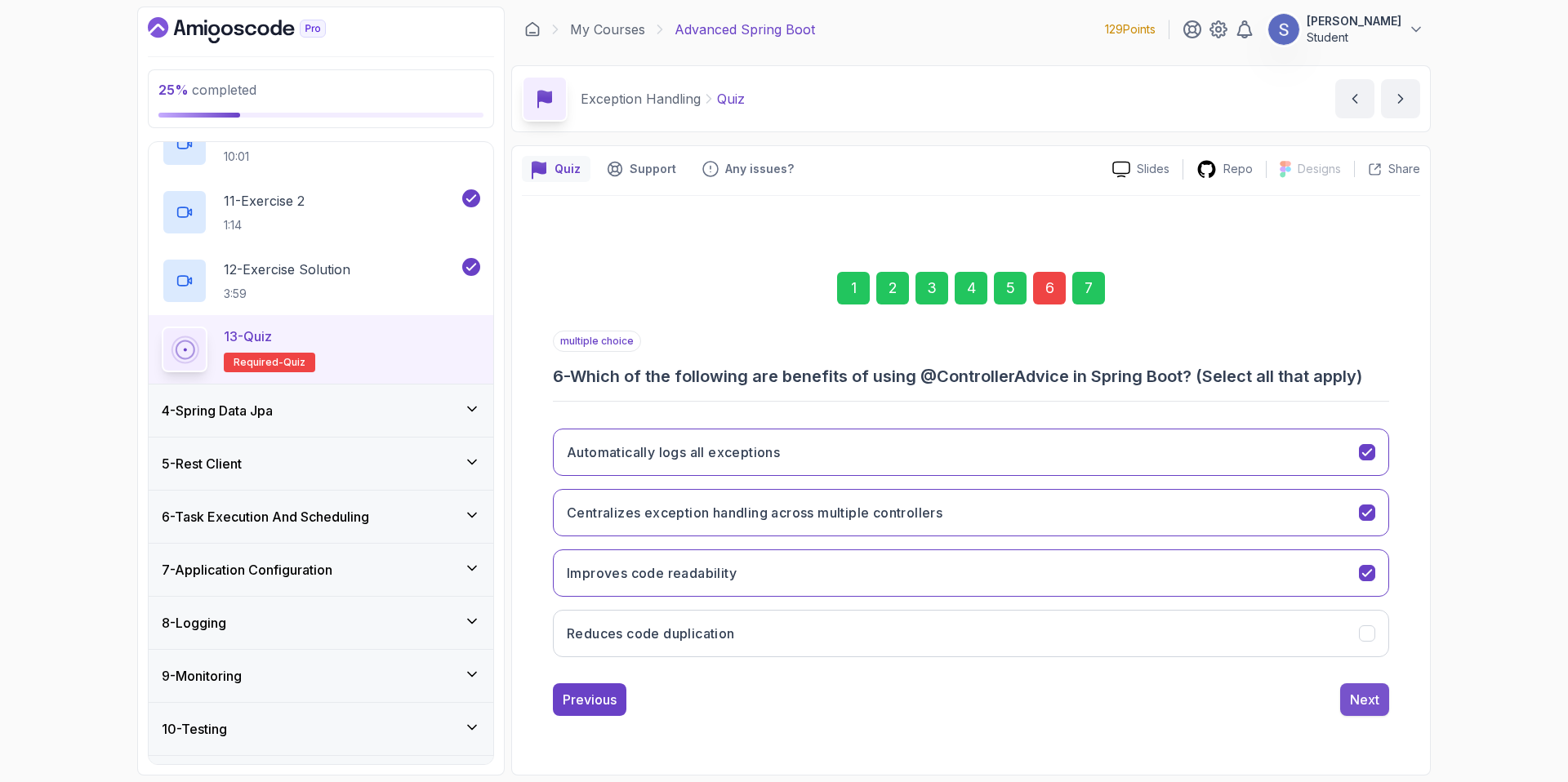 click on "Next" at bounding box center (1365, 700) 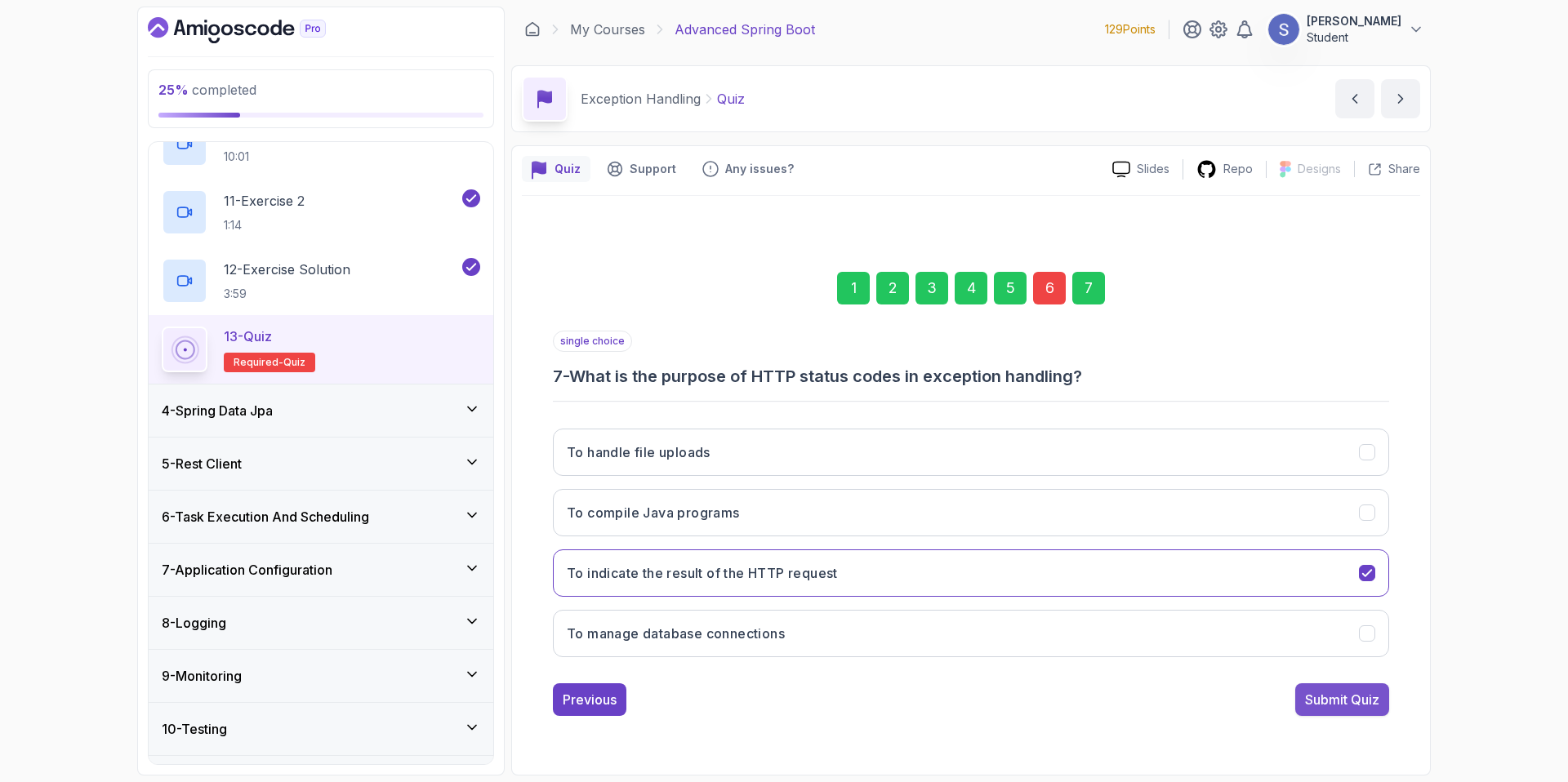 click on "Submit Quiz" at bounding box center (1342, 700) 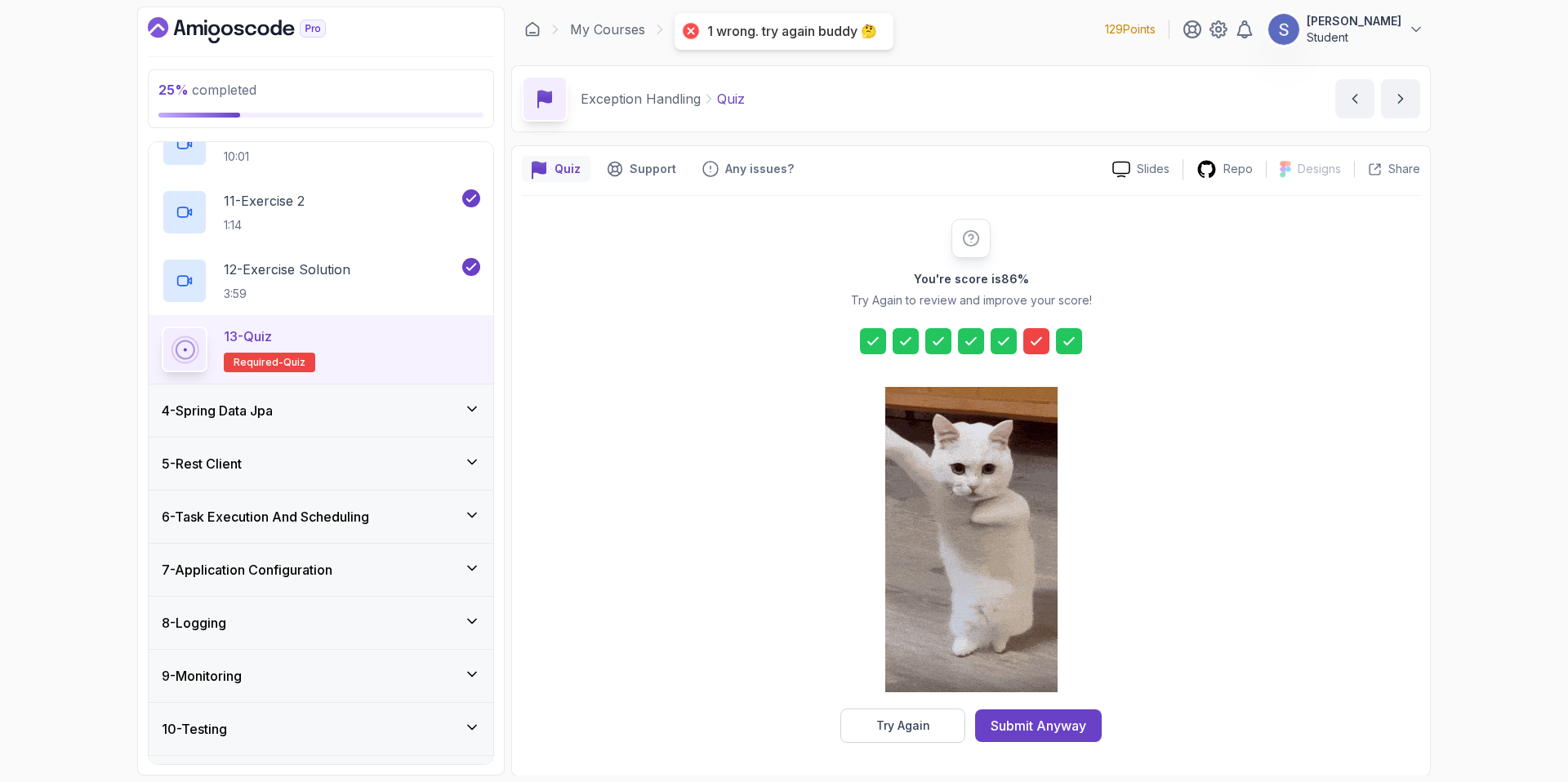 click 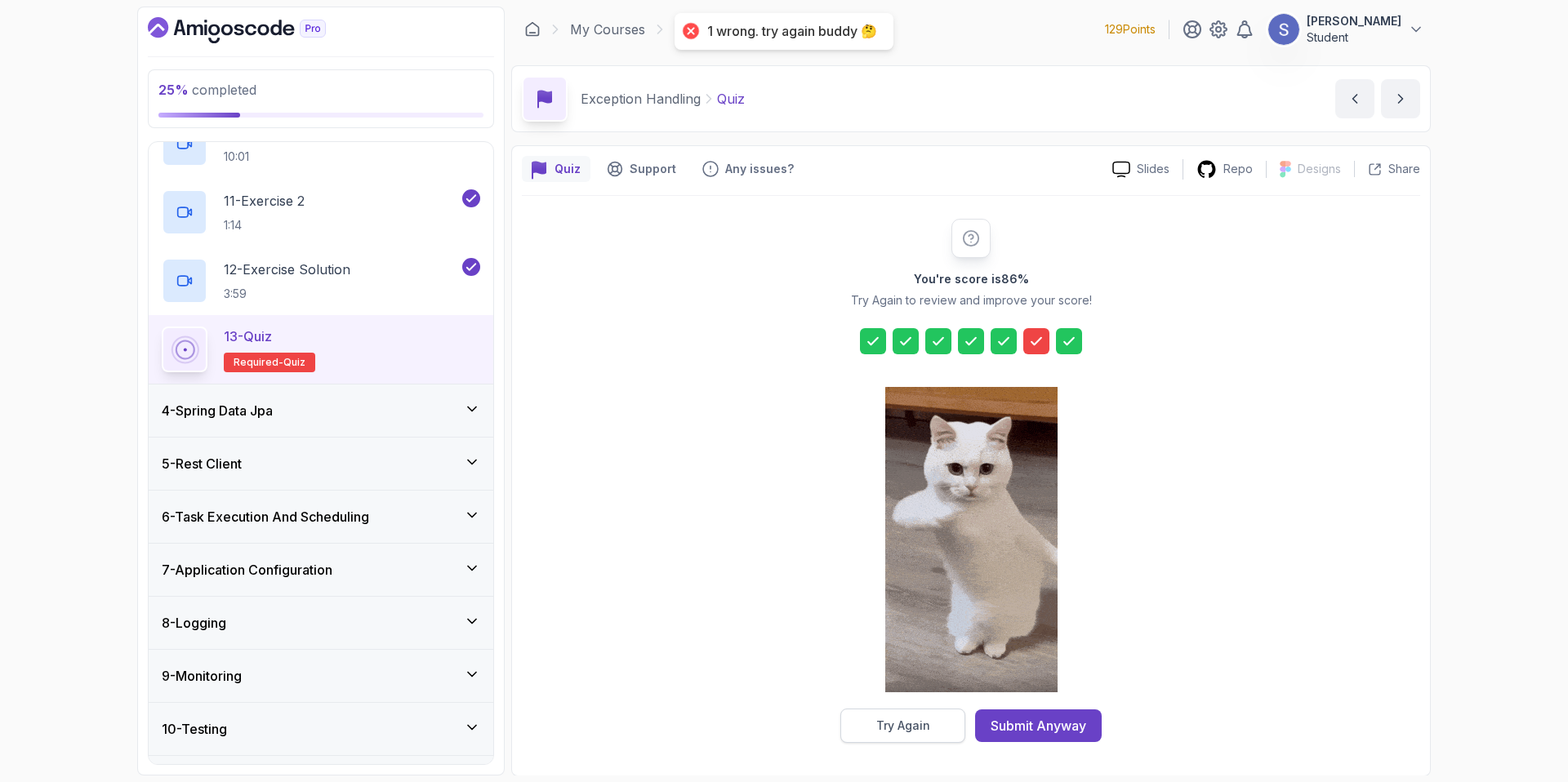 click on "Try Again" at bounding box center [903, 726] 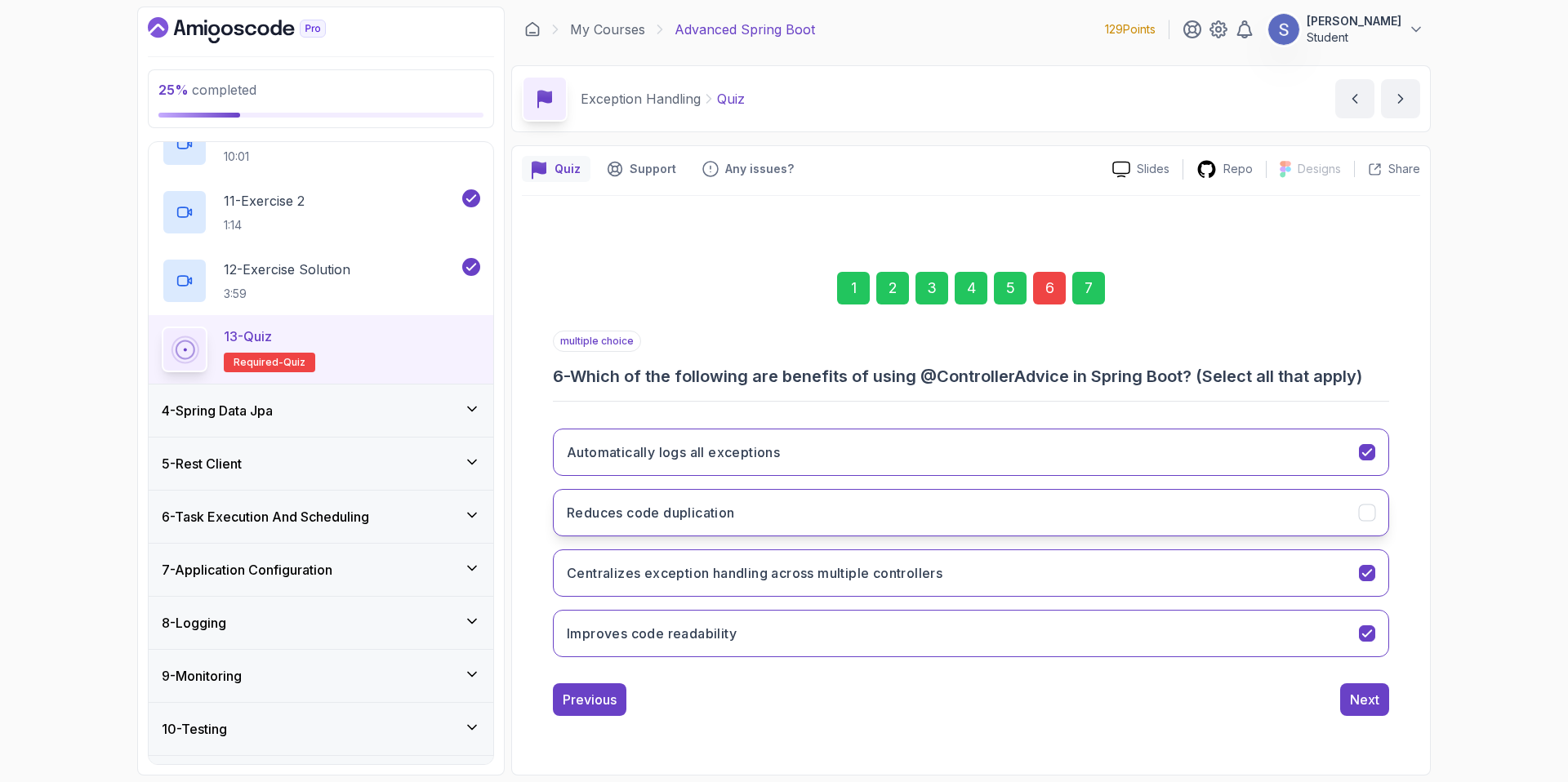 click on "Reduces code duplication" at bounding box center (971, 513) 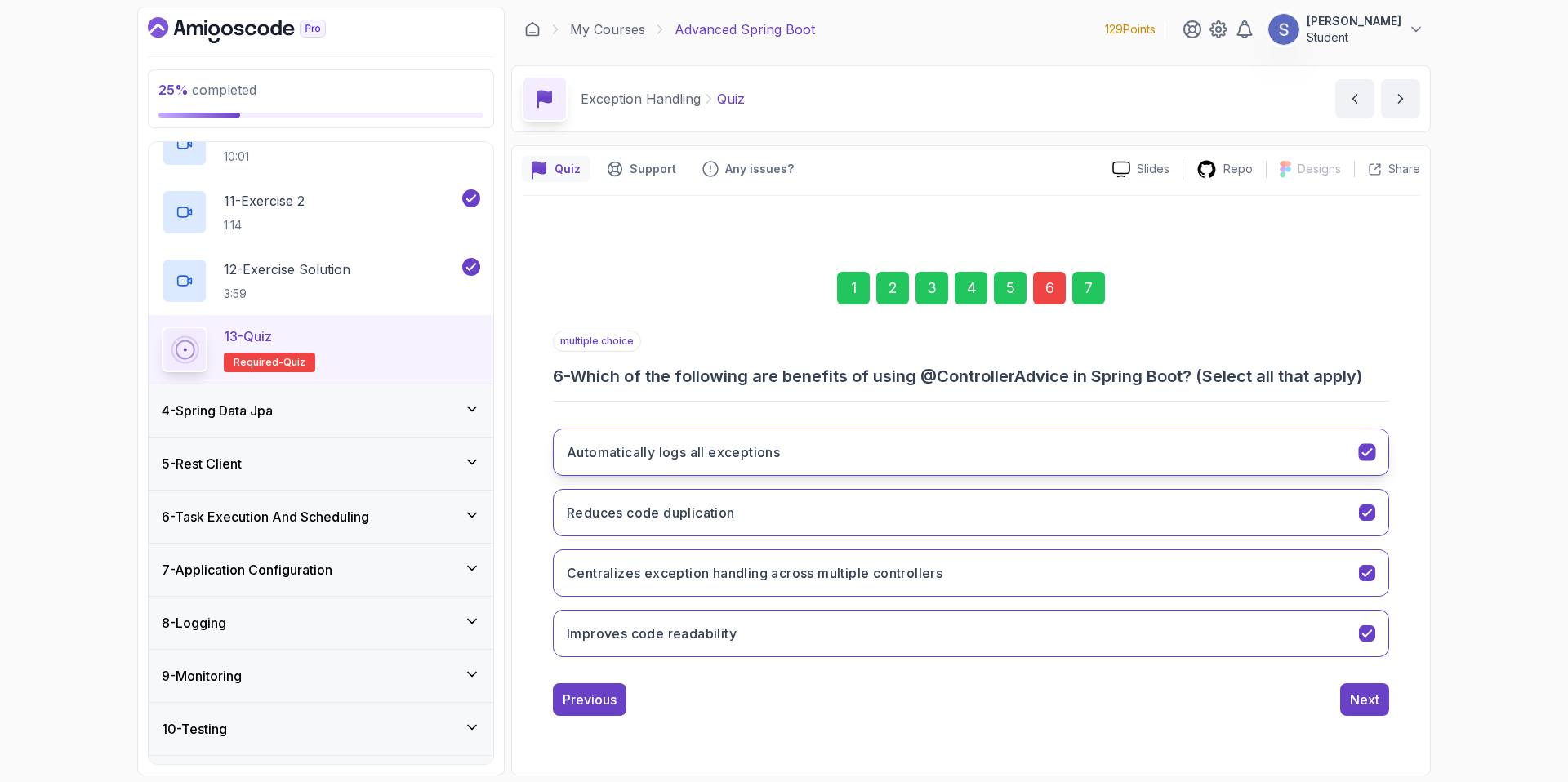 click on "Automatically logs all exceptions" at bounding box center (971, 452) 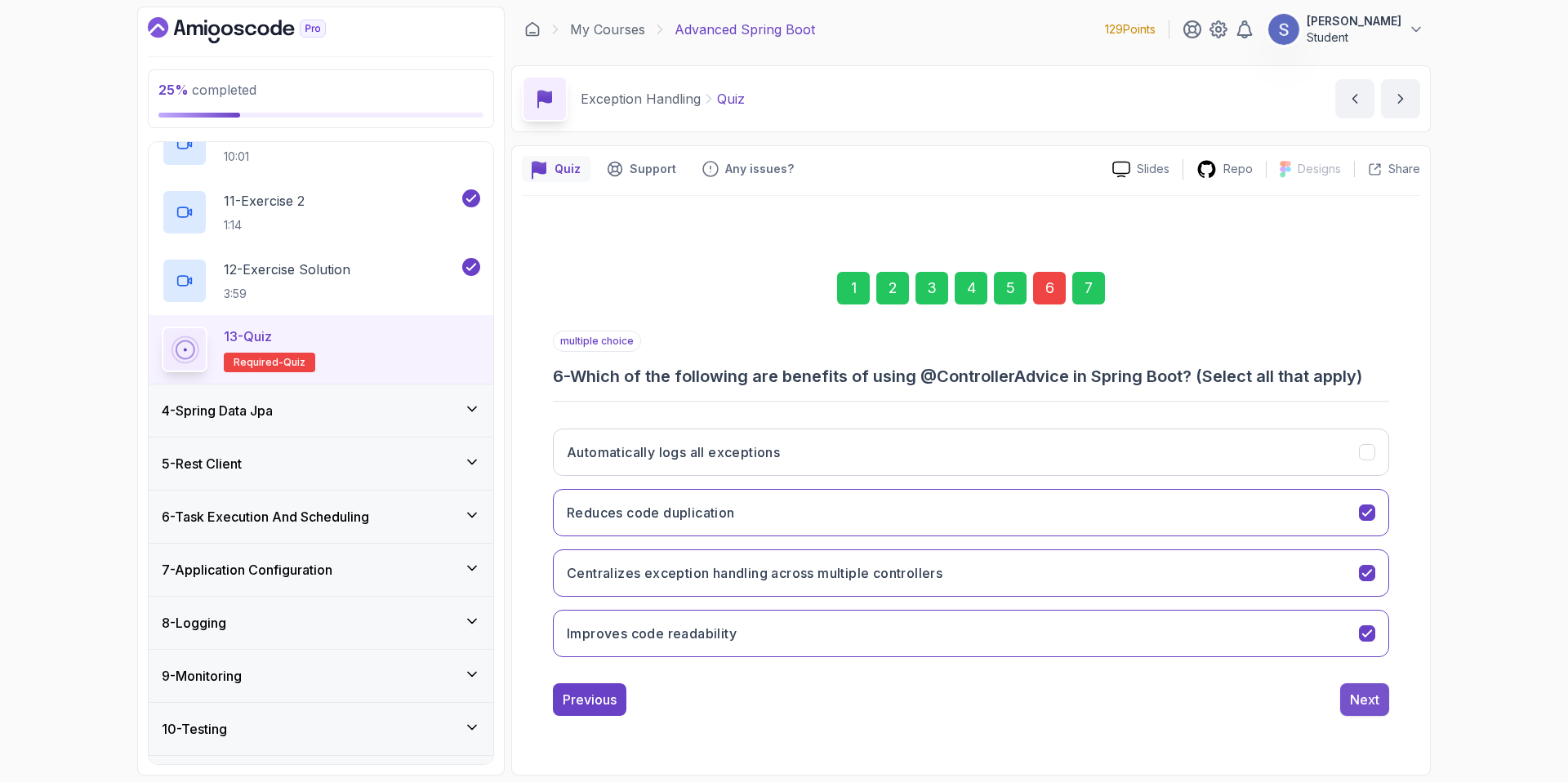 click on "Next" at bounding box center [1365, 700] 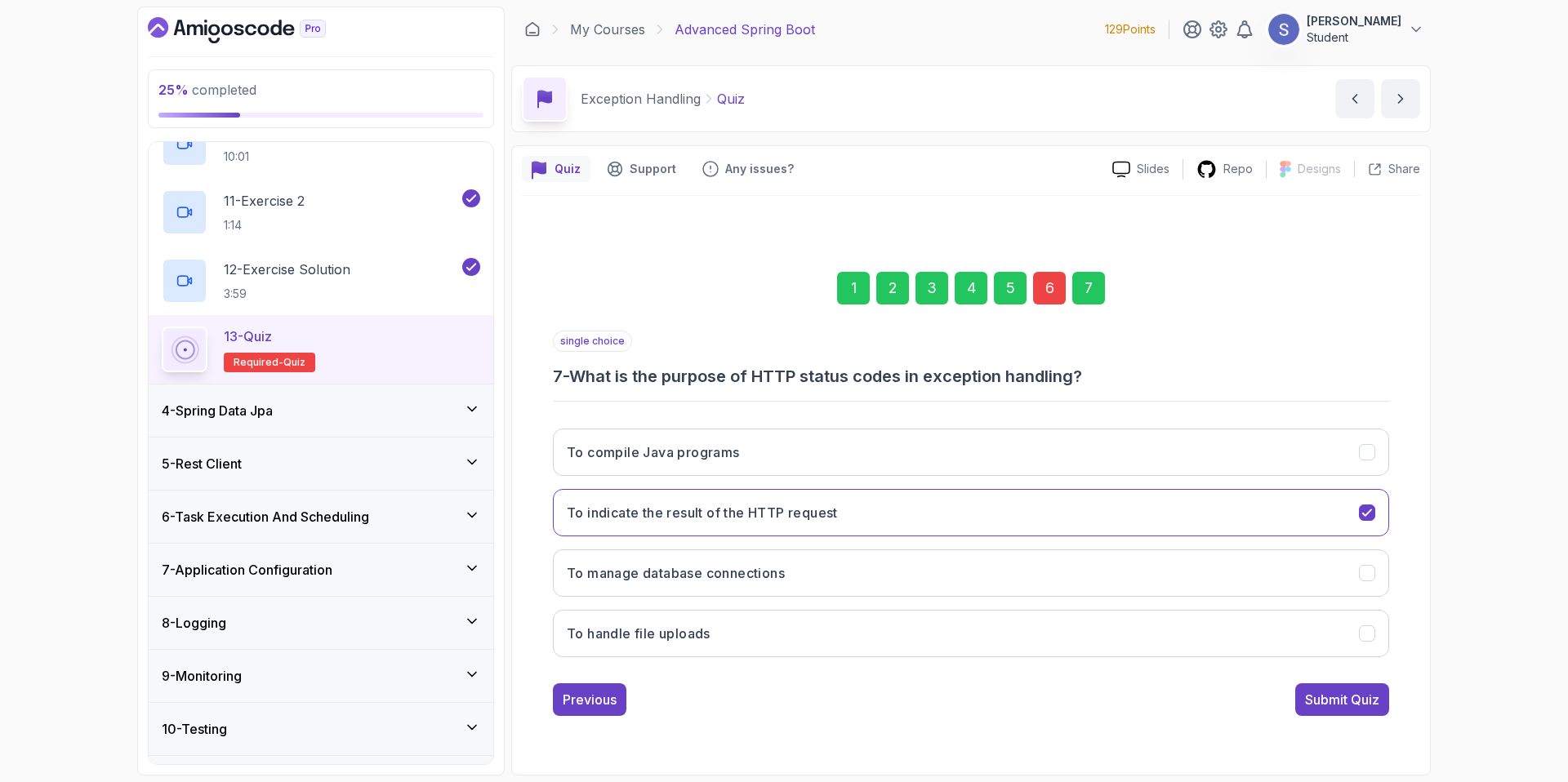 click on "Submit Quiz" at bounding box center (1342, 700) 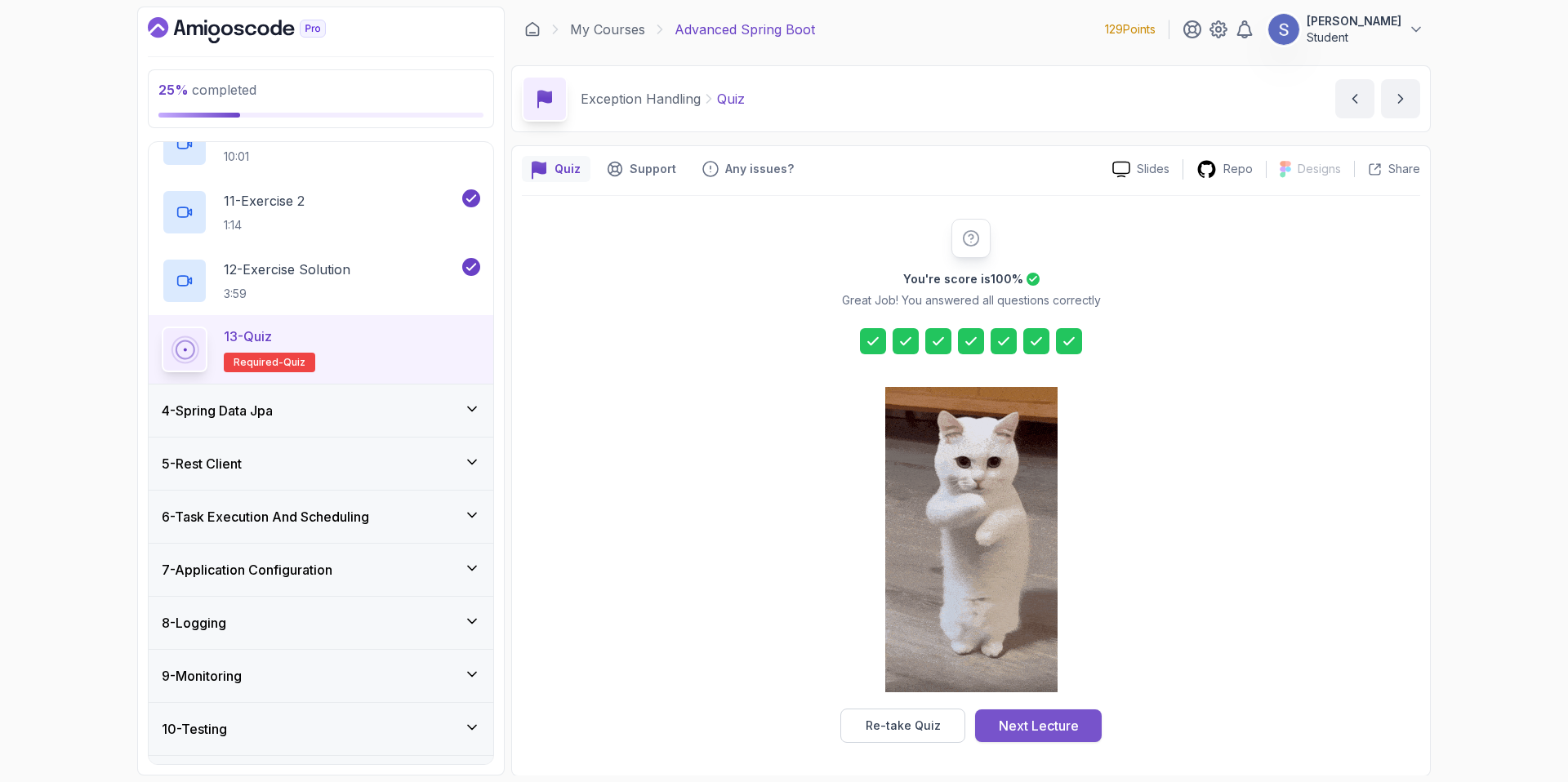 click on "Next Lecture" at bounding box center [1039, 726] 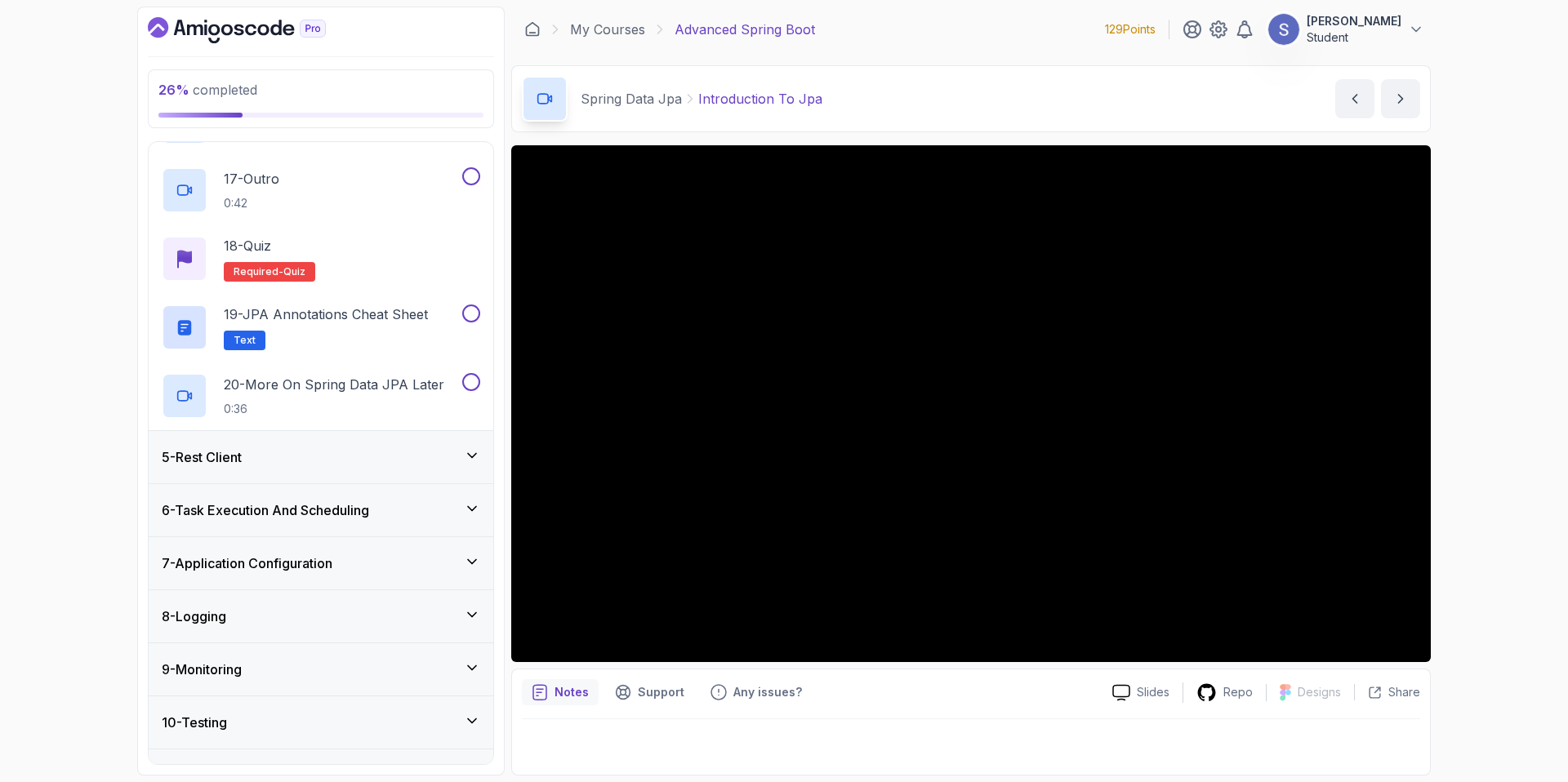 scroll, scrollTop: 1438, scrollLeft: 0, axis: vertical 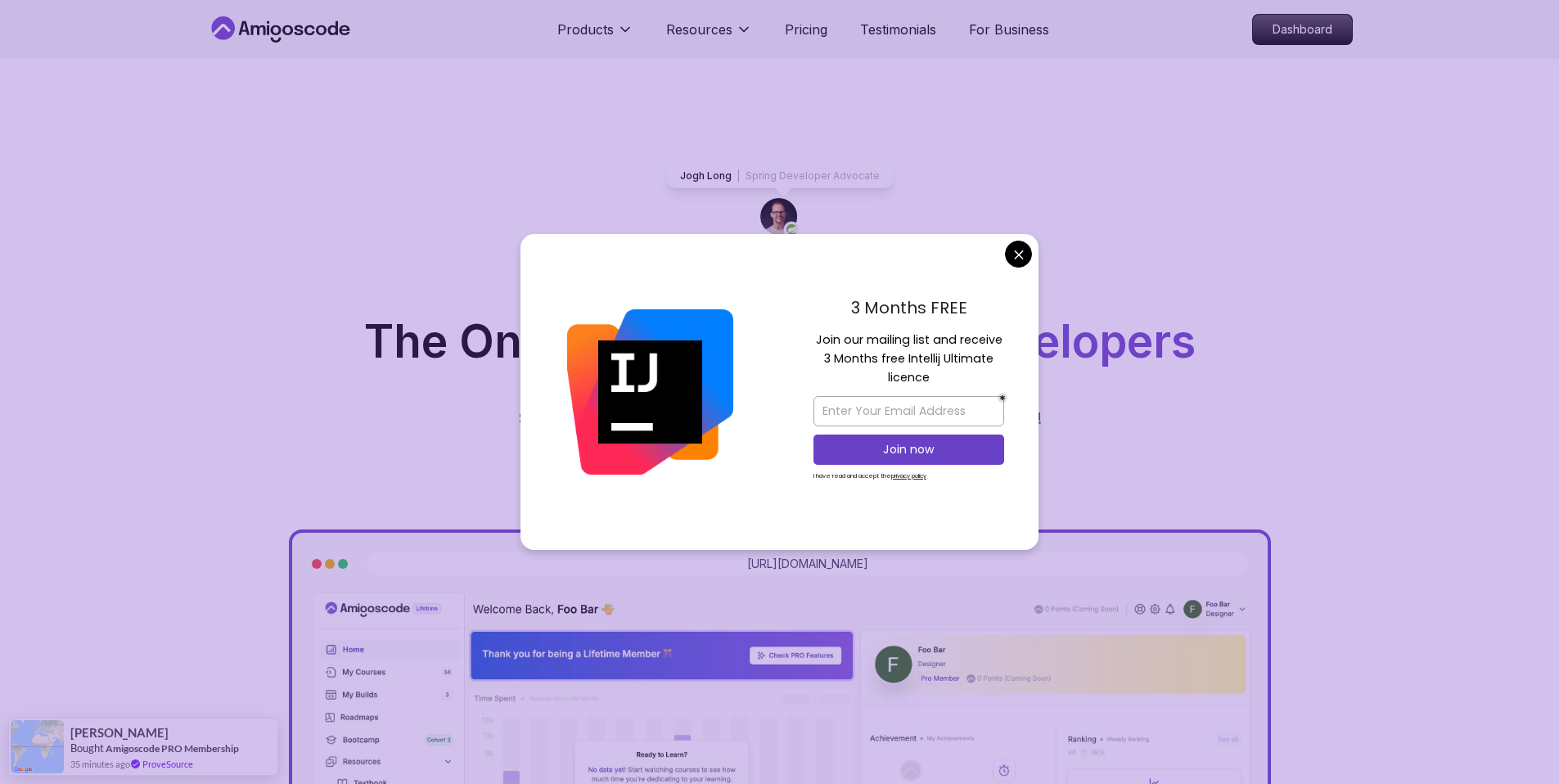 click on "Products Resources Pricing Testimonials For Business Dashboard Products Resources Pricing Testimonials For Business Dashboard Jogh Long Spring Developer Advocate "Amigoscode Does a pretty good job, and consistently too, covering Spring and for that, I'm very Appreciative" The One-Stop Platform for   Developers Get unlimited access to coding   courses ,   Quizzes ,   Builds  and   Tools . Start your journey or level up your career with Amigoscode today! Start for Free https://amigoscode.com/dashboard OUR AMIGO STUDENTS WORK IN TOP COMPANIES Courses Builds Discover Amigoscode's Latest   Premium Courses! Get unlimited access to coding   courses ,   Quizzes ,   Builds  and   Tools . Start your journey or level up your career with Amigoscode today! Browse all  courses Advanced Spring Boot Dive deep into Spring Boot with our advanced course, designed to take your skills from intermediate to expert level. NEW Spring Boot for Beginners Java for Developers React JS Developer Guide Spring AI Features   Developers   ," at bounding box center [779, 4796] 